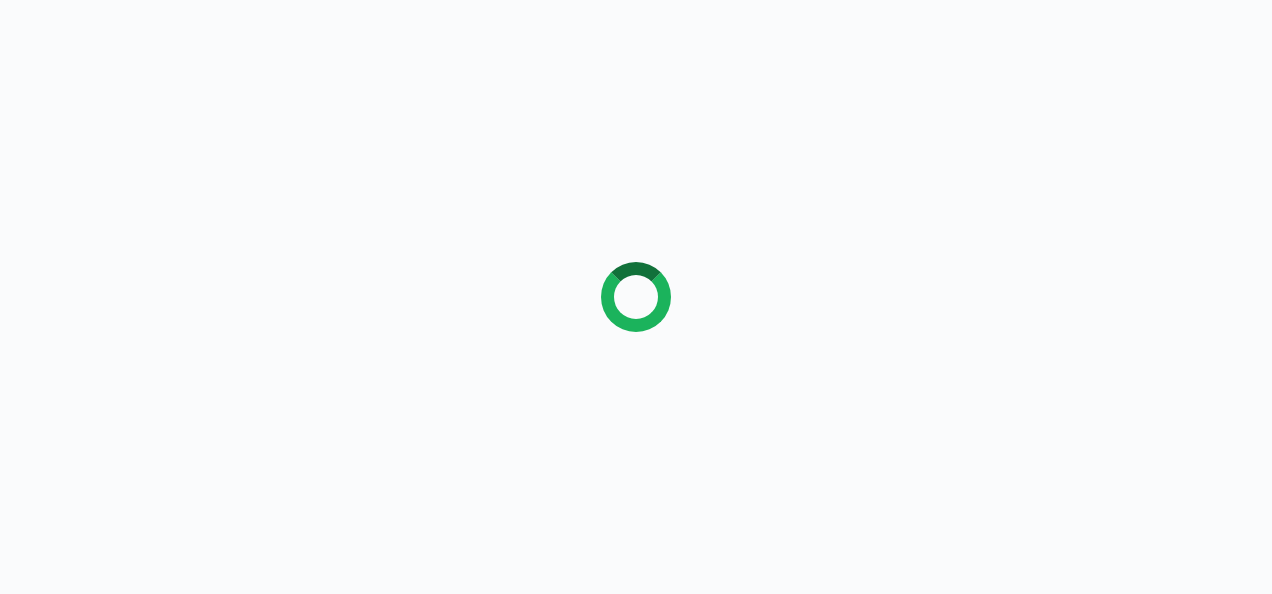 scroll, scrollTop: 0, scrollLeft: 0, axis: both 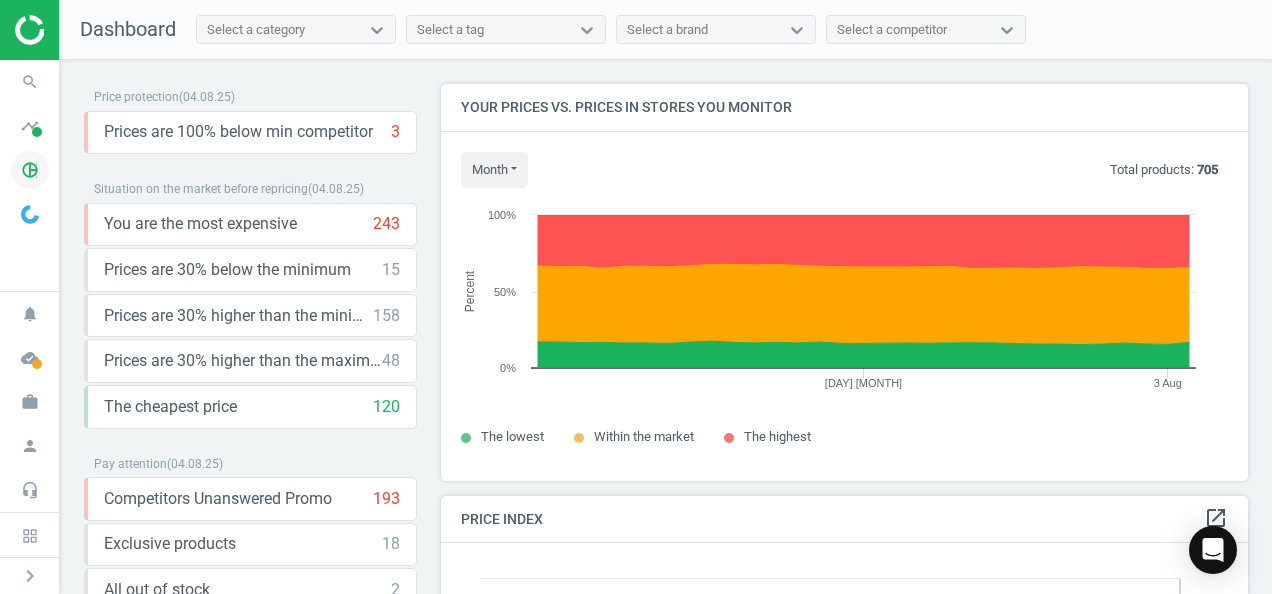 click on "pie_chart_outlined" at bounding box center (30, 170) 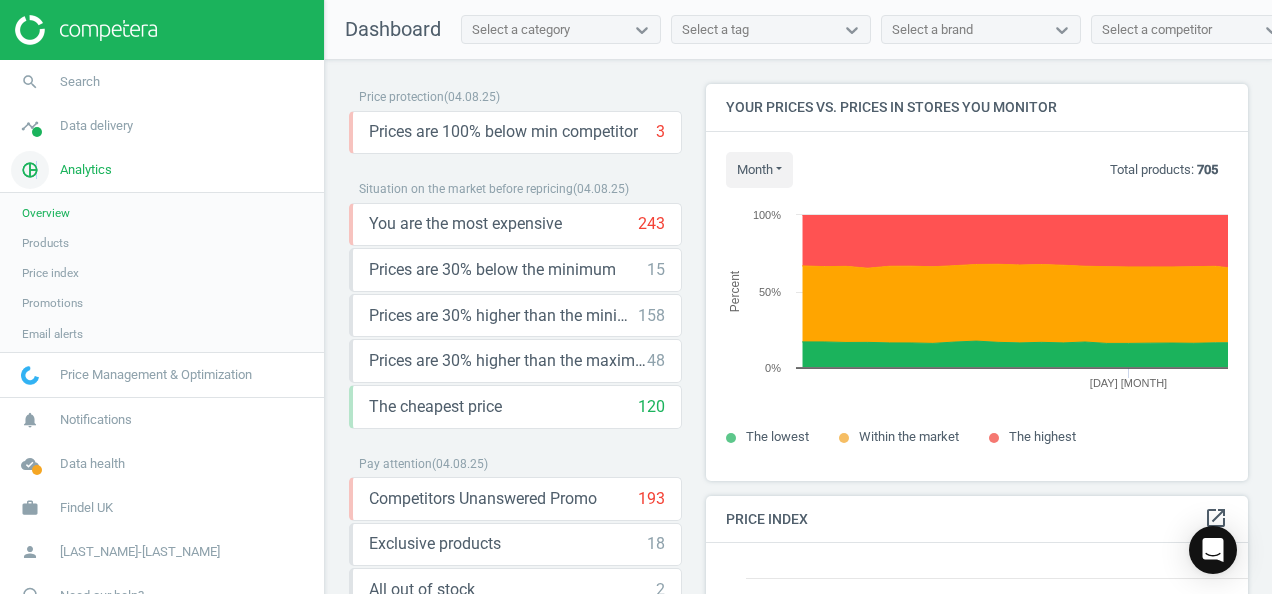 scroll, scrollTop: 426, scrollLeft: 600, axis: both 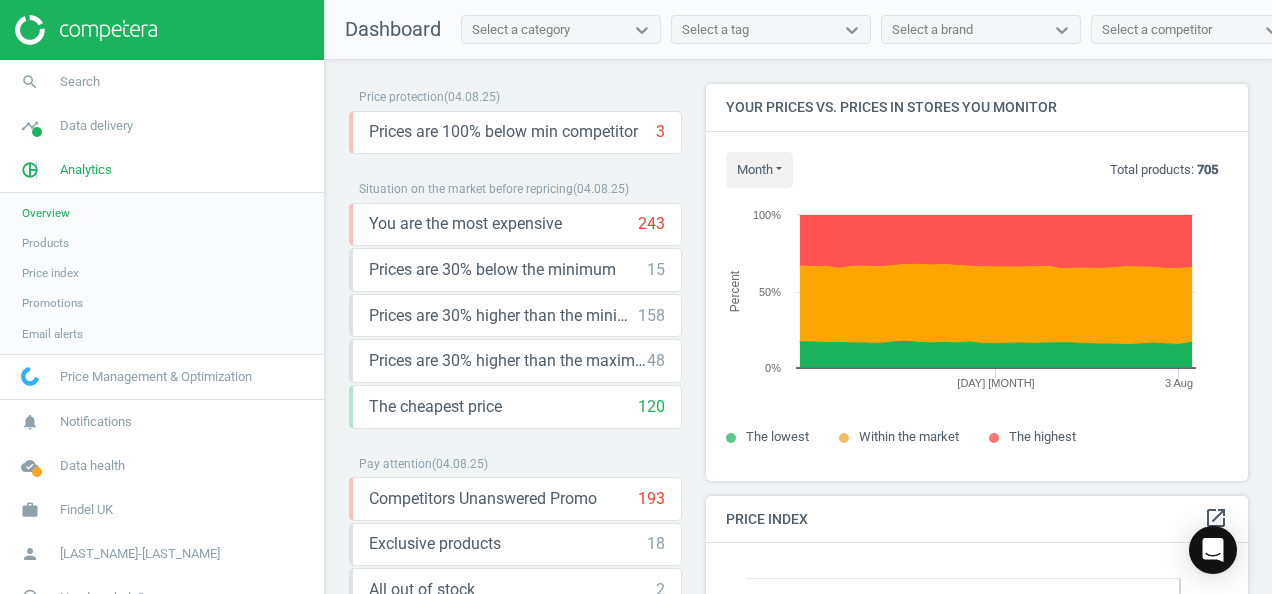 drag, startPoint x: 37, startPoint y: 170, endPoint x: 34, endPoint y: 214, distance: 44.102154 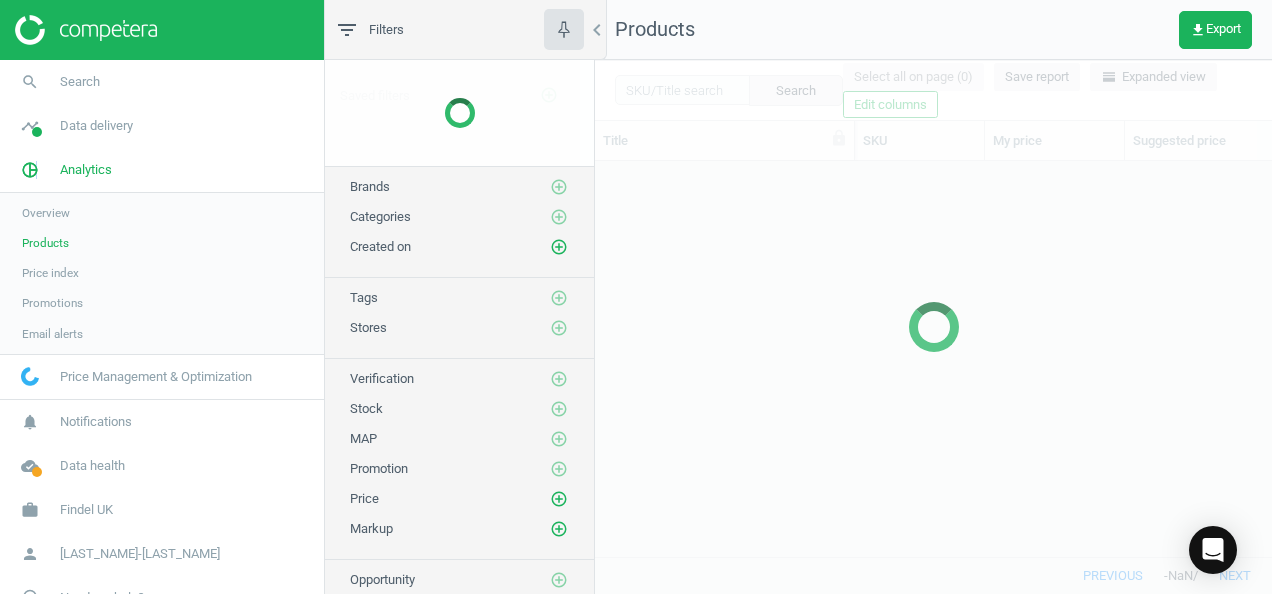 scroll, scrollTop: 16, scrollLeft: 16, axis: both 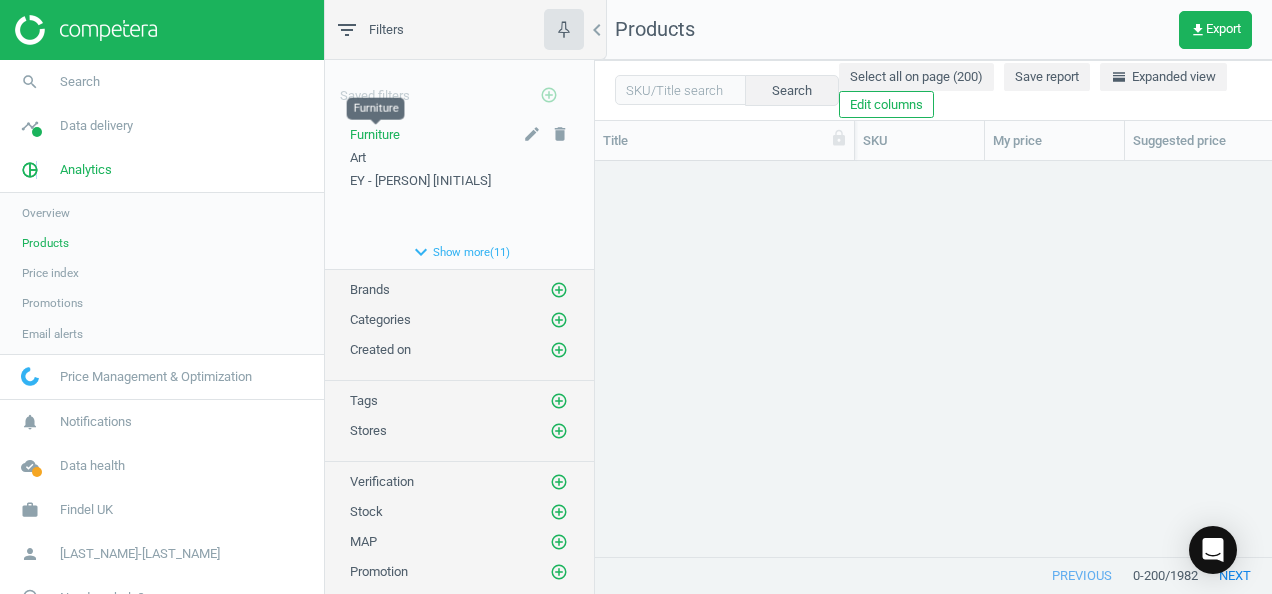 click on "Furniture" at bounding box center (375, 134) 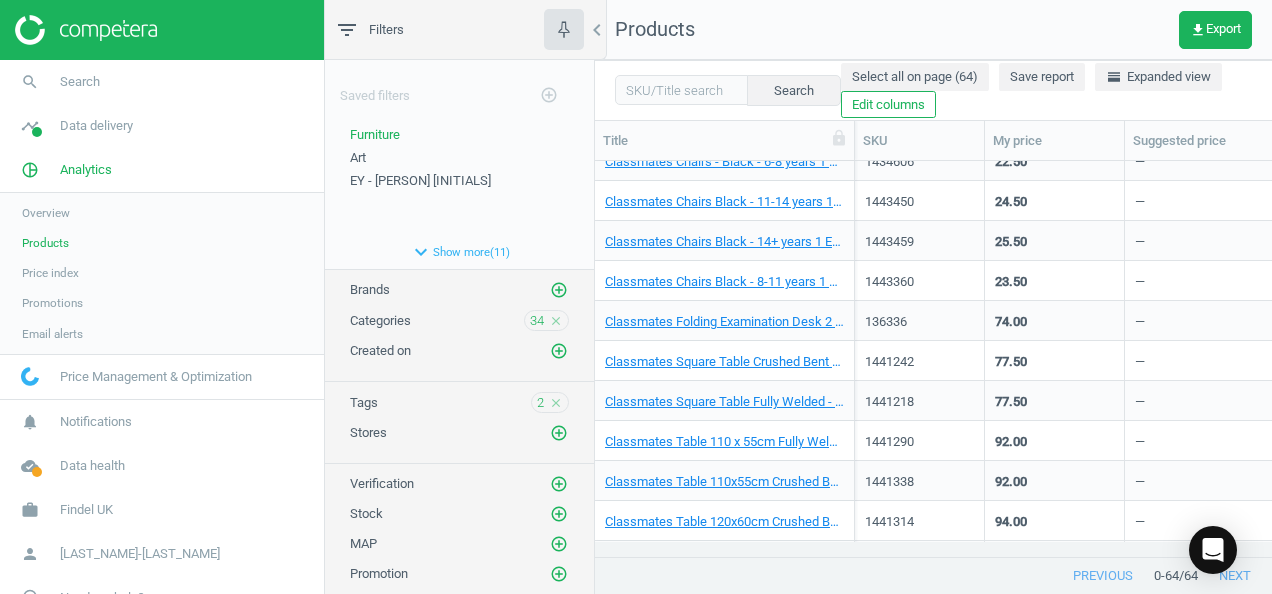 scroll, scrollTop: 0, scrollLeft: 0, axis: both 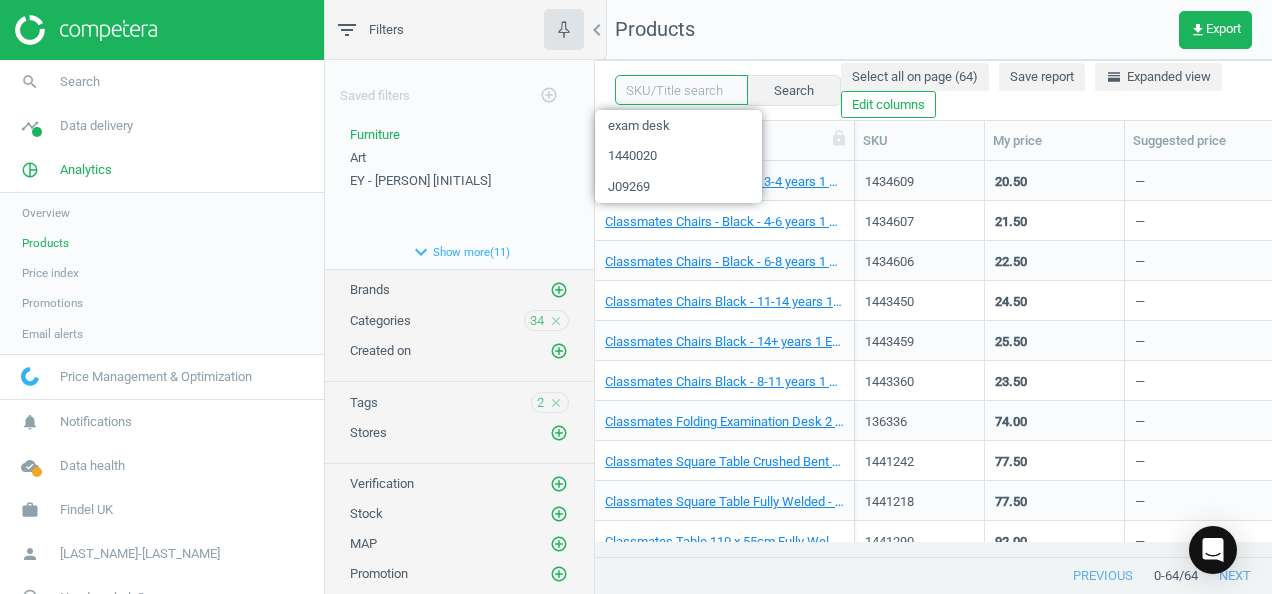 click at bounding box center [681, 90] 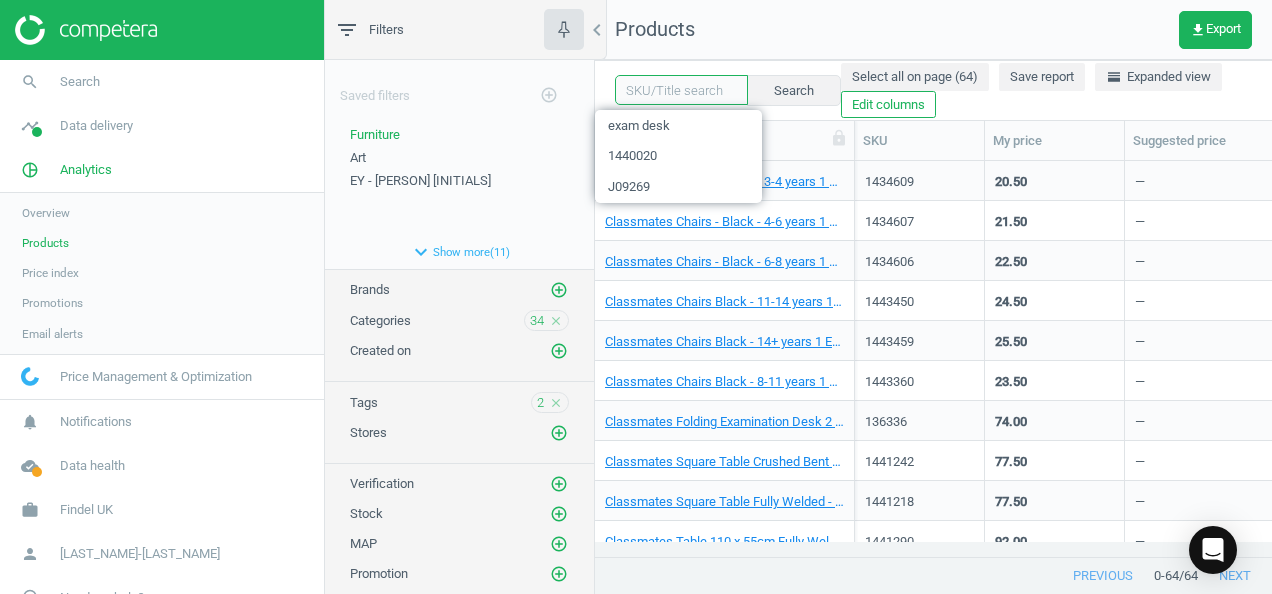 paste on "J09269" 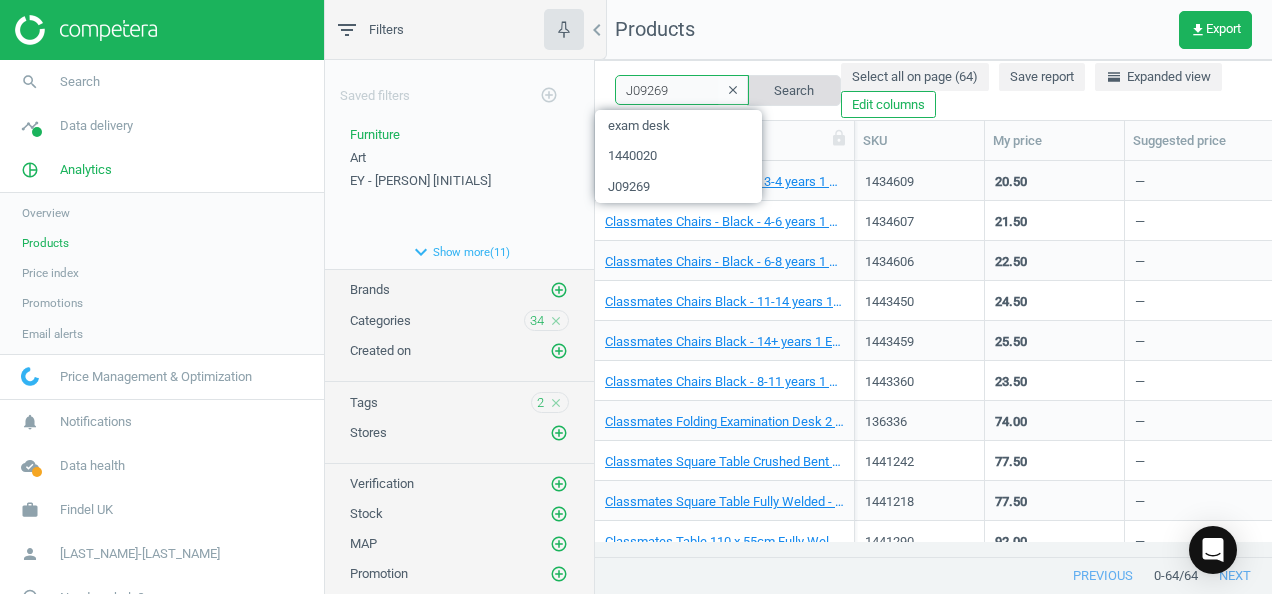 type on "J09269" 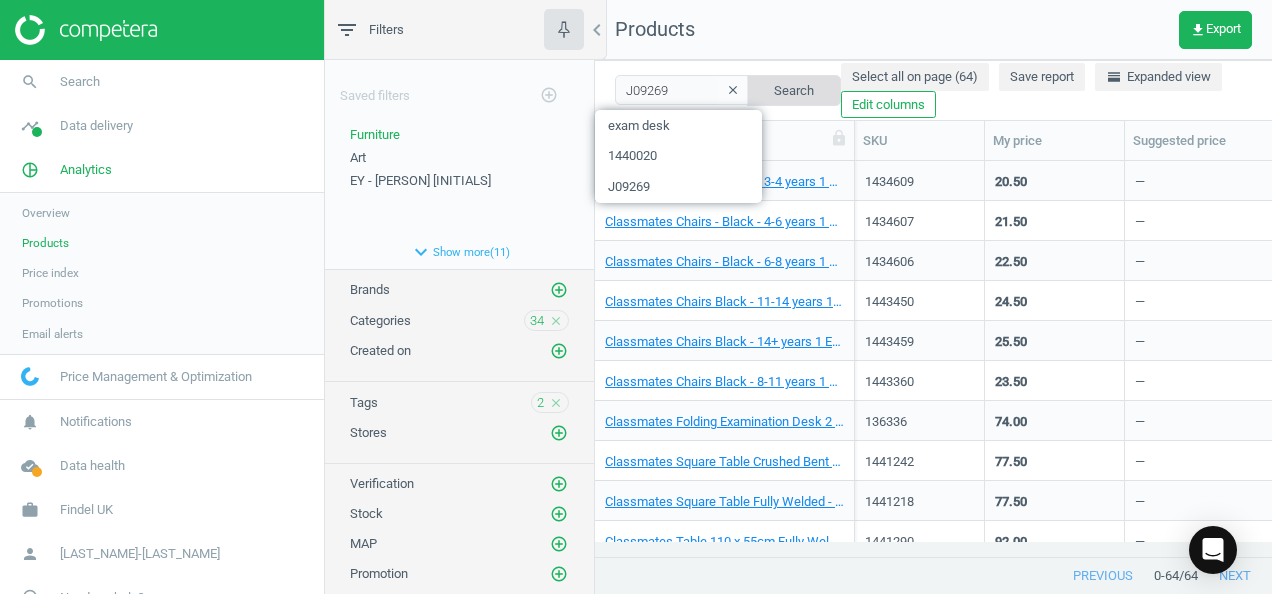 click on "Search" at bounding box center [794, 90] 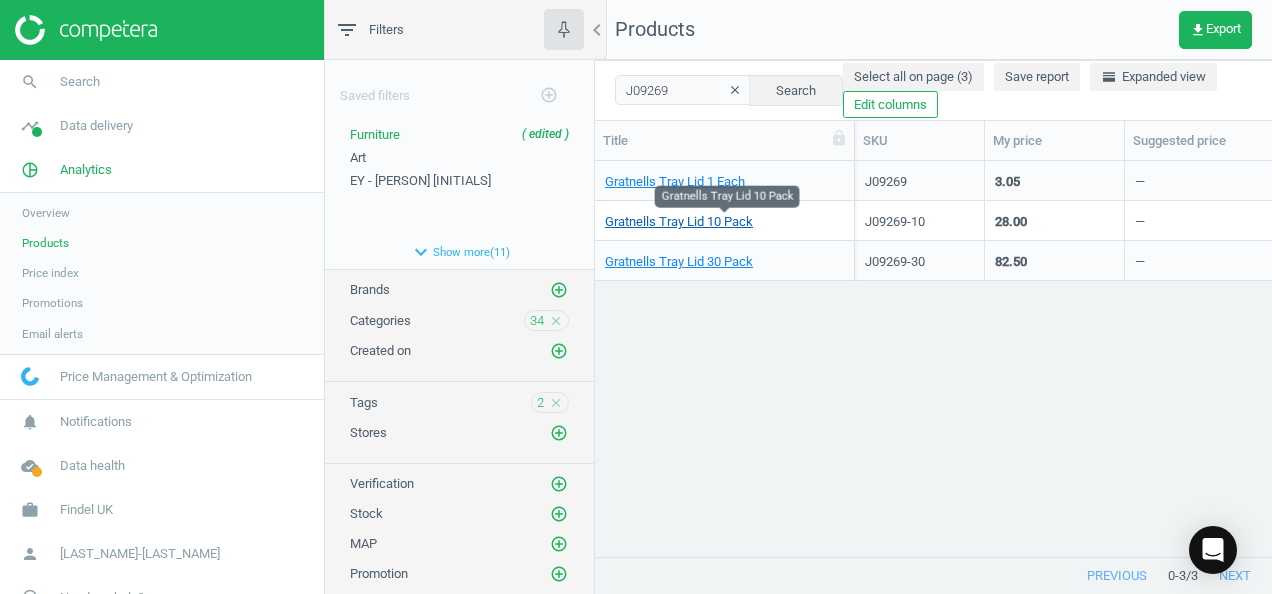 drag, startPoint x: 638, startPoint y: 222, endPoint x: 624, endPoint y: 222, distance: 14 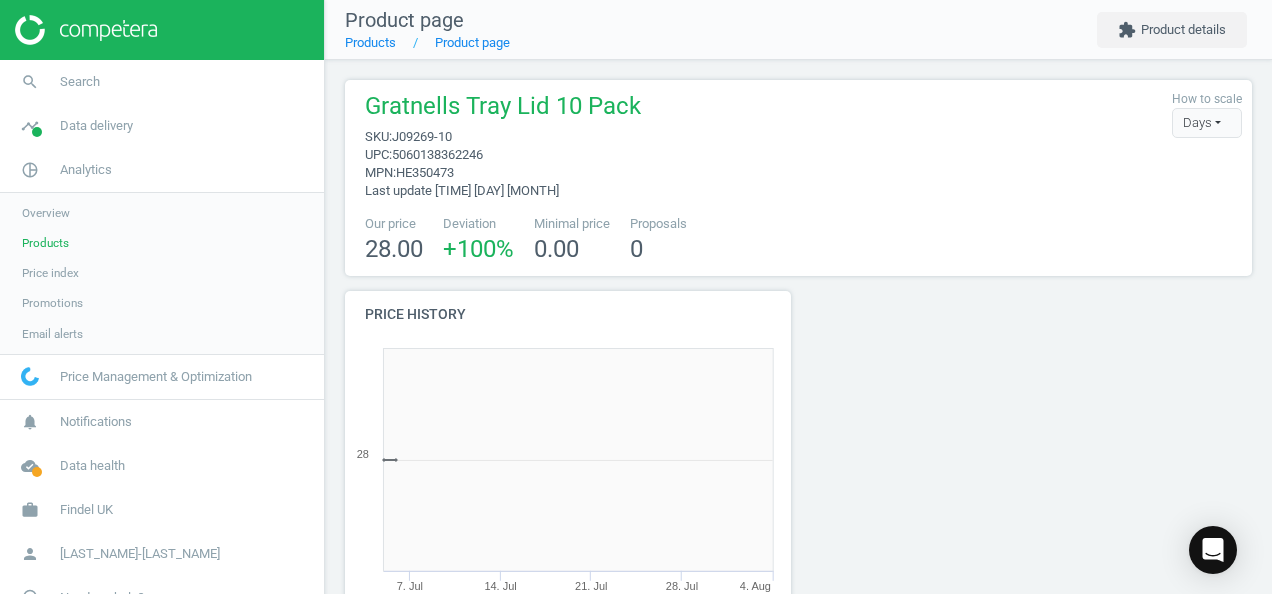 scroll, scrollTop: 10, scrollLeft: 10, axis: both 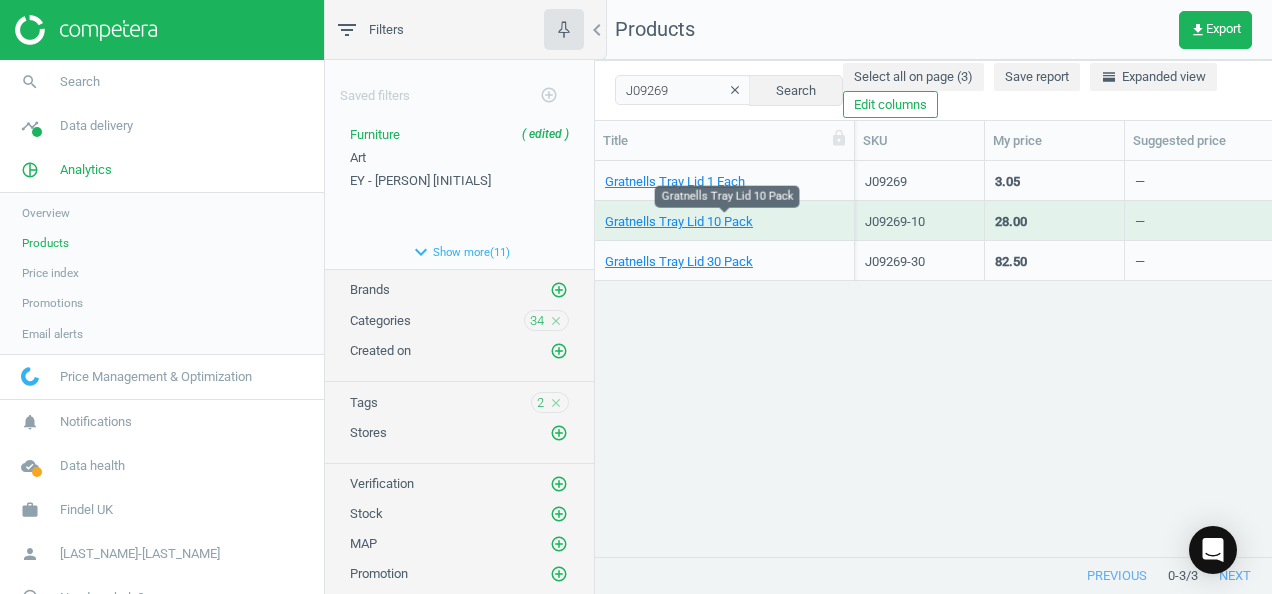 click on "Gratnells Tray Lid 10 Pack" at bounding box center (724, 222) 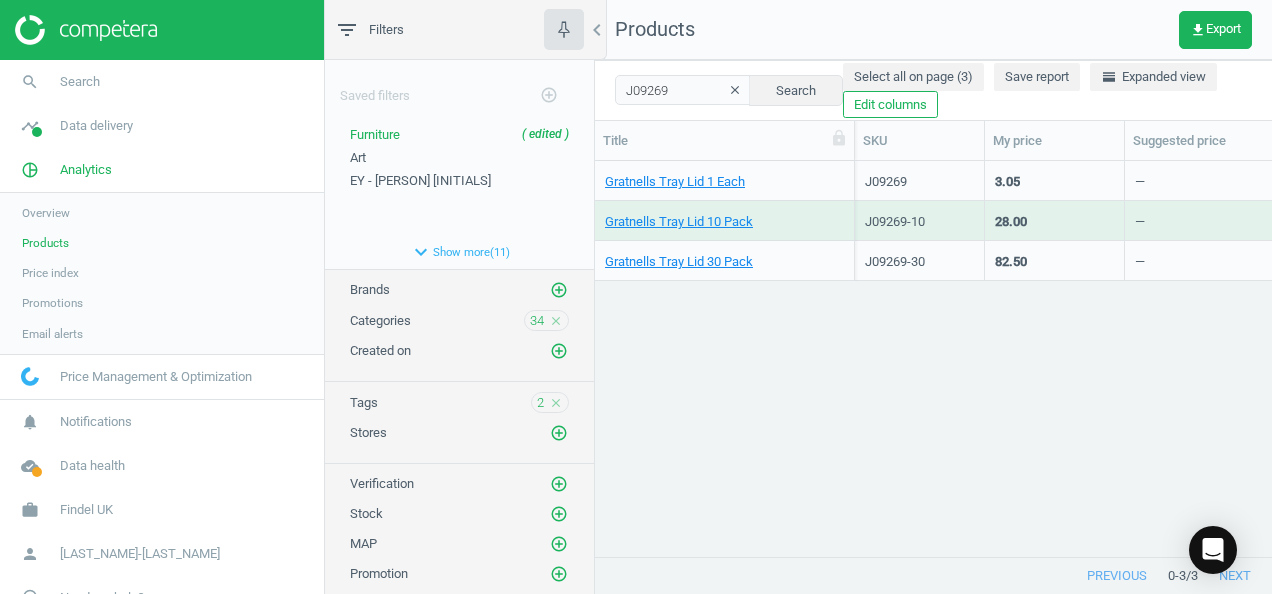 click on "Gratnells Tray Lid 10 Pack" at bounding box center (724, 222) 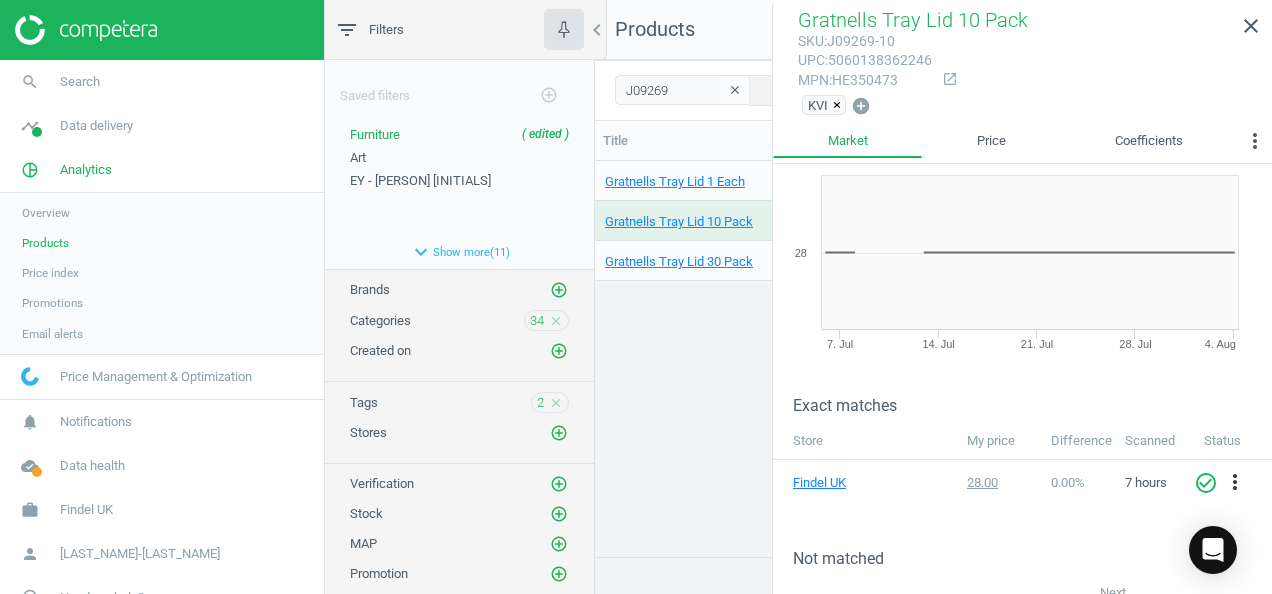 scroll, scrollTop: 0, scrollLeft: 0, axis: both 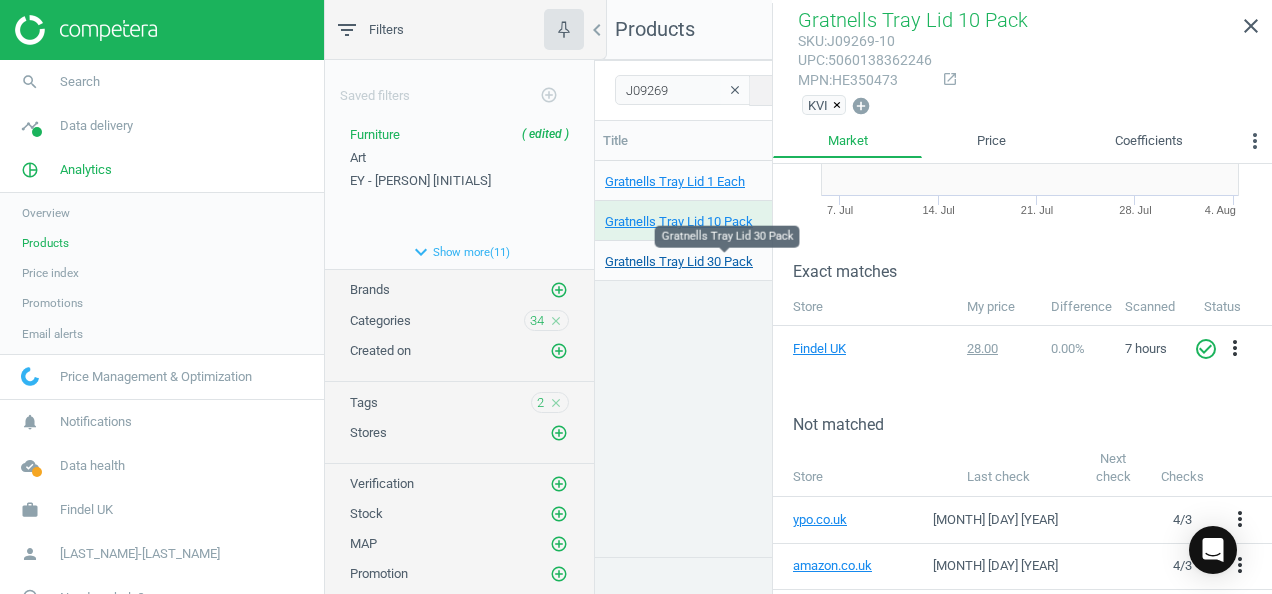 click on "Gratnells Tray Lid 30 Pack" at bounding box center [679, 262] 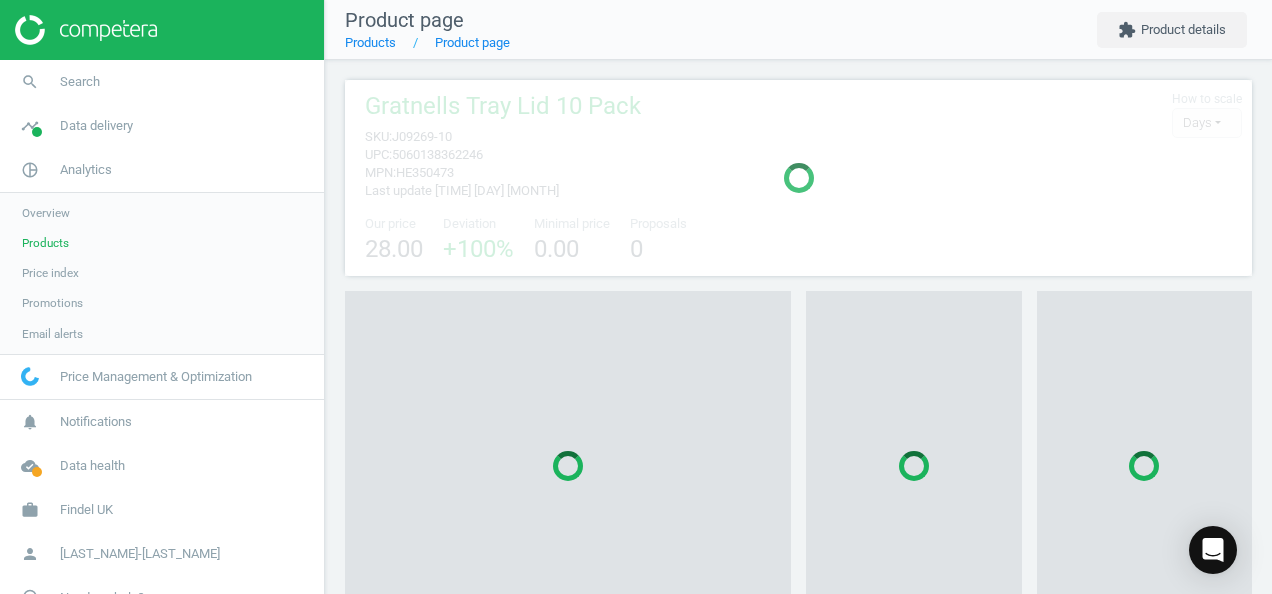 scroll, scrollTop: 10, scrollLeft: 10, axis: both 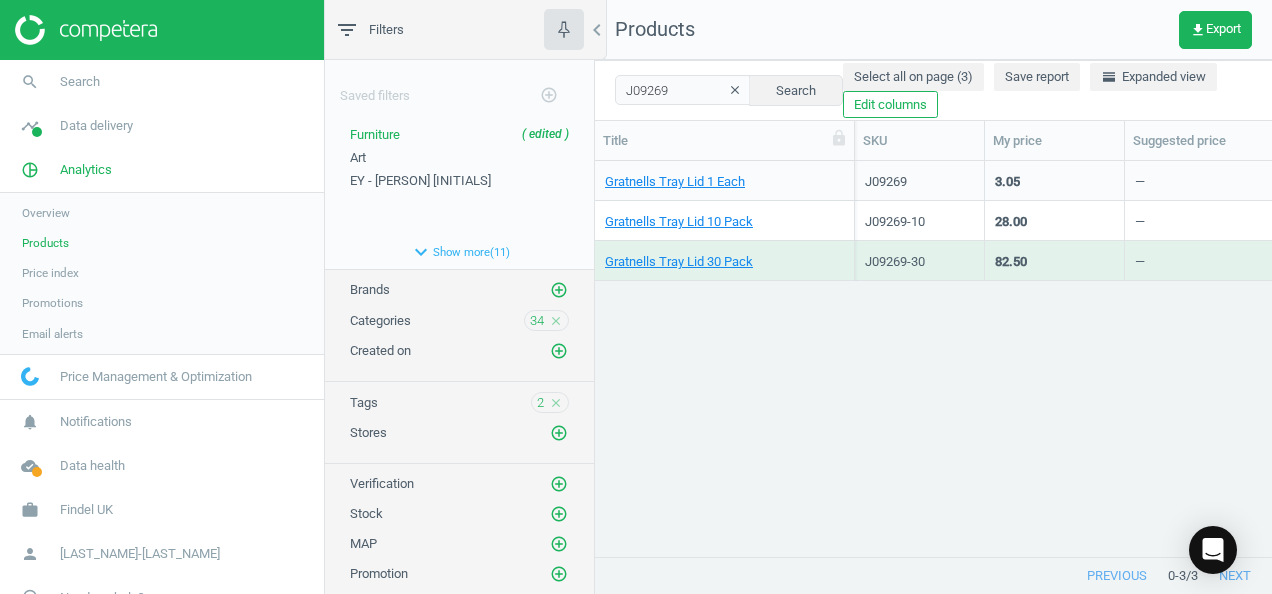 click on "Gratnells Tray Lid 30 Pack" at bounding box center (724, 260) 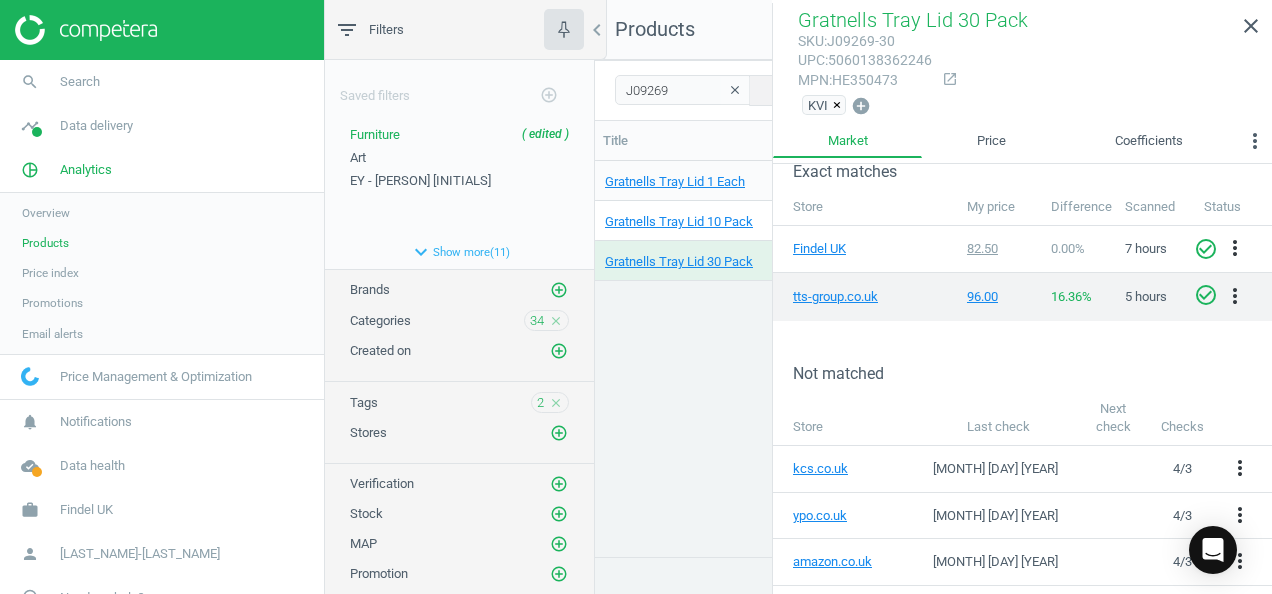 drag, startPoint x: 1226, startPoint y: 297, endPoint x: 1250, endPoint y: 312, distance: 28.301943 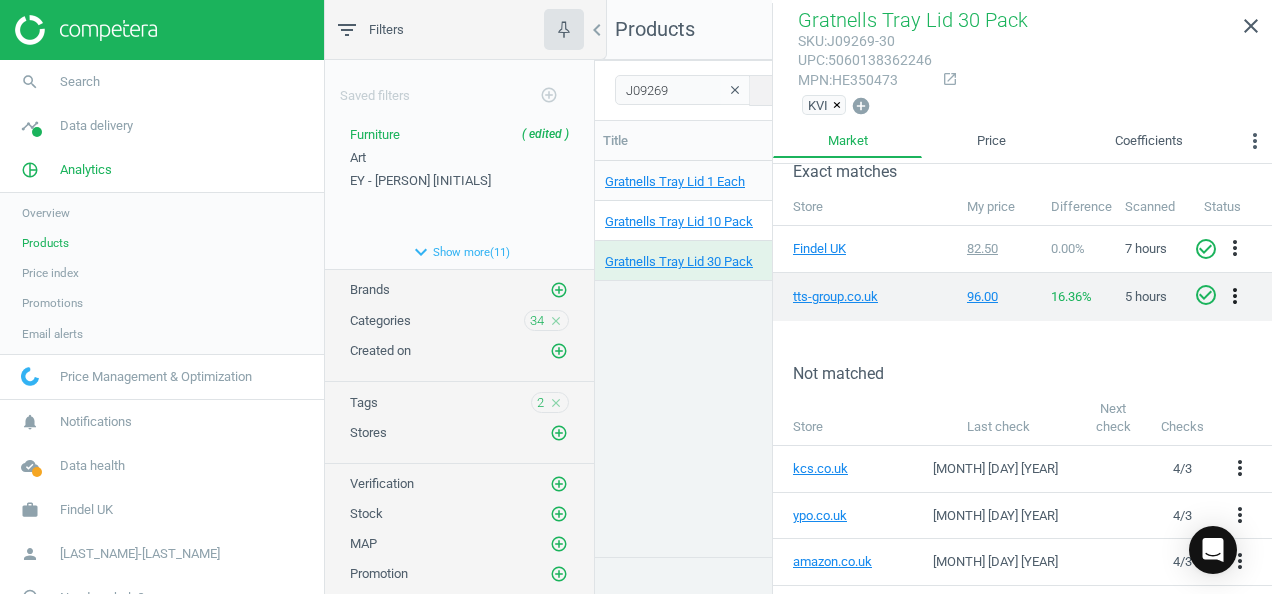click on "more_vert" at bounding box center [1235, 296] 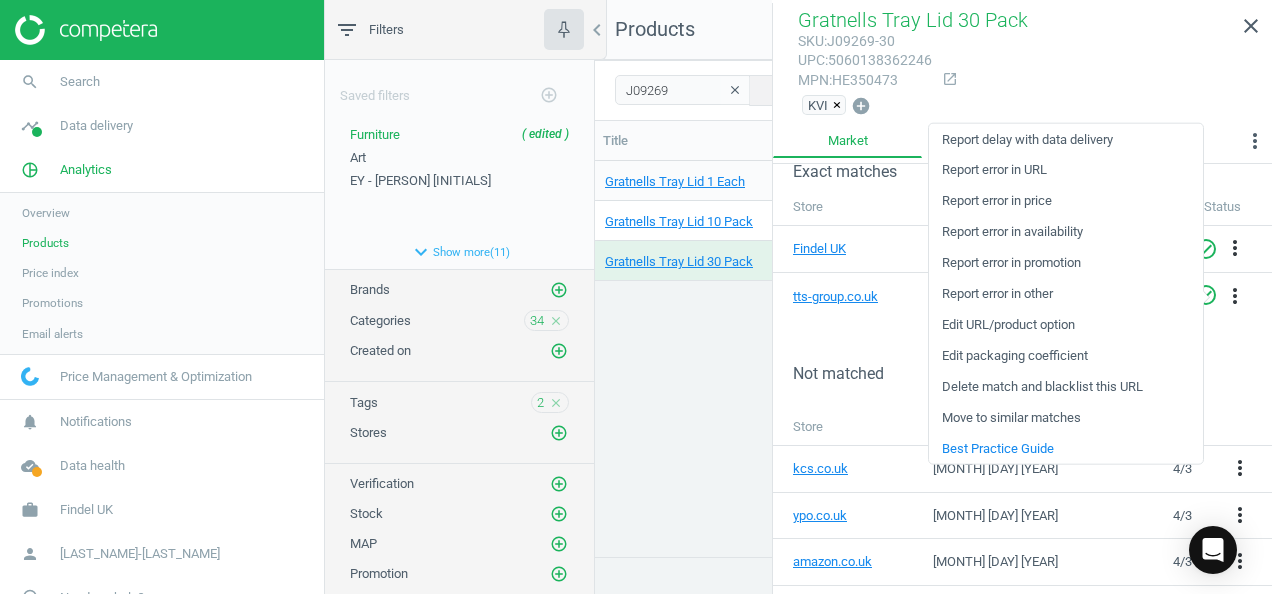 click on "Not matched" at bounding box center [1022, 358] 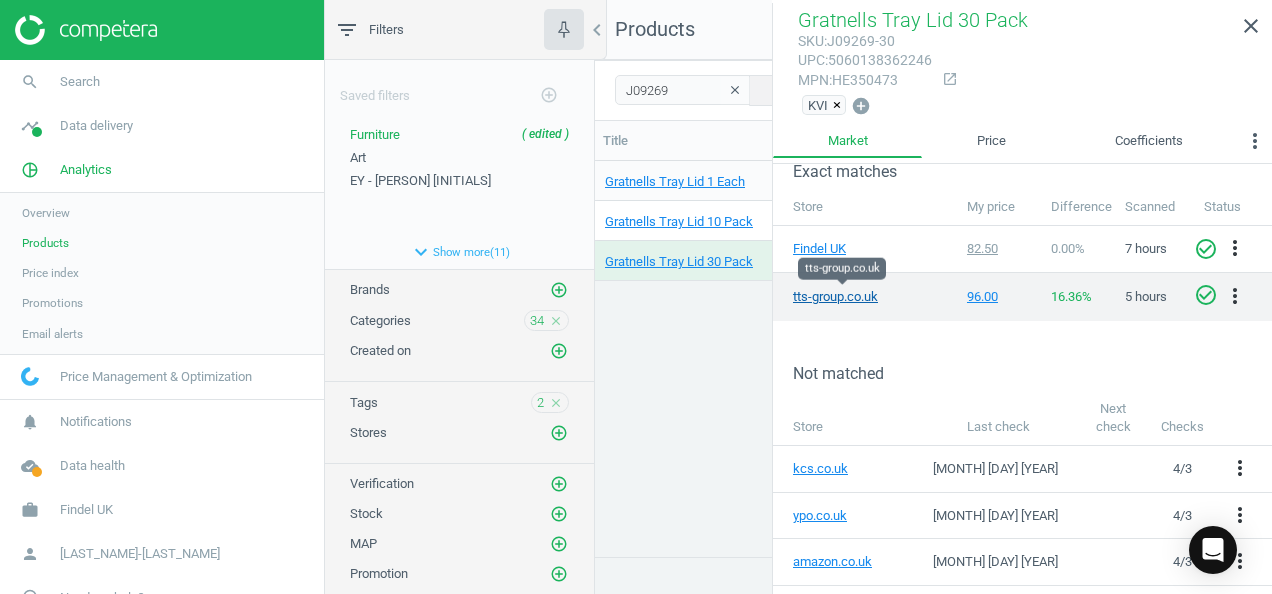 click on "tts-group.co.uk" at bounding box center [843, 297] 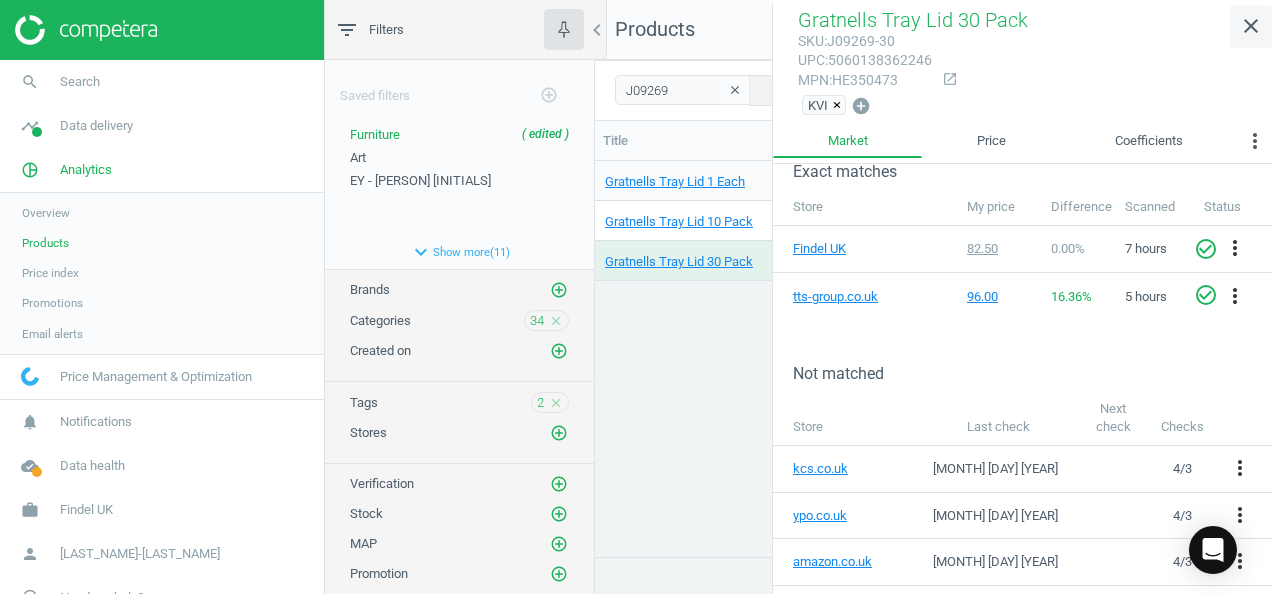 click on "close" at bounding box center (1251, 26) 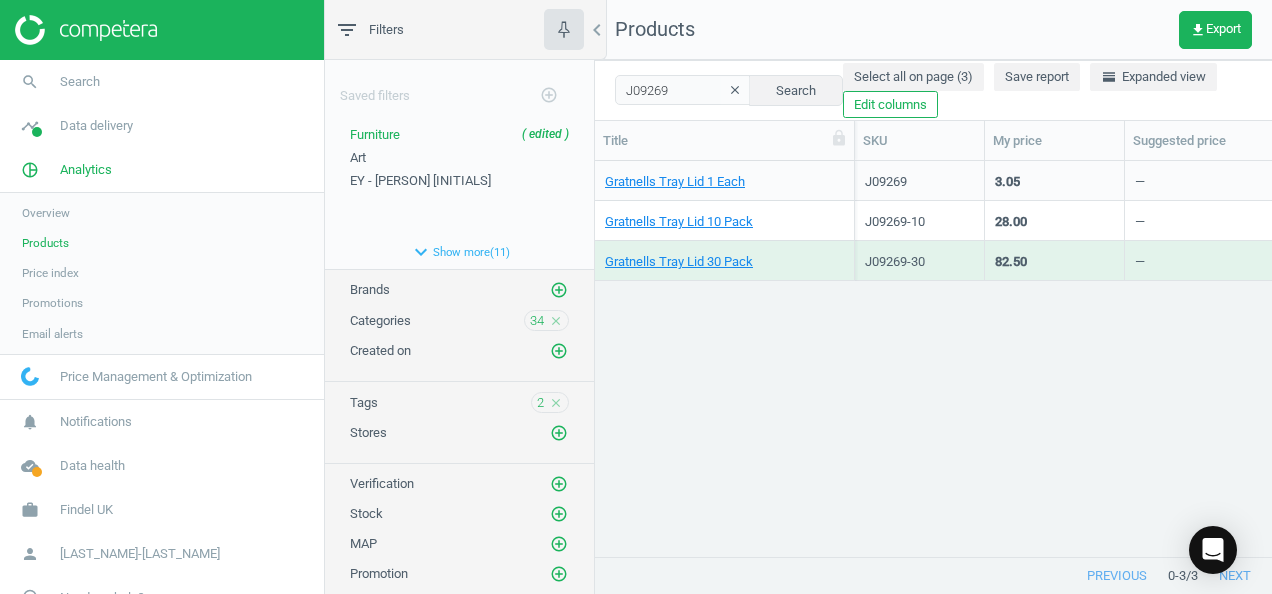 click on "—" at bounding box center [1199, 220] 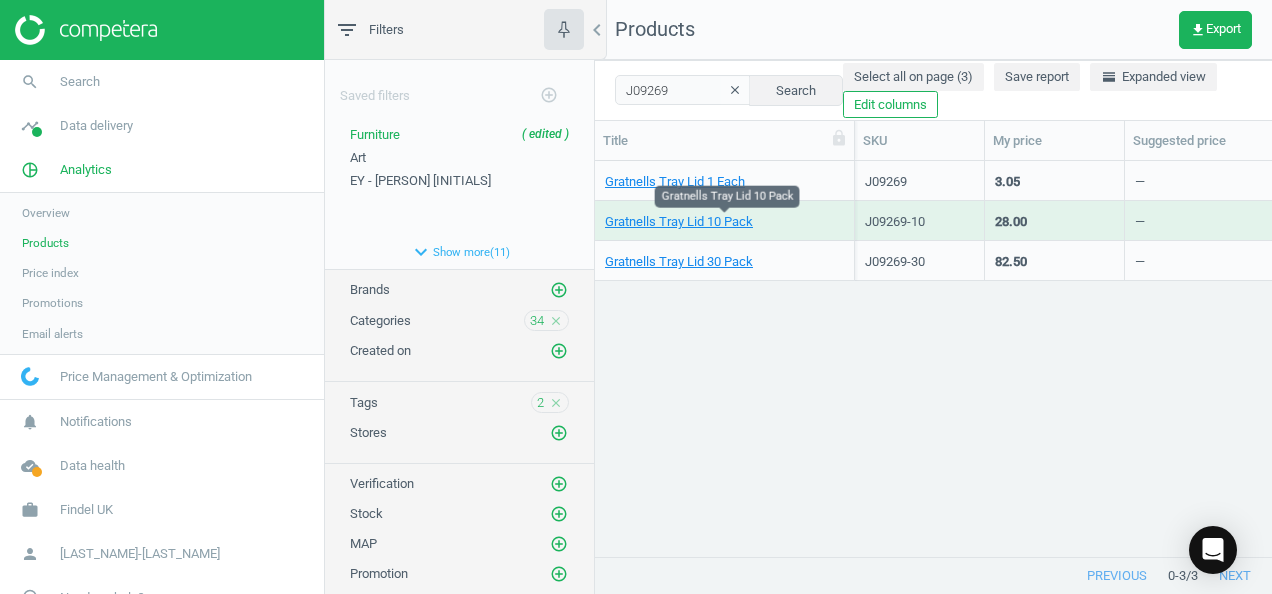 click on "Gratnells Tray Lid 10 Pack" at bounding box center [724, 222] 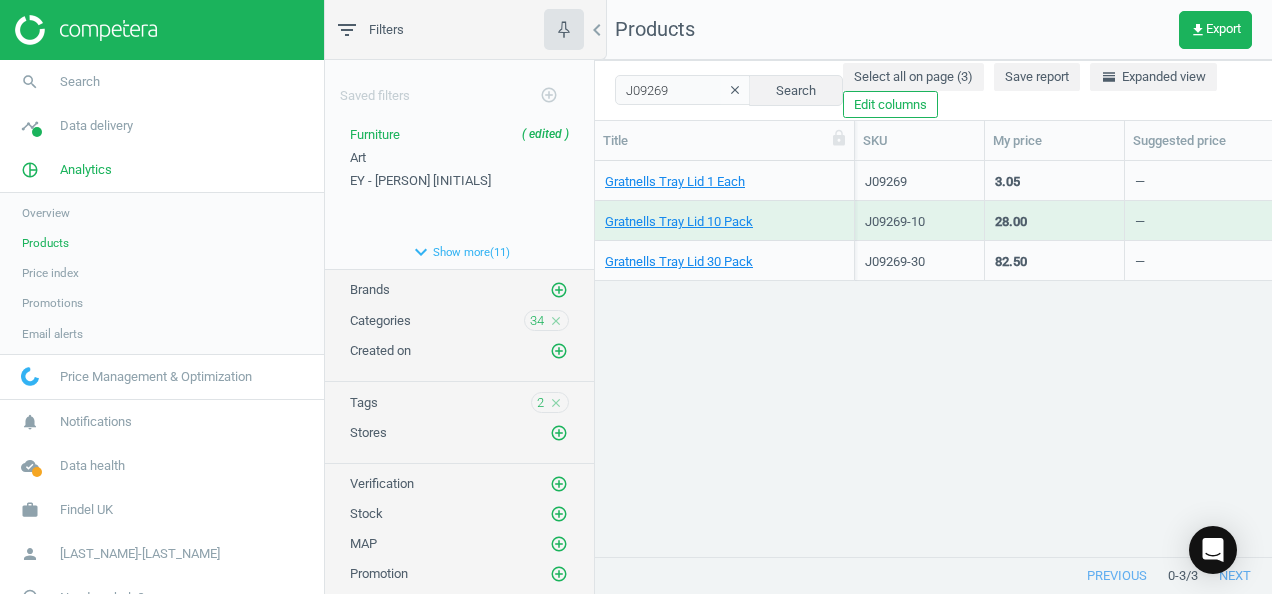 click on "Gratnells Tray Lid 10 Pack" at bounding box center (724, 222) 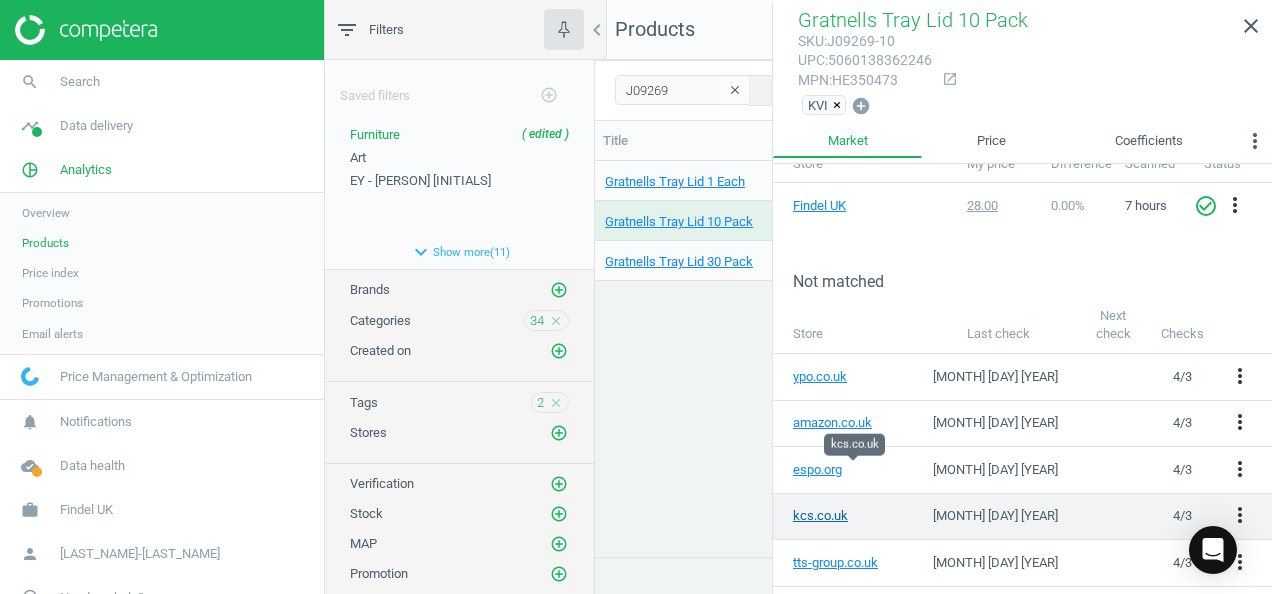 scroll, scrollTop: 366, scrollLeft: 0, axis: vertical 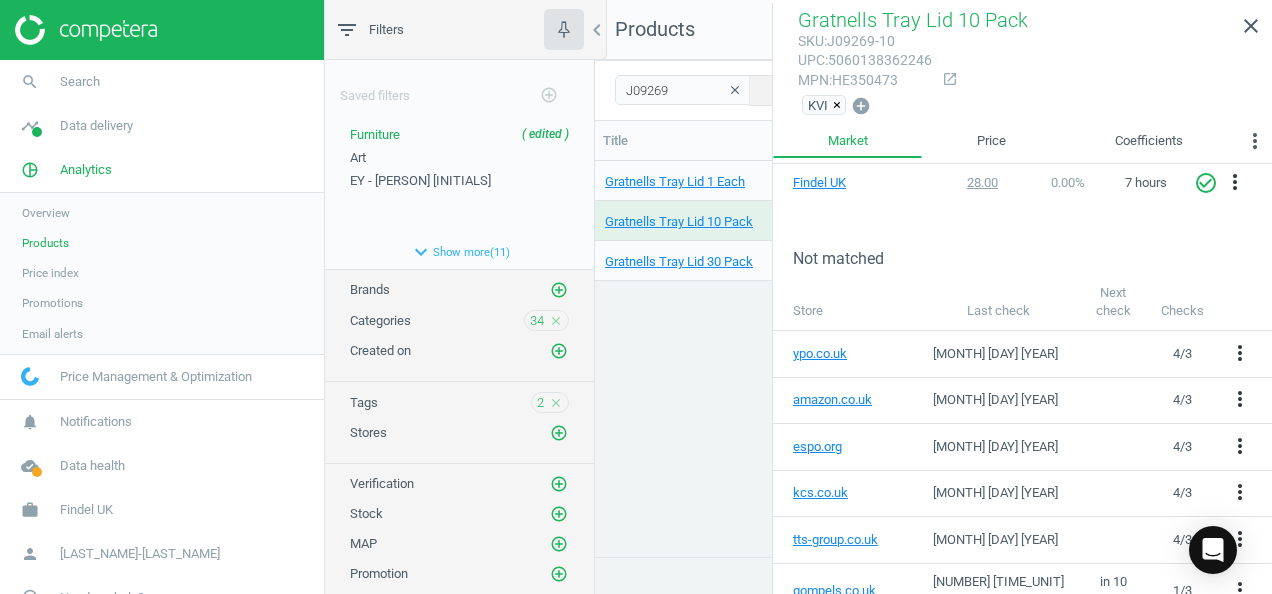 click on "Gratnells Tray Lid 1 Each J09269 3.05 — 3 arrow_downward 1 arrow_upward 0 arrow_downward 0 arrow_upward 4 out of 6 0 on the market Branded 3.05 1 Each .20 — — — 3.95 — — 4.95 — — — 1 2.99 3.5 — — — — — — — — — — — — — — — — — — — — 3.20 2.09 2.99 2.25 — — — — — — — — — 139 2 — 210 — — 210 — — 262 — — — — — — — — — — — — — — — — — — — — — — — — — — Gratnells Tray Lid 10 Pack J09269-10 28.00 — 0 arrow_downward 0 arrow_upward 0 arrow_downward 0 arrow_upward 0 out of 6 0 on the market Branded 2.8 10 Pack .20 — — — — — — — — — — — — — — — — — — — — — — — — — — — — — — — — — — — — — — — — — — — — — — — — — — — — — — — — — — — — — — — — — — — — — — — — — — — — — — — — — — Gratnells Tray Lid 30 Pack J09269-30 82.50 —" at bounding box center [933, 351] 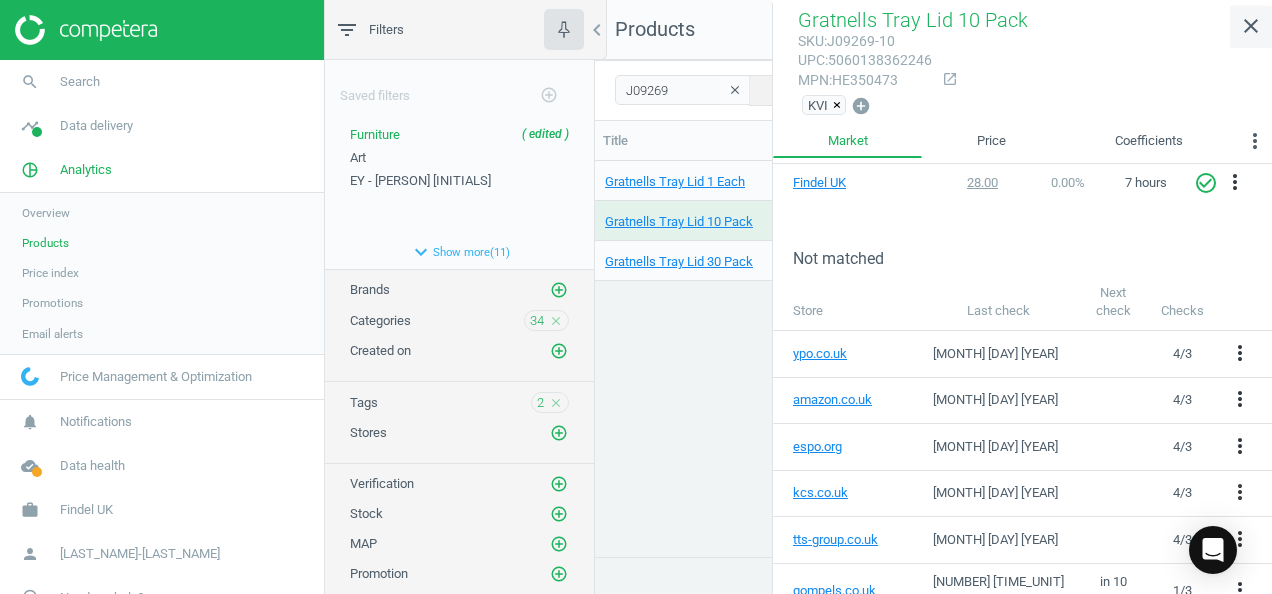 click on "close" at bounding box center [1251, 26] 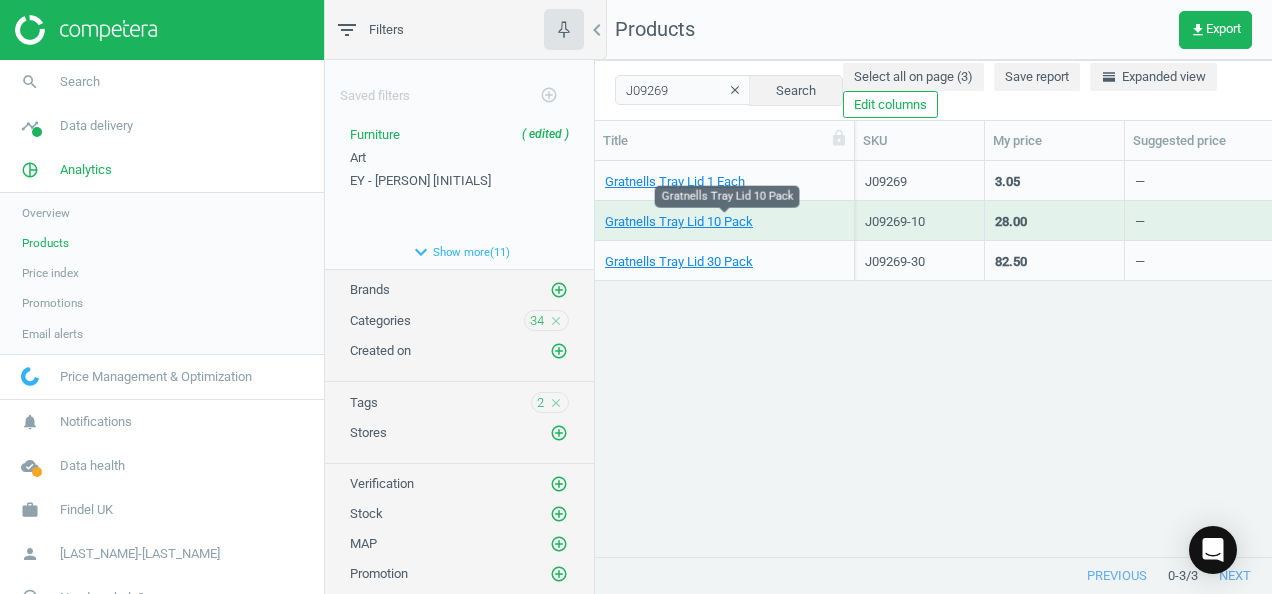 click on "Gratnells Tray Lid 10 Pack" at bounding box center [724, 222] 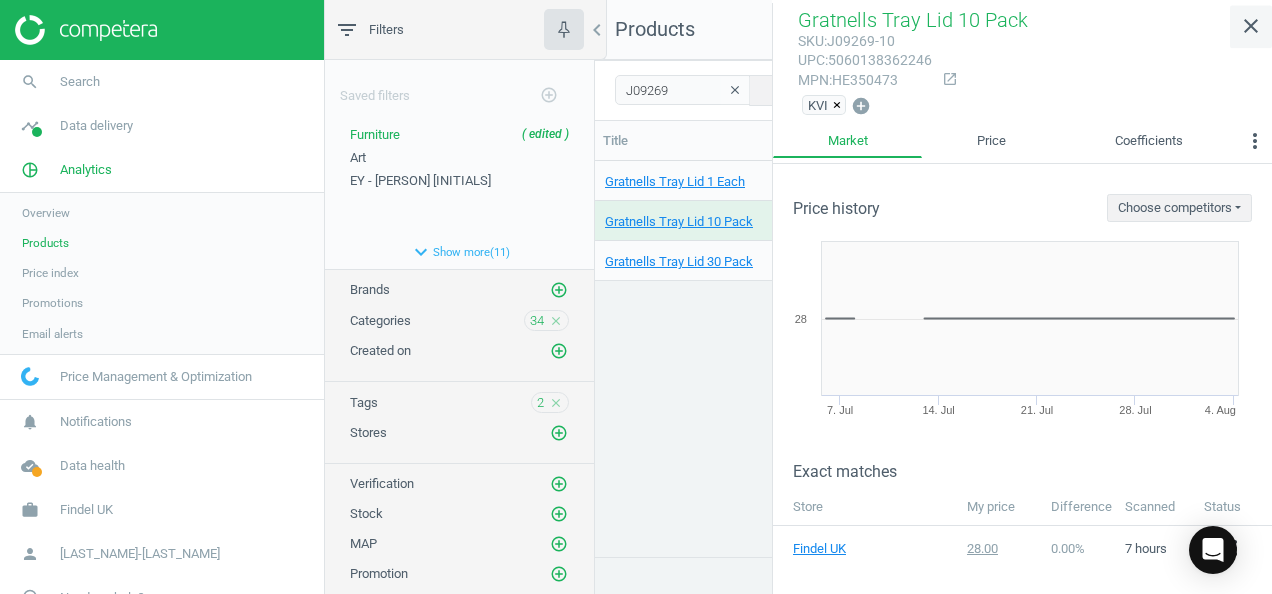 click on "close" at bounding box center (1251, 26) 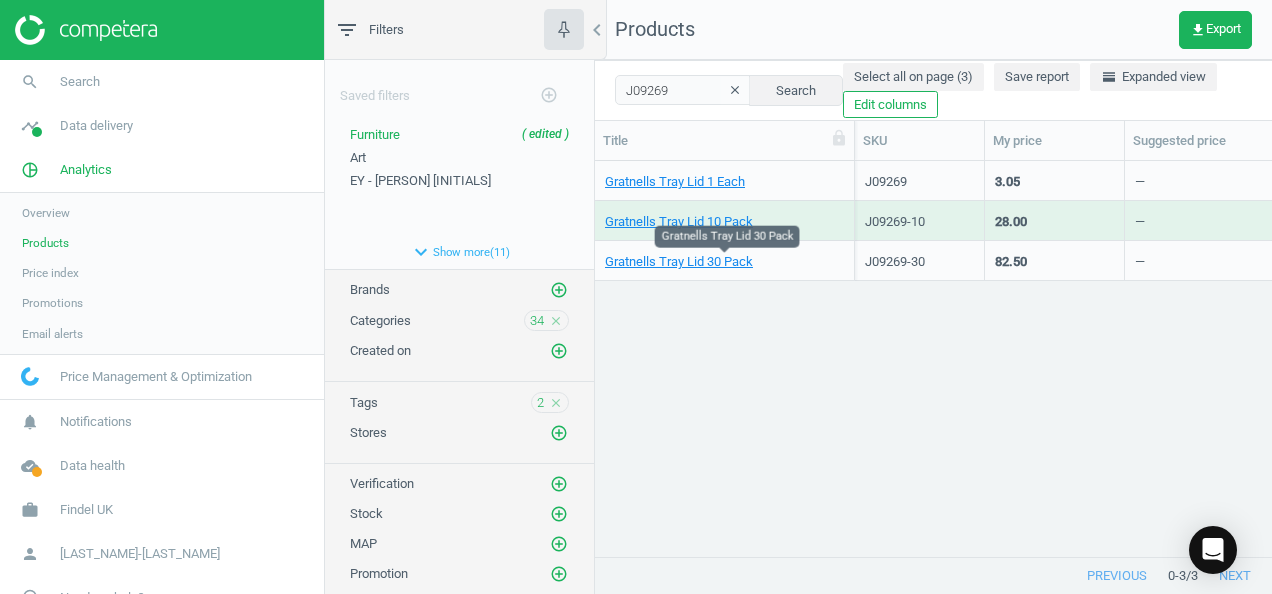 click on "Gratnells Tray Lid 30 Pack" at bounding box center (724, 262) 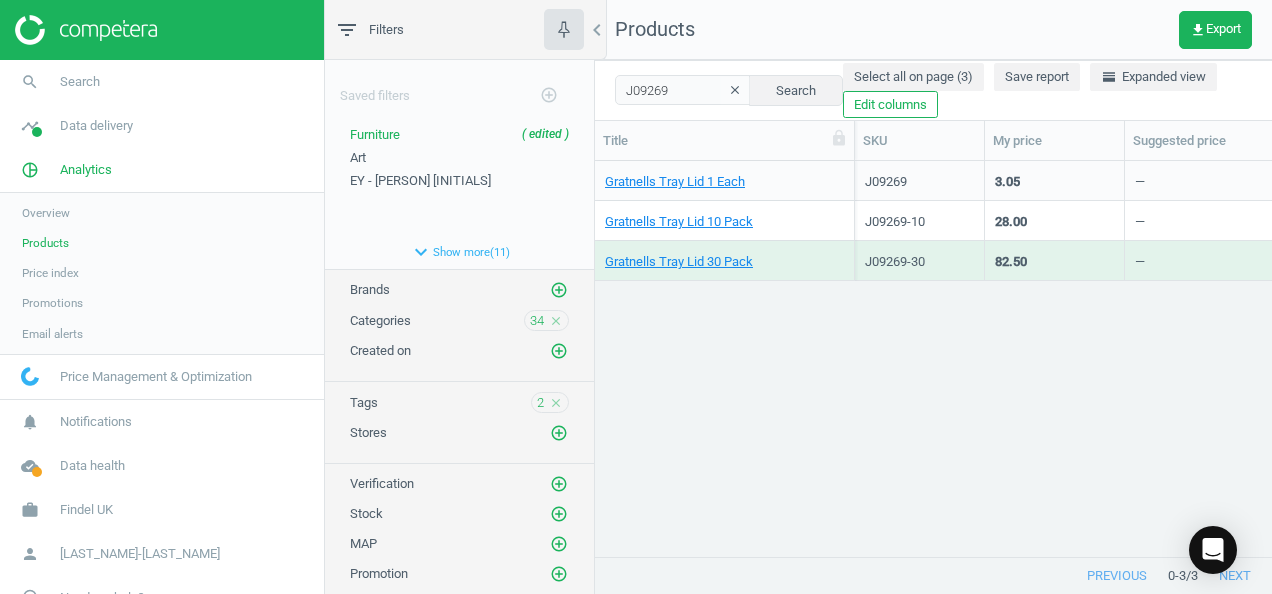 click on "Gratnells Tray Lid 30 Pack" at bounding box center [724, 262] 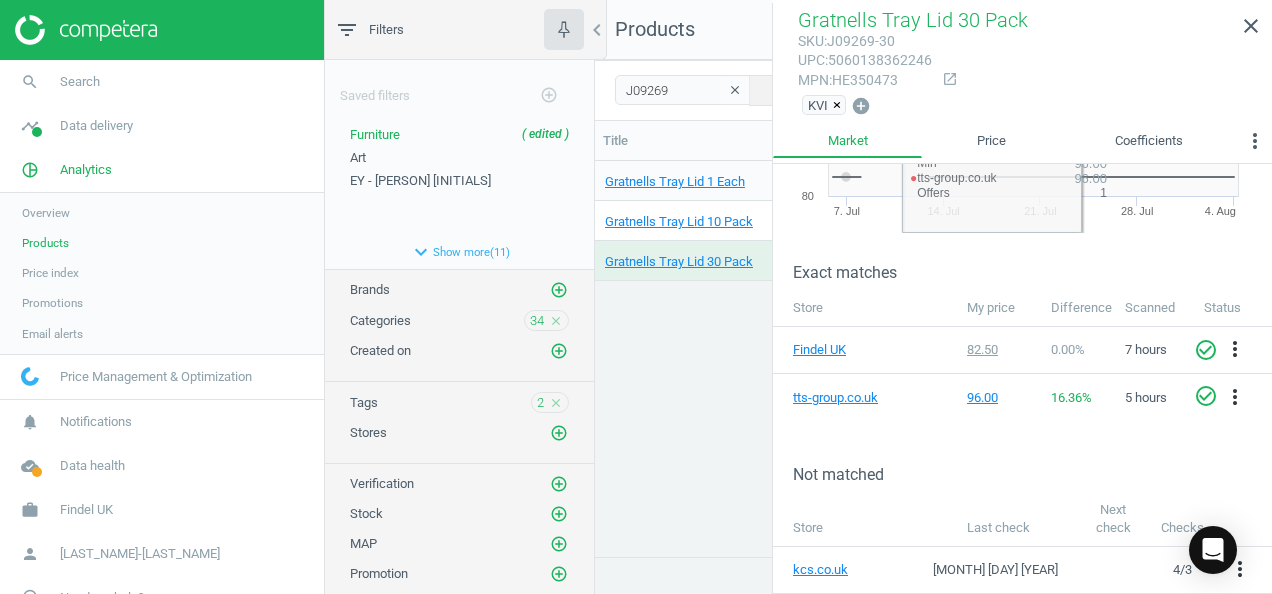 scroll, scrollTop: 200, scrollLeft: 0, axis: vertical 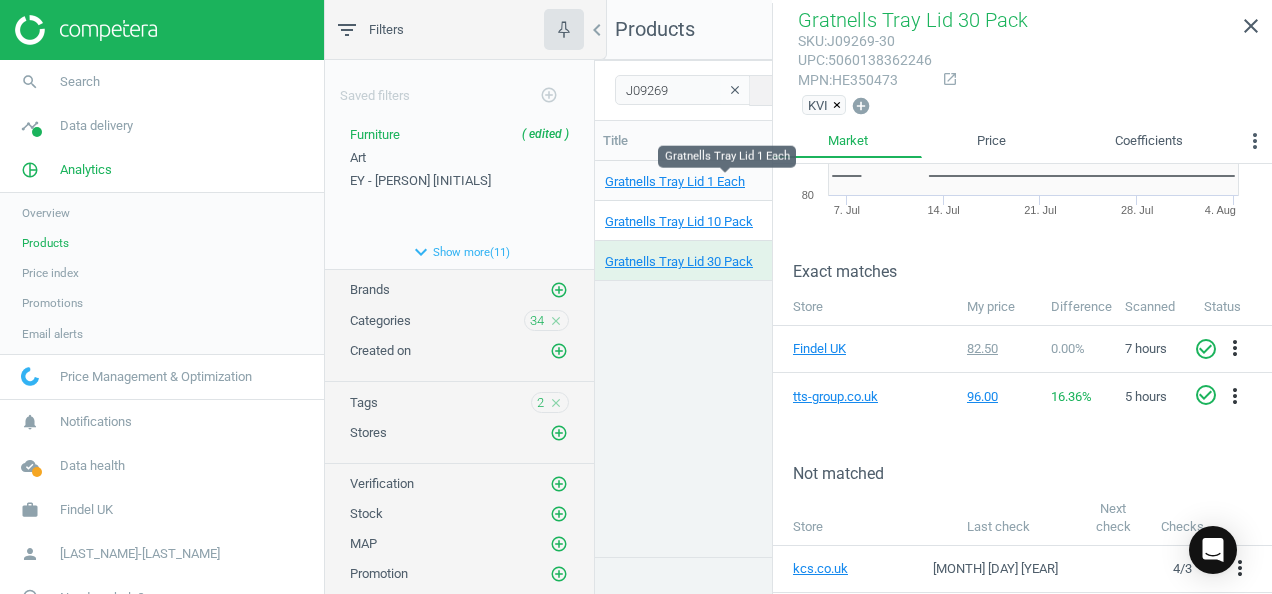 click on "Gratnells Tray Lid 1 Each" at bounding box center [724, 182] 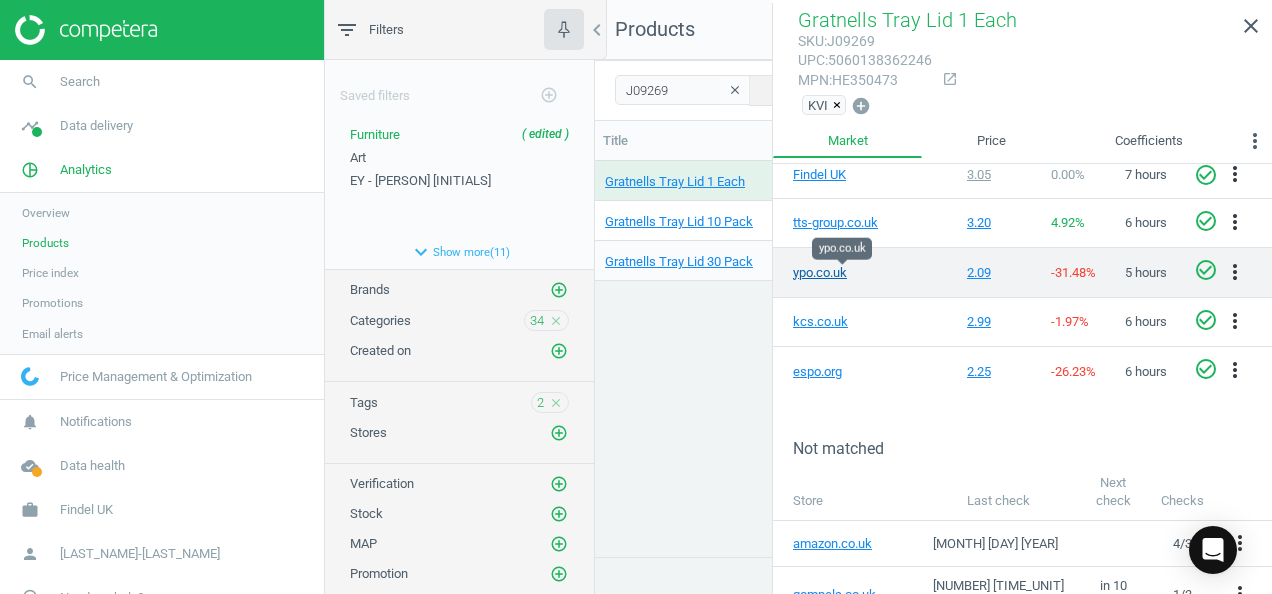 scroll, scrollTop: 274, scrollLeft: 0, axis: vertical 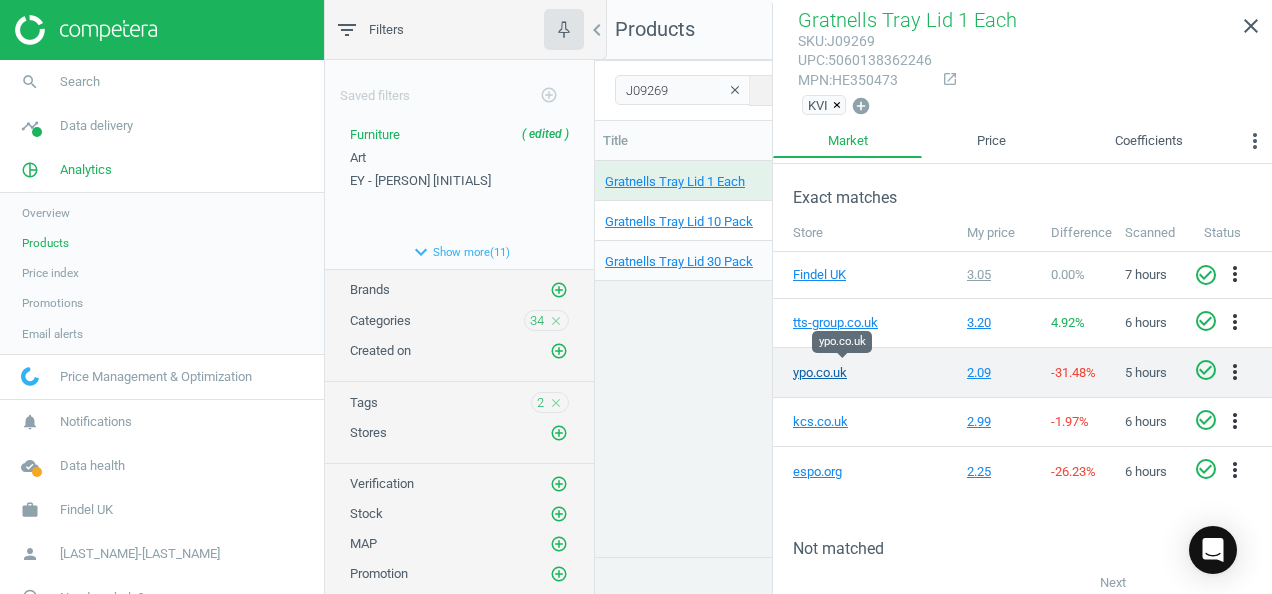 click on "ypo.co.uk" at bounding box center [843, 373] 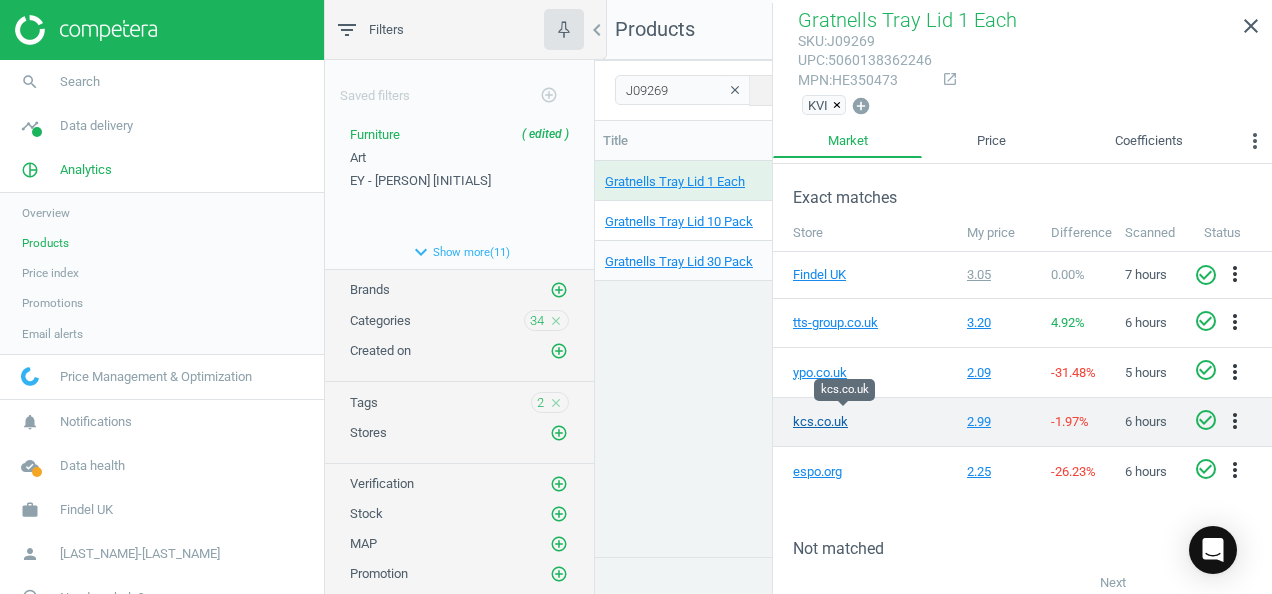 click on "kcs.co.uk" at bounding box center (843, 422) 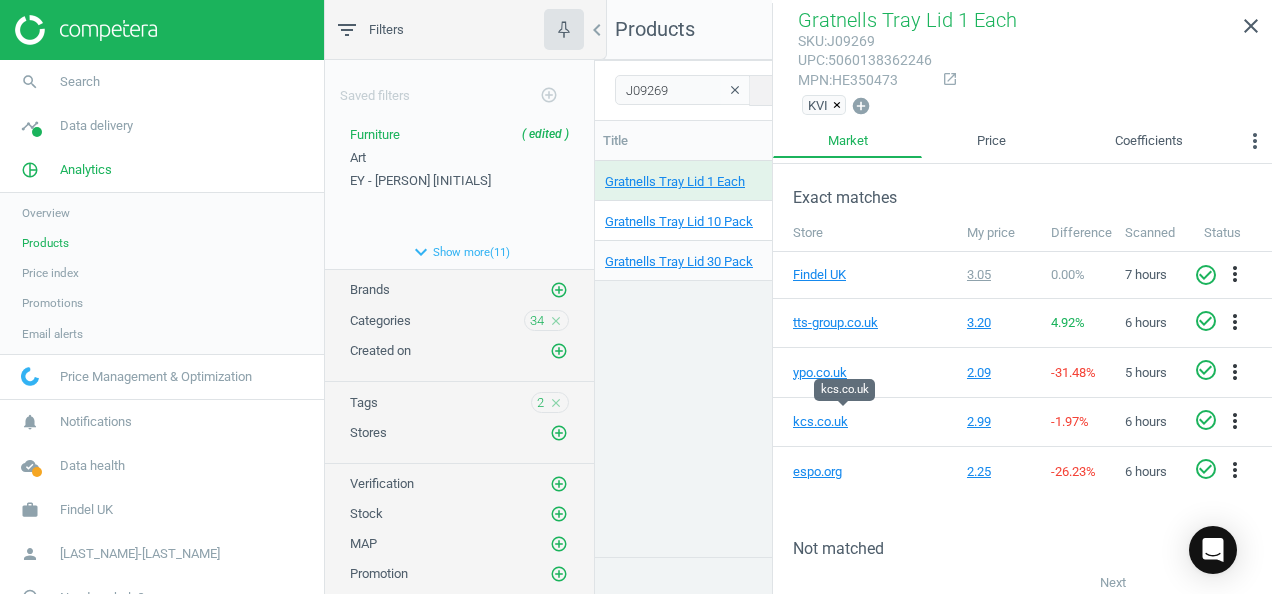 scroll, scrollTop: 220, scrollLeft: 0, axis: vertical 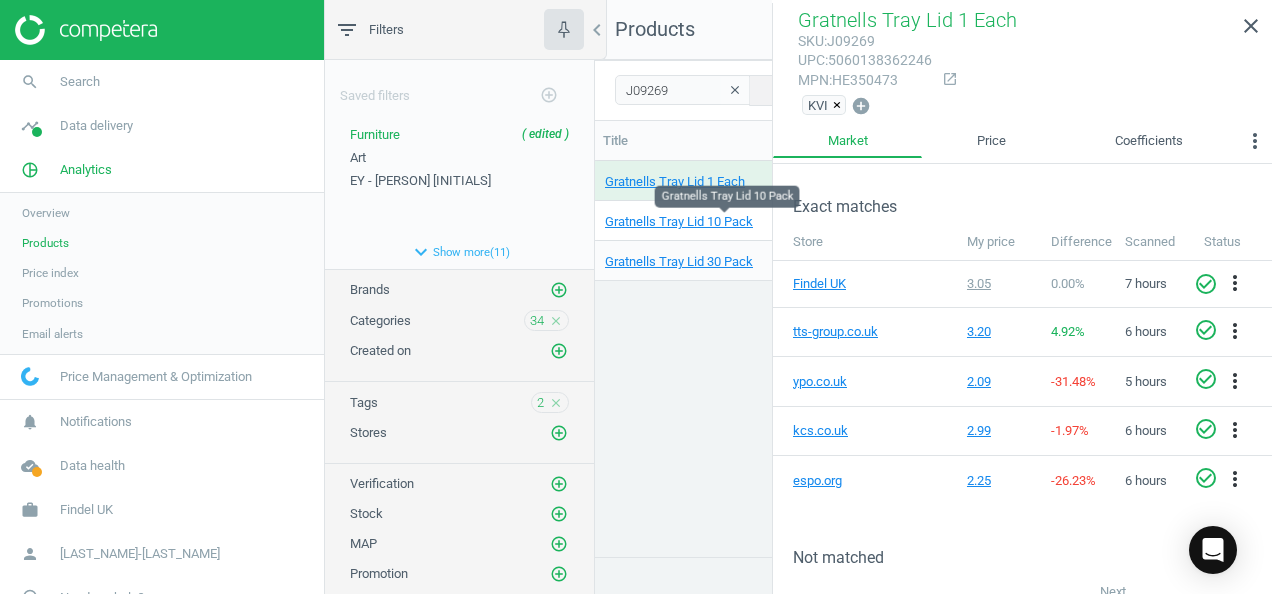click on "Gratnells Tray Lid 10 Pack" at bounding box center (724, 222) 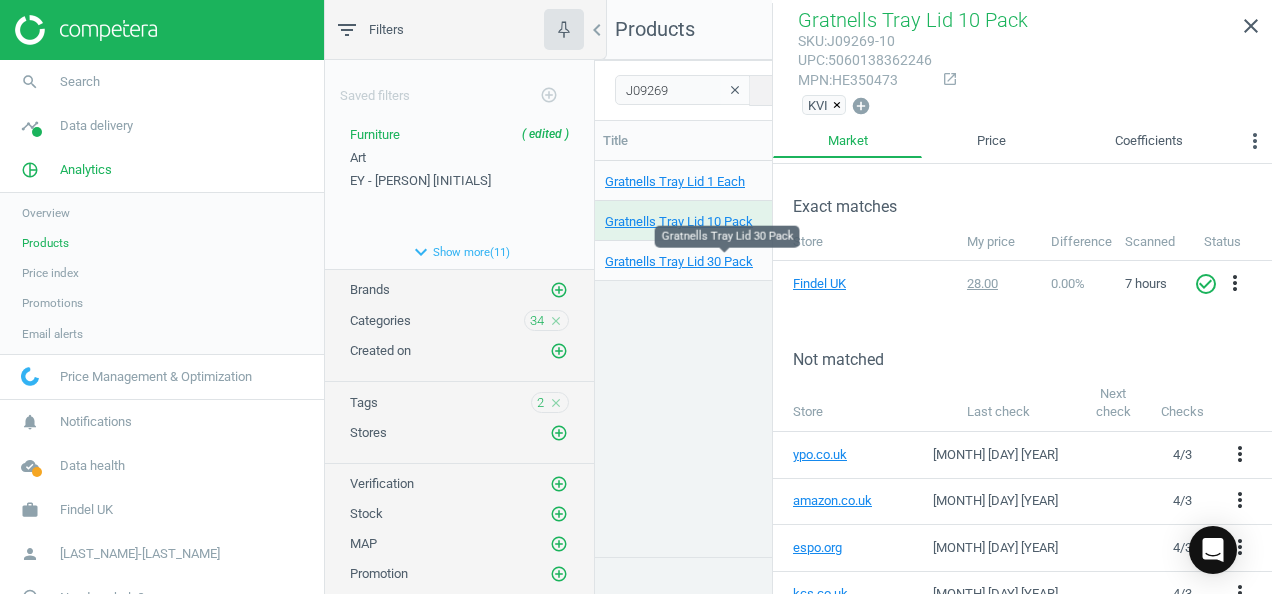 click on "Gratnells Tray Lid 30 Pack" at bounding box center [724, 262] 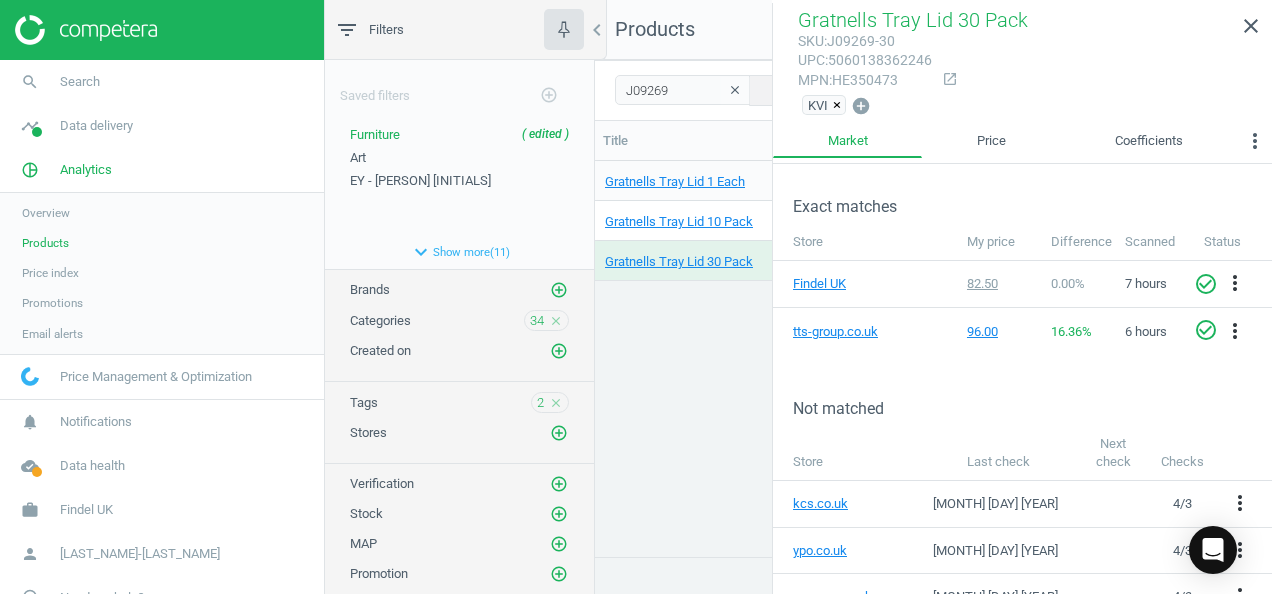 drag, startPoint x: 1222, startPoint y: 332, endPoint x: 800, endPoint y: 354, distance: 422.57306 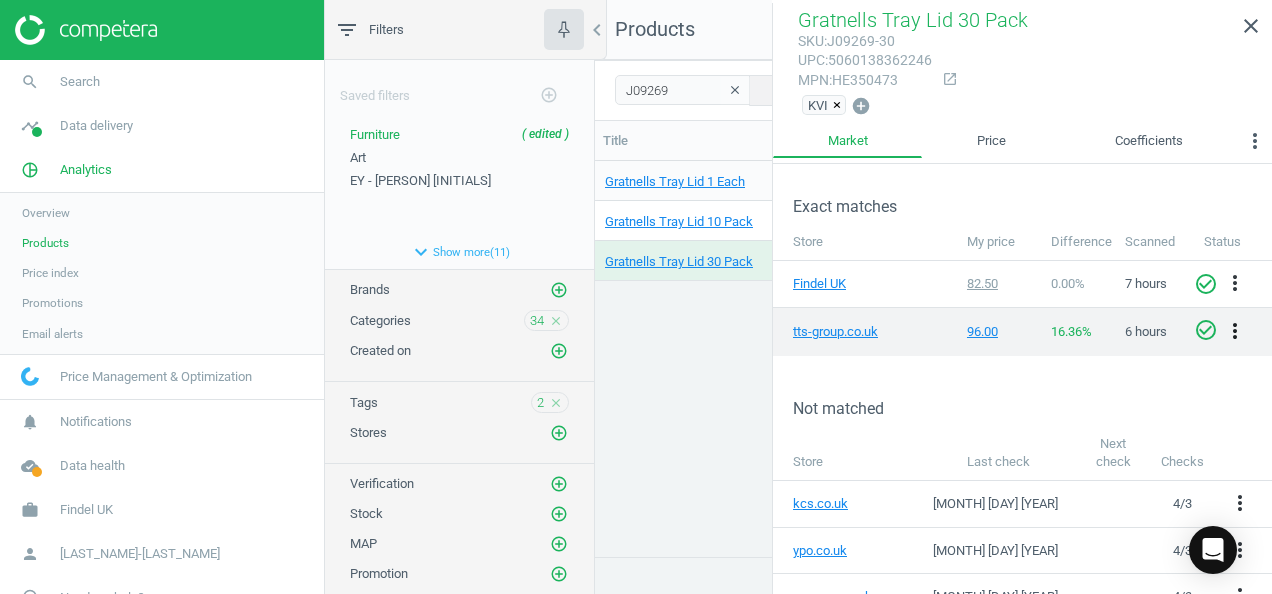 click on "more_vert" at bounding box center [1235, 331] 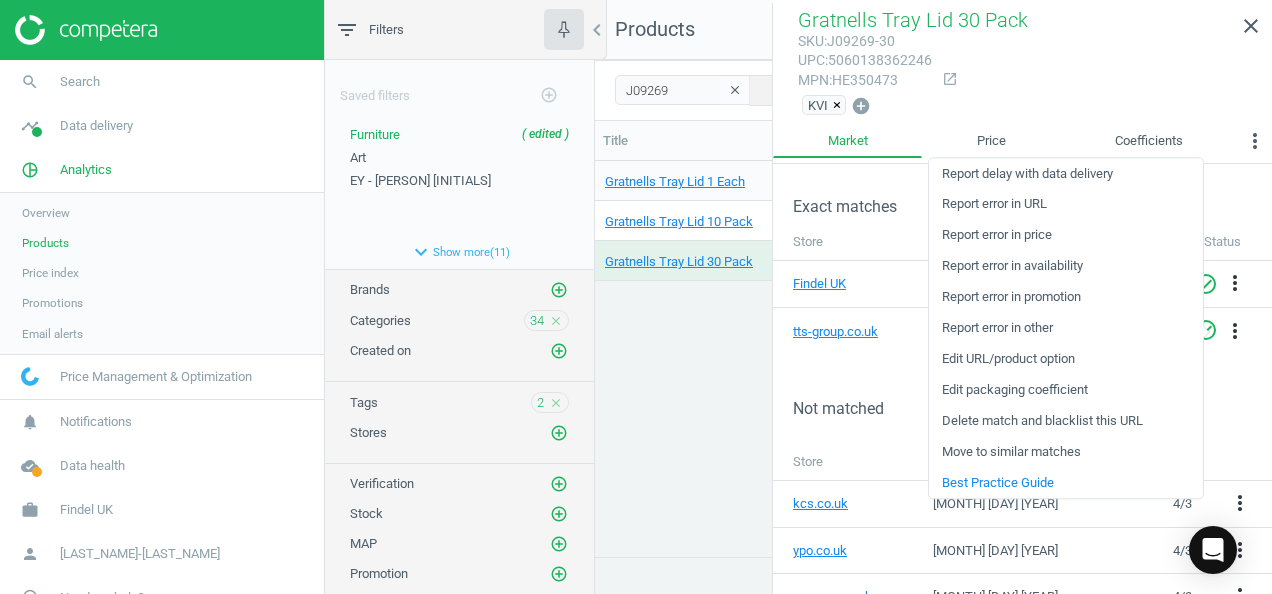 click on "Gratnells Tray Lid 1 Each J09269 3.05 — 3 arrow_downward 1 arrow_upward 0 arrow_downward 0 arrow_upward 4 out of 6 0 on the market Branded 3.05 1 Each .20 — — — 3.95 — — 4.95 — — — 1 2.99 3.5 — — — — — — — — — — — — — — — — — — — — 3.20 2.09 2.99 2.25 — — — — — — — — — 139 2 — 210 — — 210 — — 262 — — — — — — — — — — — — — — — — — — — — — — — — — — Gratnells Tray Lid 10 Pack J09269-10 28.00 — 0 arrow_downward 0 arrow_upward 0 arrow_downward 0 arrow_upward 0 out of 6 0 on the market Branded 2.8 10 Pack .20 — — — — — — — — — — — — — — — — — — — — — — — — — — — — — — — — — — — — — — — — — — — — — — — — — — — — — — — — — — — — — — — — — — — — — — — — — — — — — — — — — — Gratnells Tray Lid 30 Pack J09269-30 82.50 —" at bounding box center (933, 351) 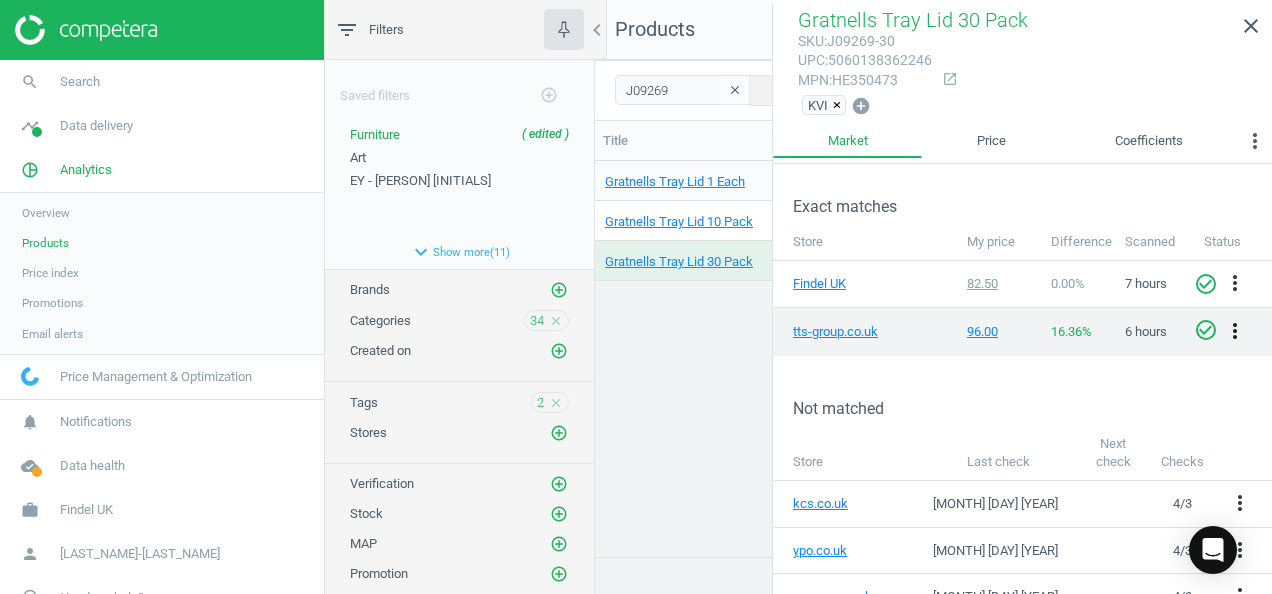 click on "more_vert" at bounding box center (1235, 331) 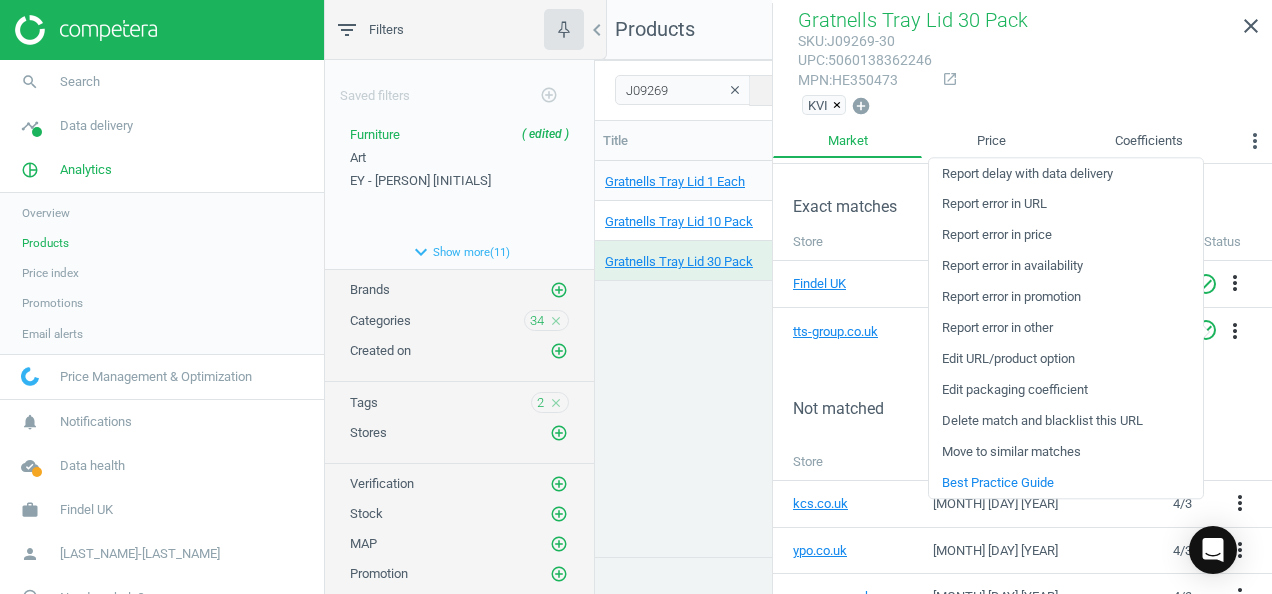 click on "Edit packaging coefficient" at bounding box center (1066, 390) 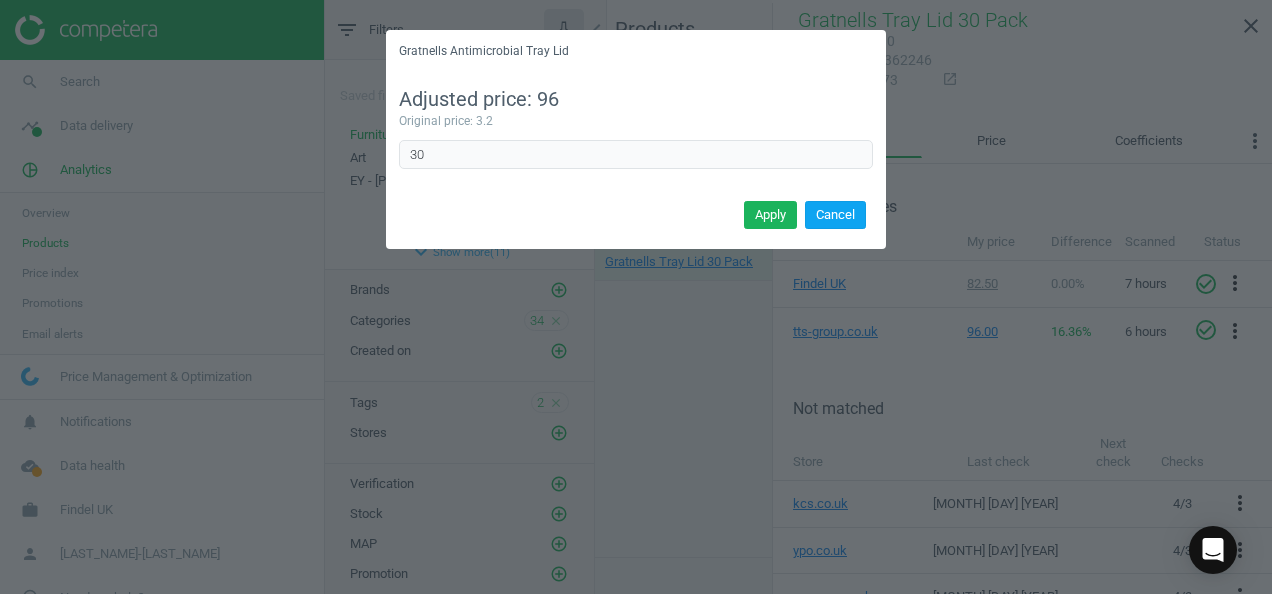 click on "Cancel" at bounding box center (835, 215) 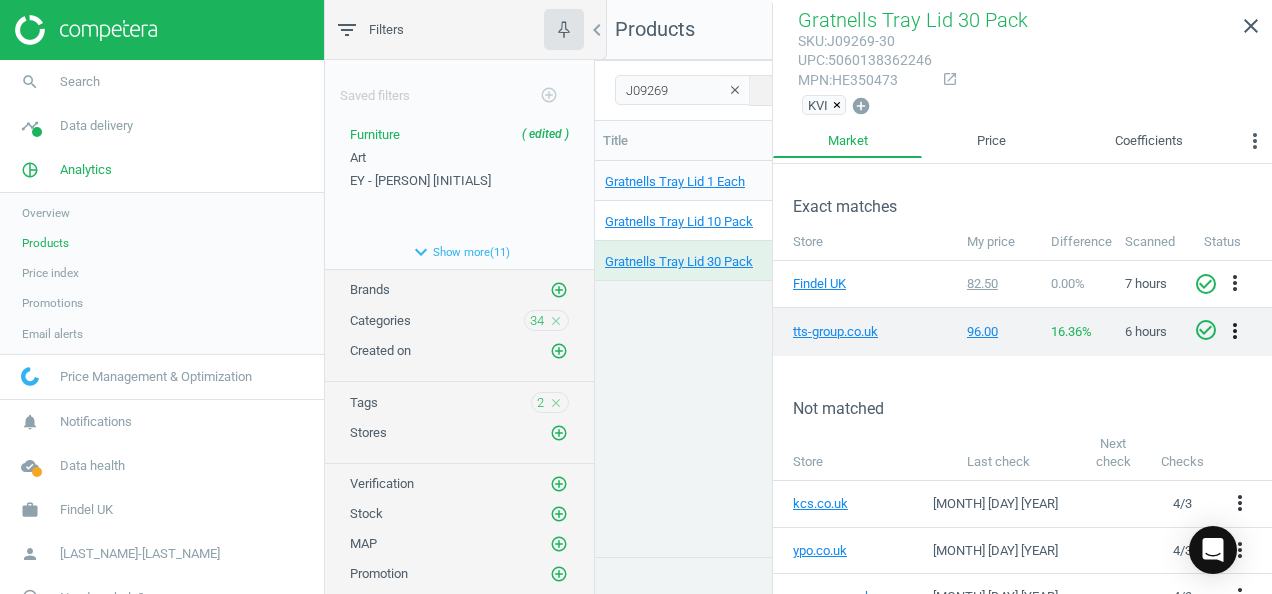 click on "more_vert" at bounding box center [1235, 331] 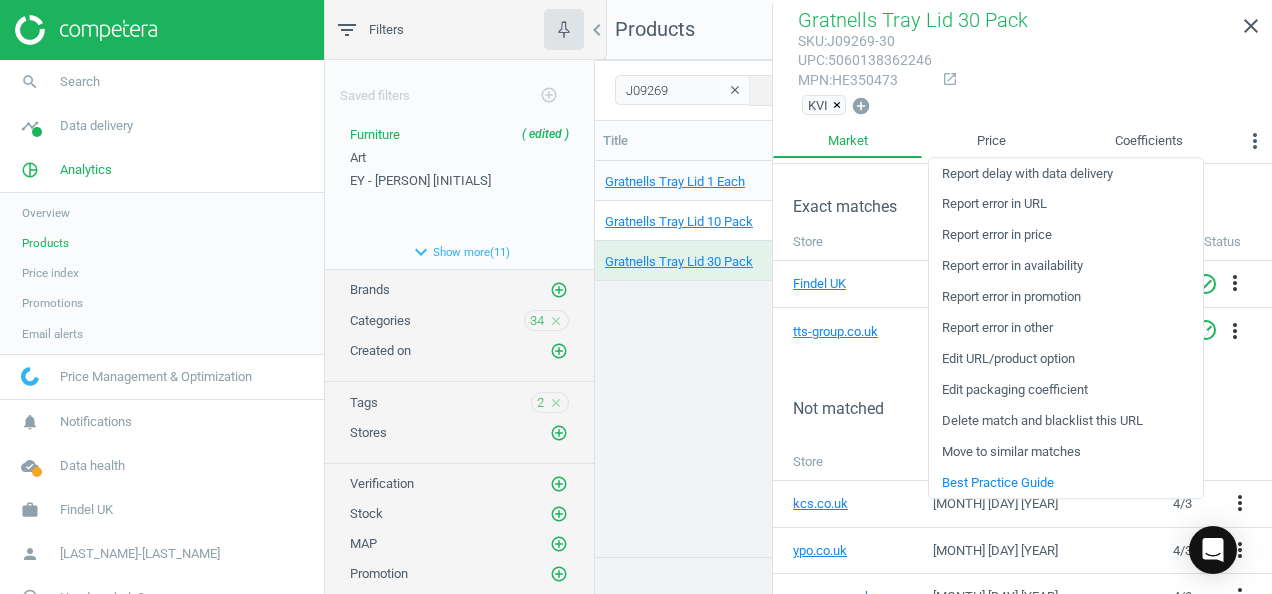 click on "Edit URL/product option" at bounding box center (1066, 359) 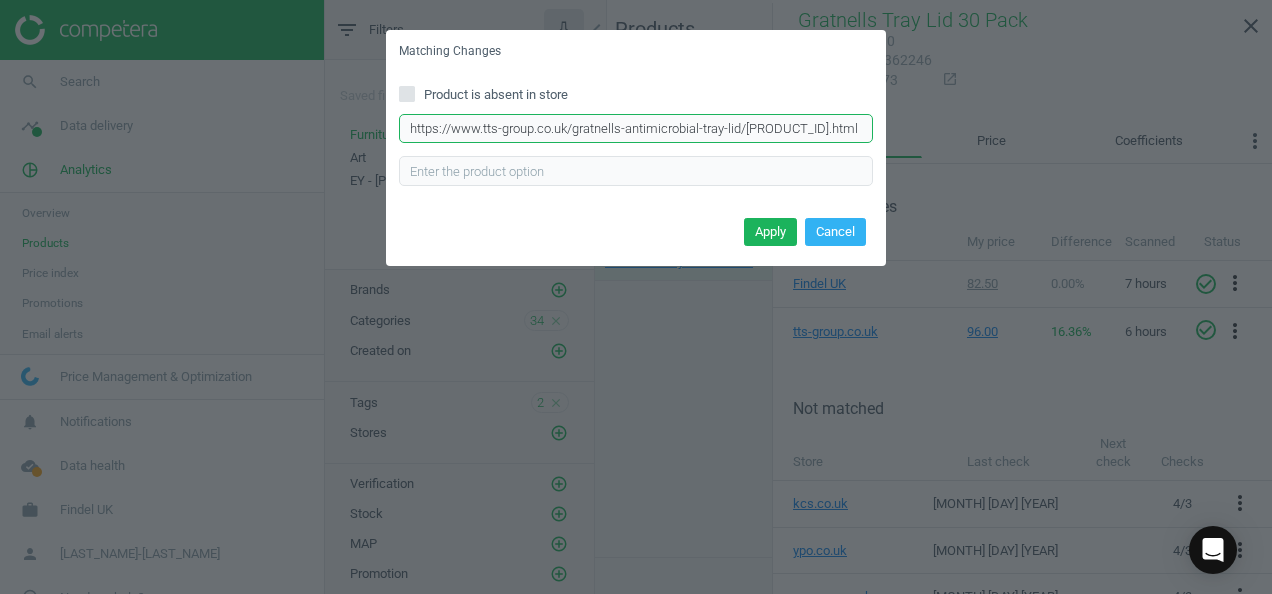 drag, startPoint x: 814, startPoint y: 127, endPoint x: 378, endPoint y: 140, distance: 436.19376 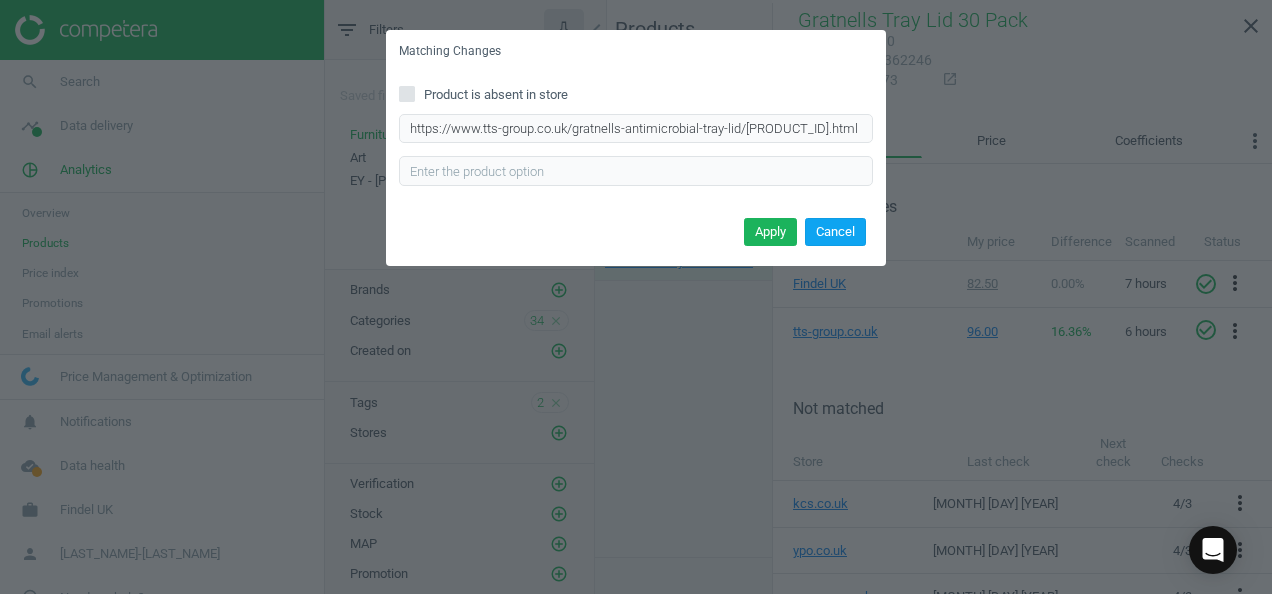 click on "Cancel" at bounding box center (835, 232) 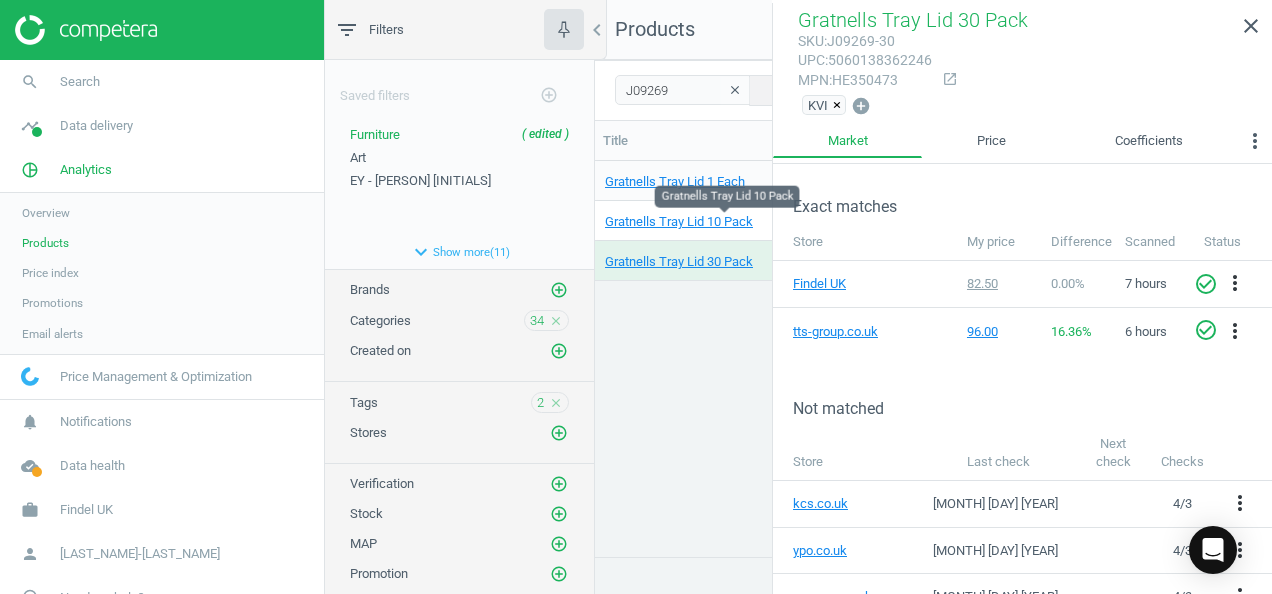 click on "Gratnells Tray Lid 10 Pack" at bounding box center [724, 222] 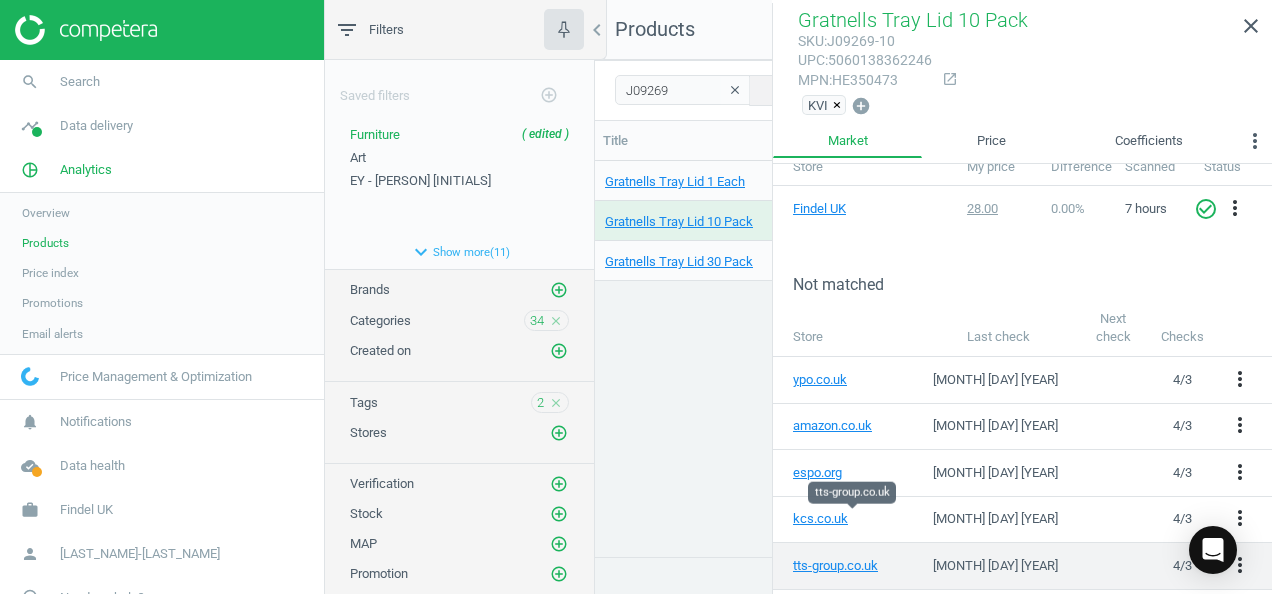 scroll, scrollTop: 365, scrollLeft: 0, axis: vertical 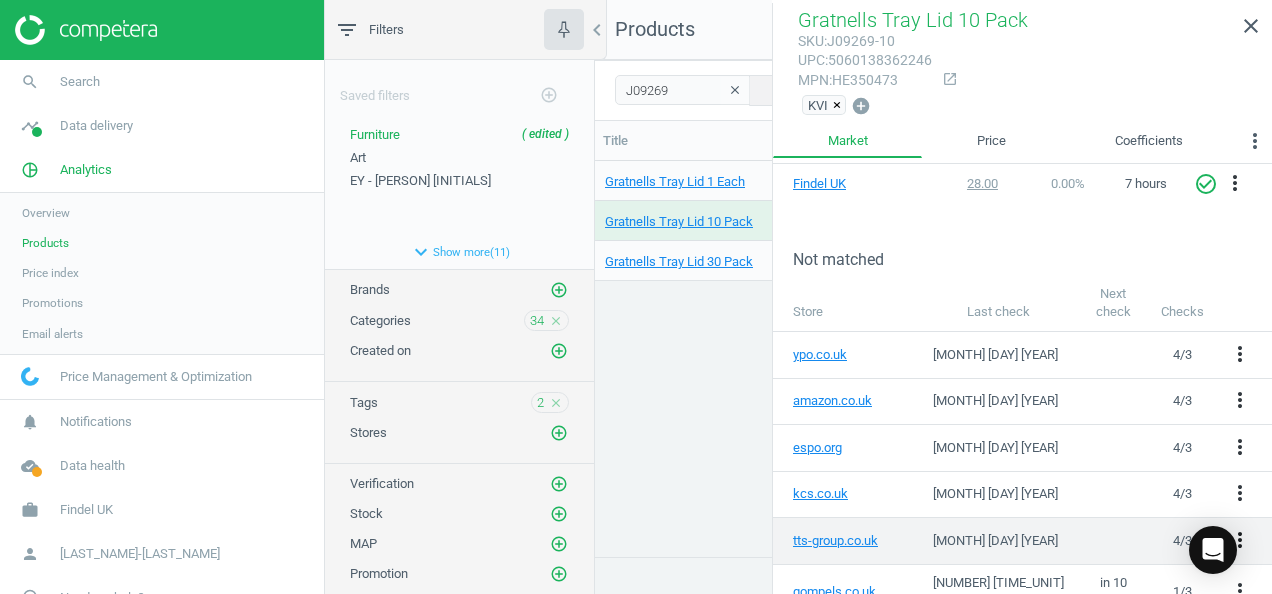 click on "more_vert" at bounding box center [1240, 540] 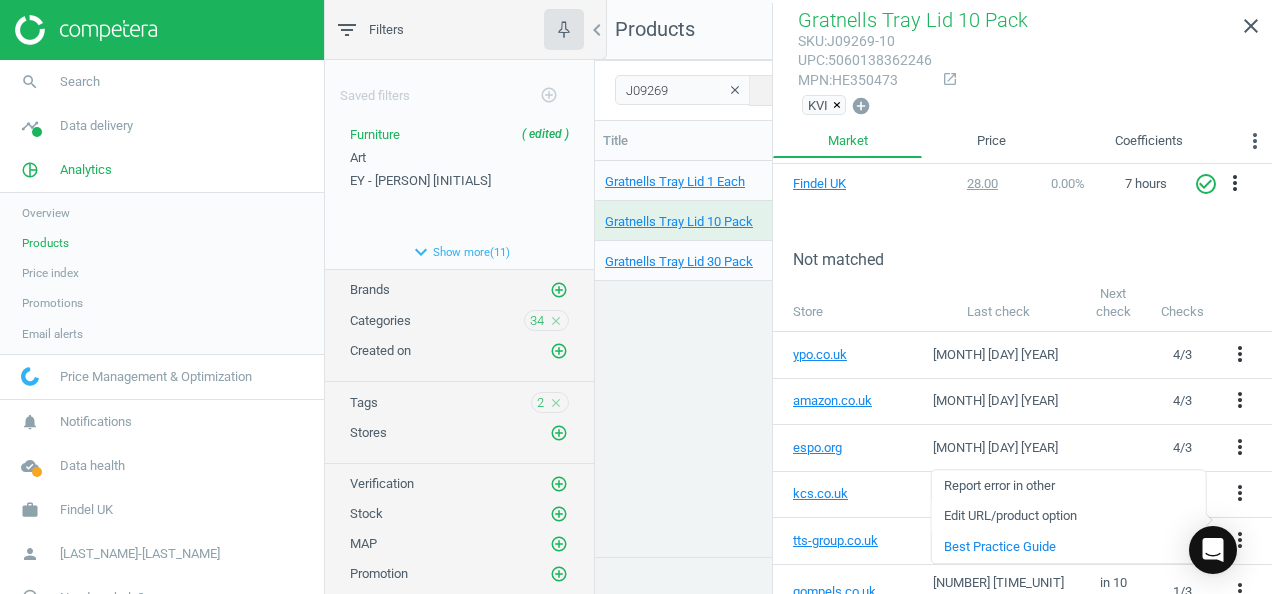 click on "Edit URL/product option" at bounding box center [1068, 516] 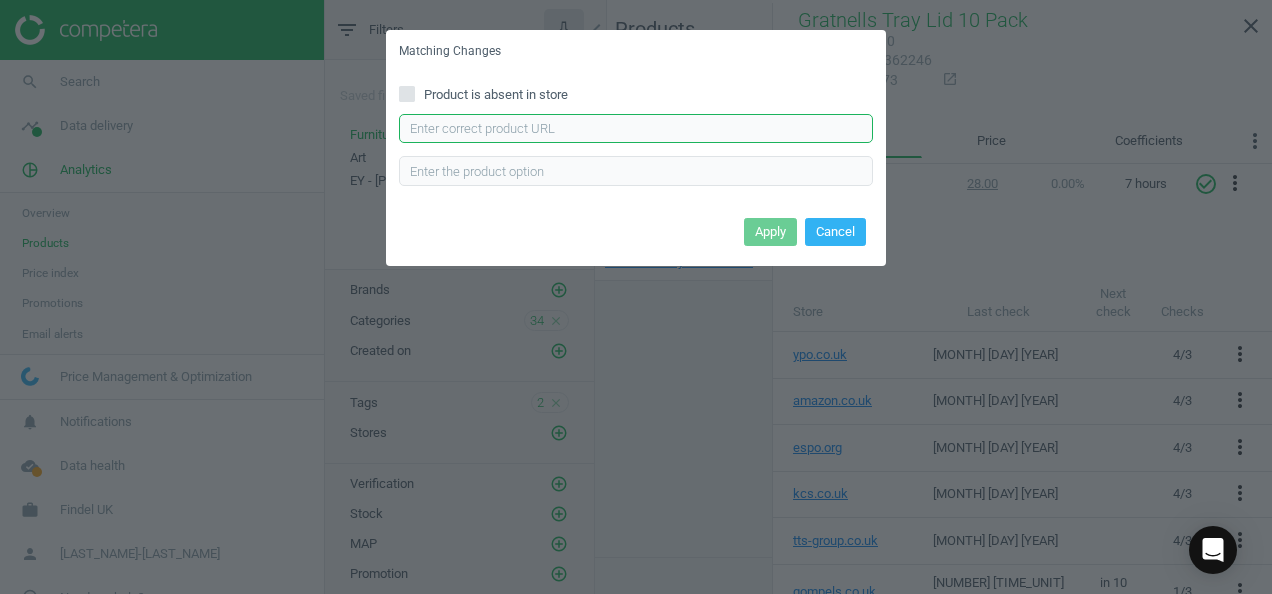 click at bounding box center (636, 129) 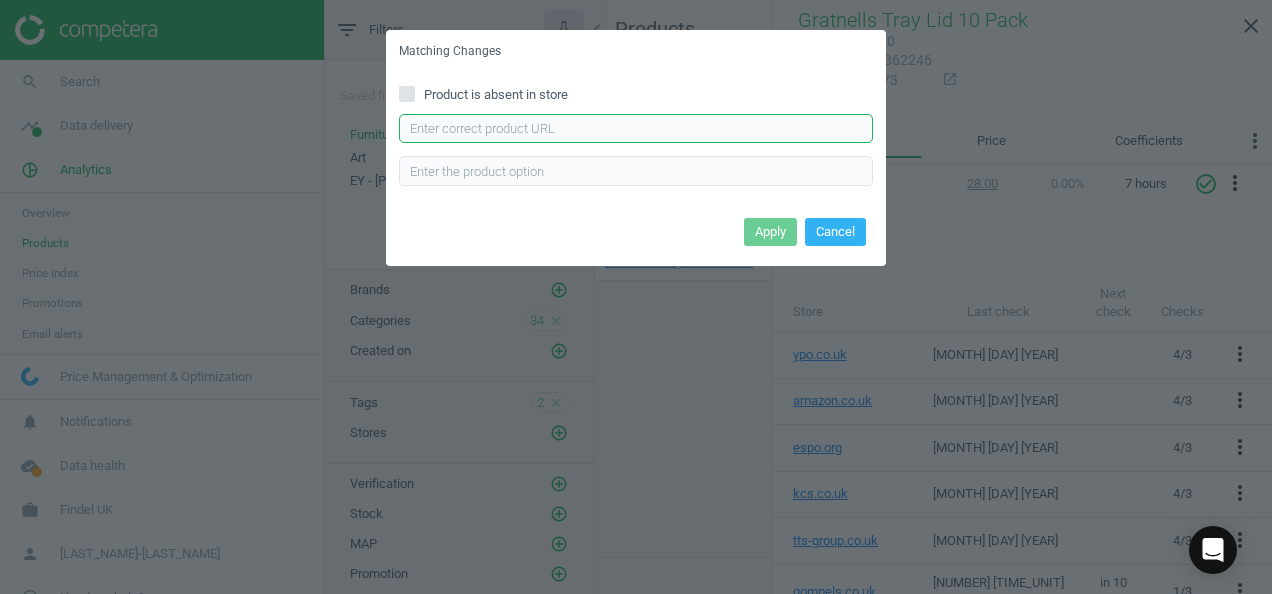 paste on "https://www.tts-group.co.uk/gratnells-antimicrobial-tray-lid/[PRODUCT_ID].html" 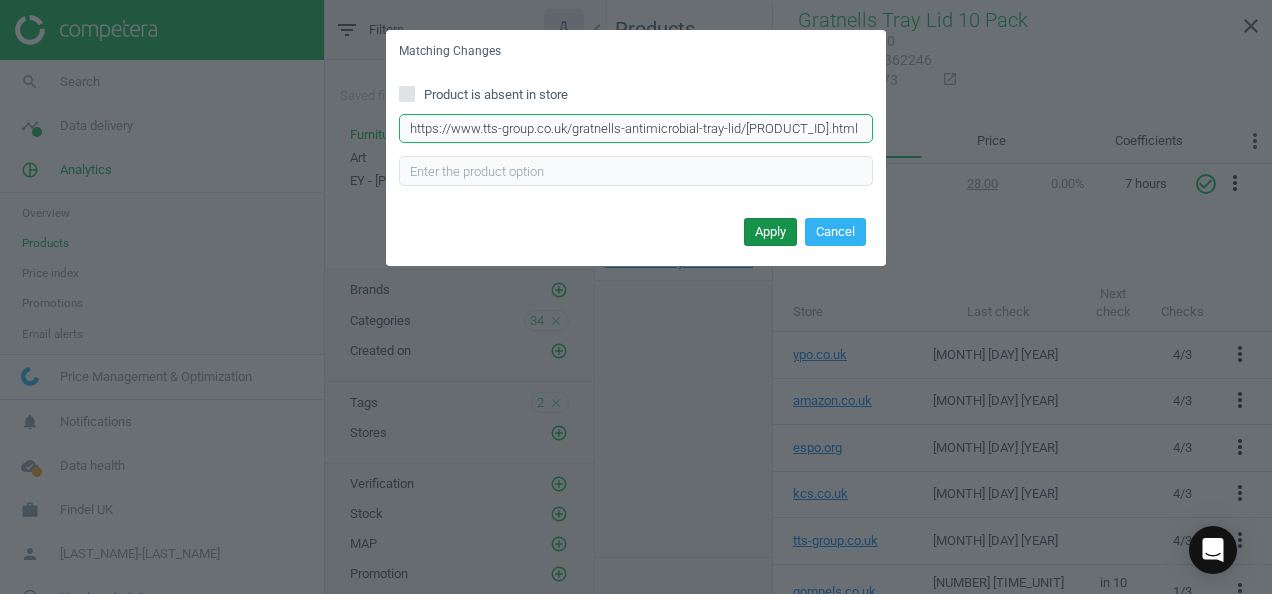 type on "https://www.tts-group.co.uk/gratnells-antimicrobial-tray-lid/[PRODUCT_ID].html" 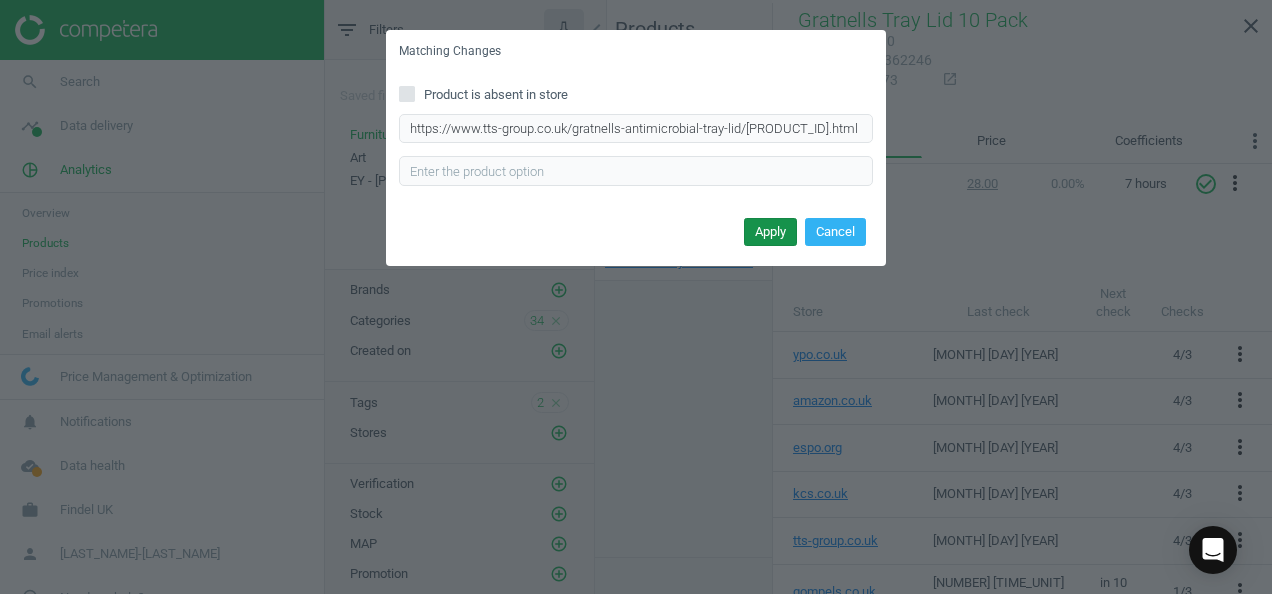 click on "Apply" at bounding box center [770, 232] 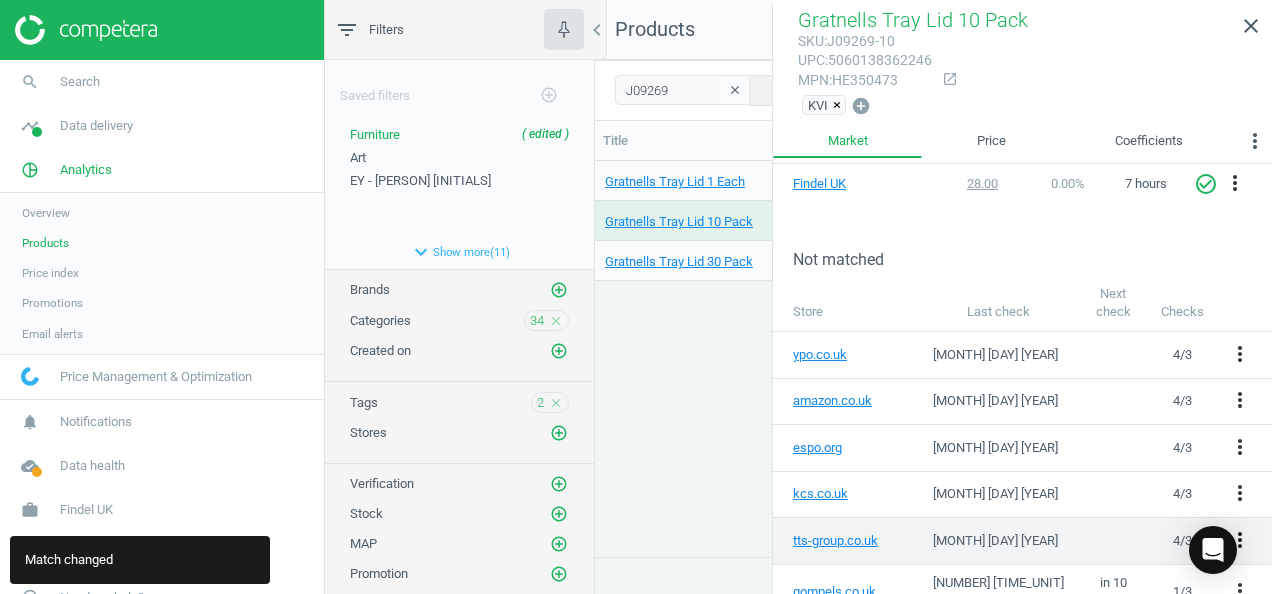 click on "more_vert" at bounding box center [1240, 540] 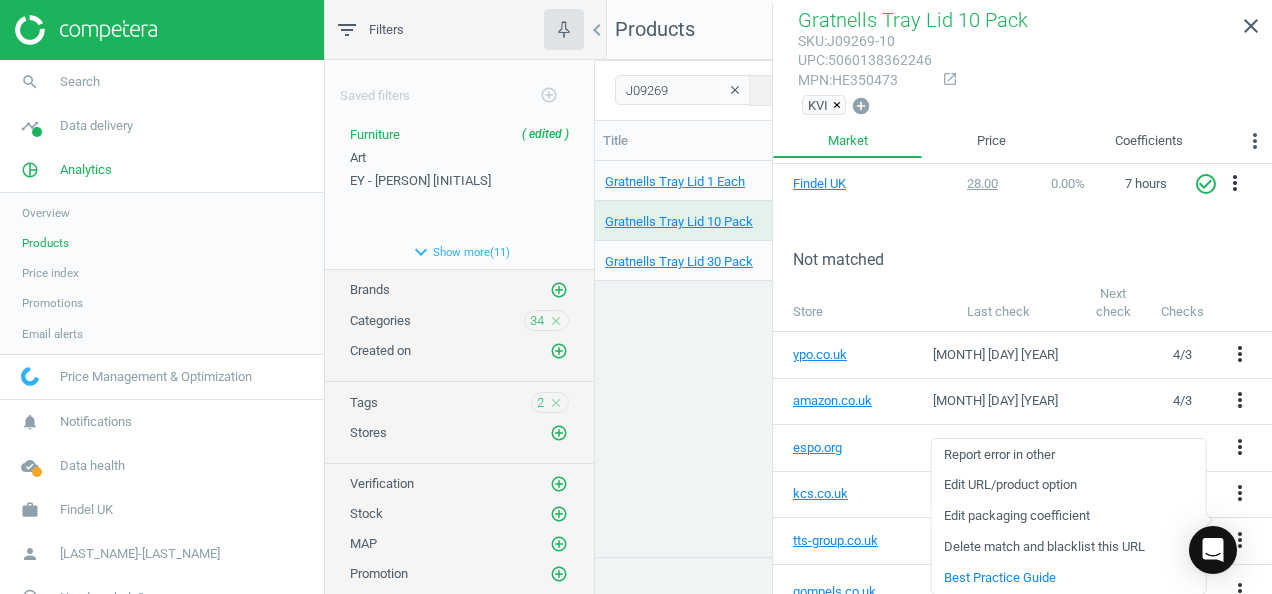 click on "Edit packaging coefficient" at bounding box center [1068, 516] 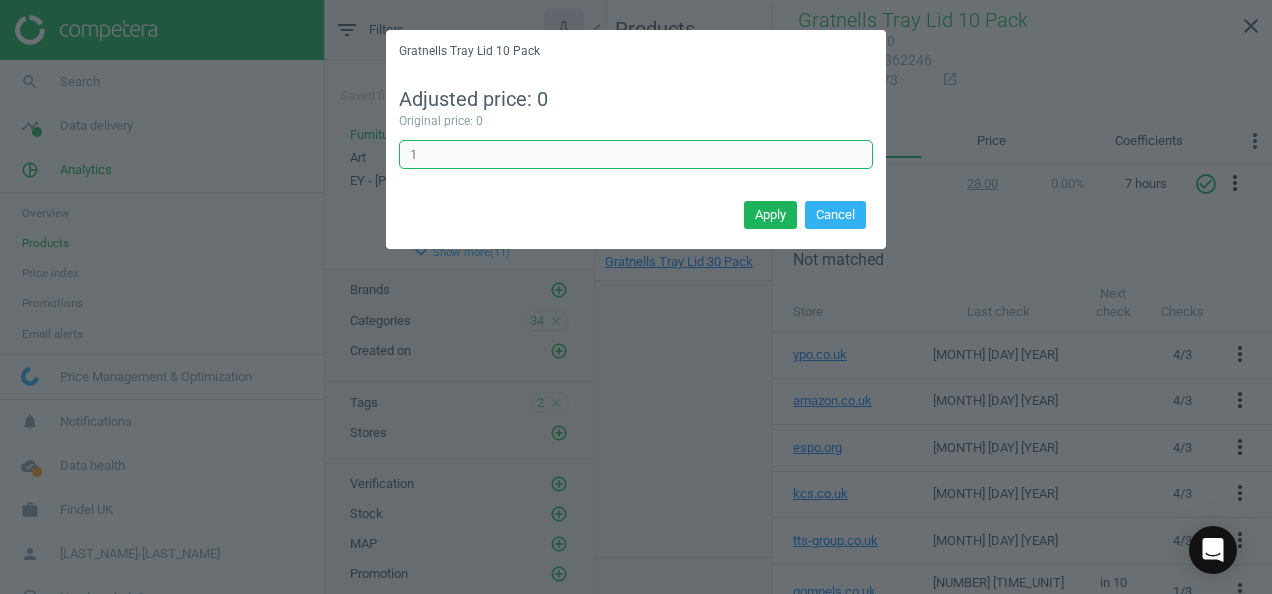 click on "1" at bounding box center (636, 155) 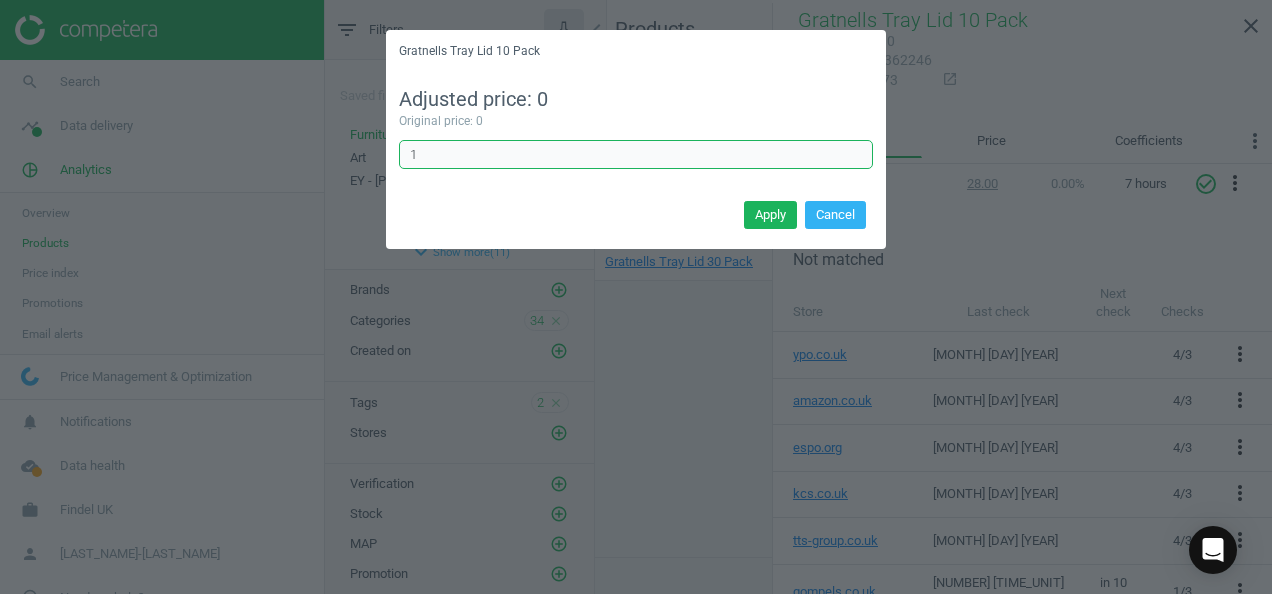 type on "10" 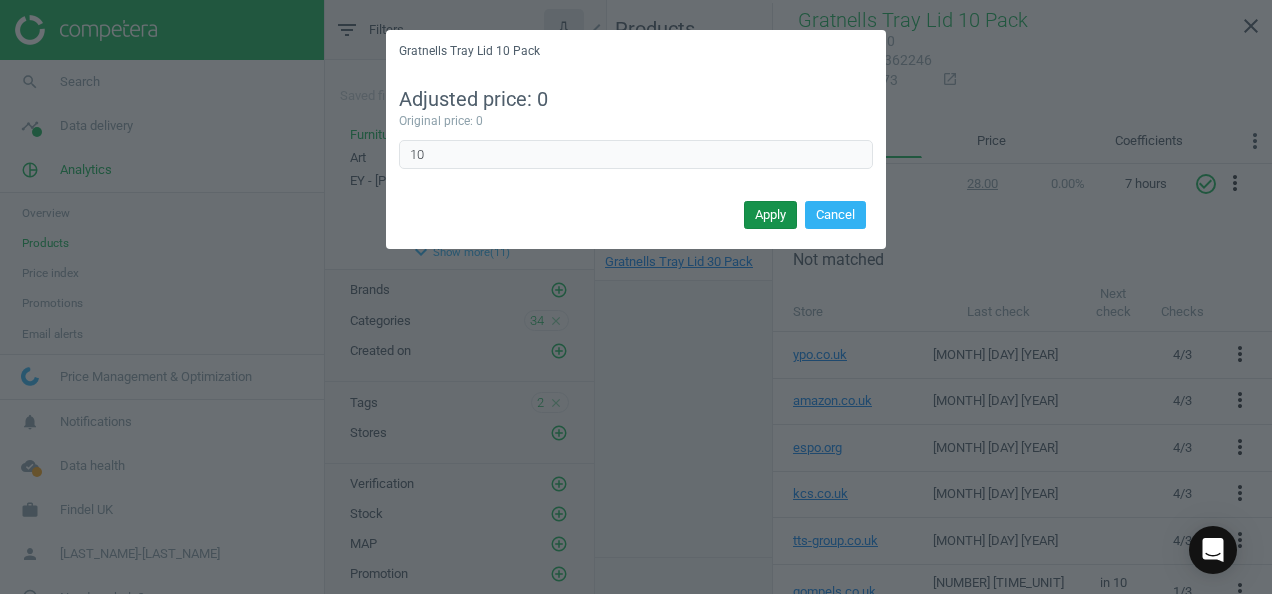 click on "Apply" at bounding box center [770, 215] 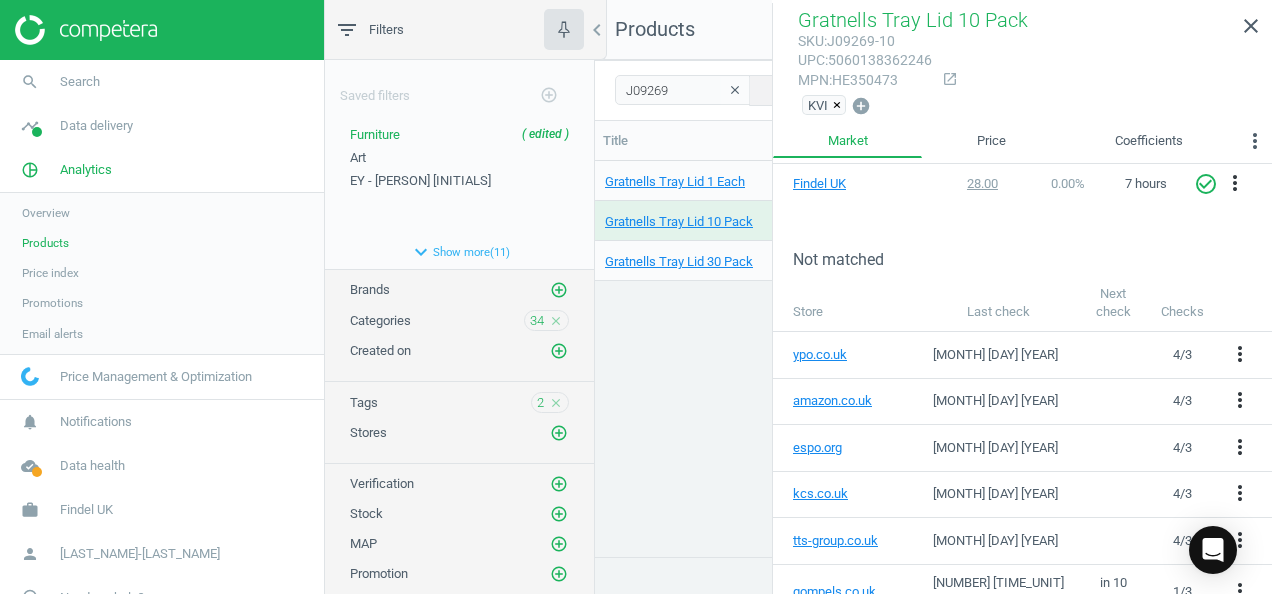 drag, startPoint x: 1224, startPoint y: 512, endPoint x: 740, endPoint y: 504, distance: 484.0661 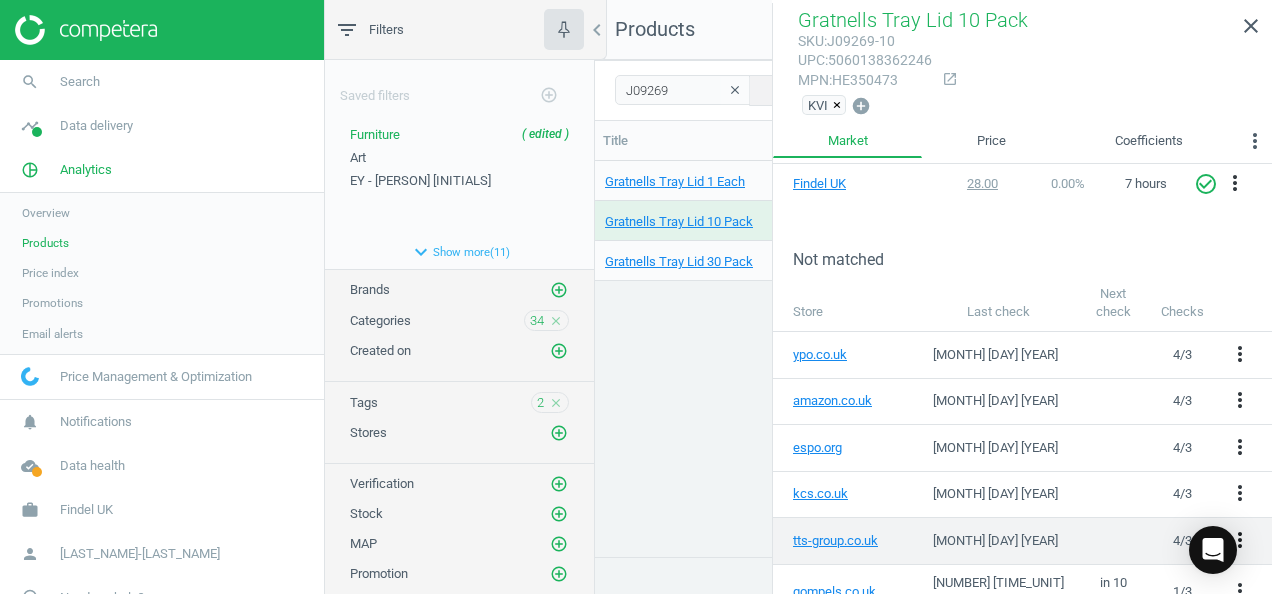 click on "more_vert" at bounding box center [1240, 540] 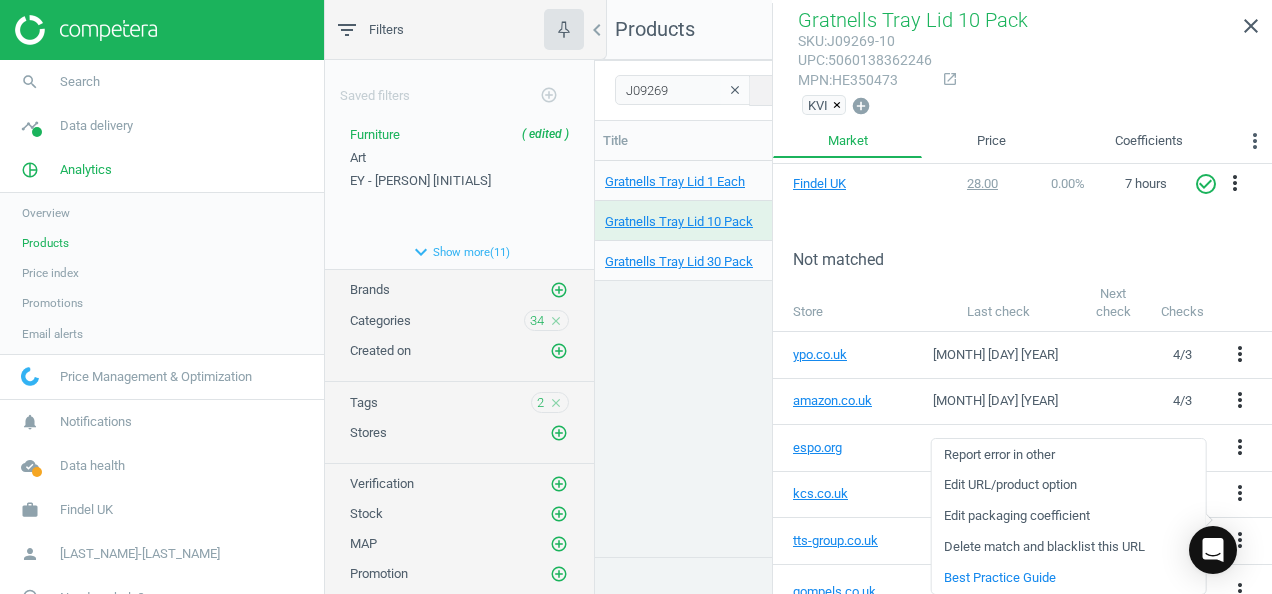 drag, startPoint x: 707, startPoint y: 526, endPoint x: 720, endPoint y: 522, distance: 13.601471 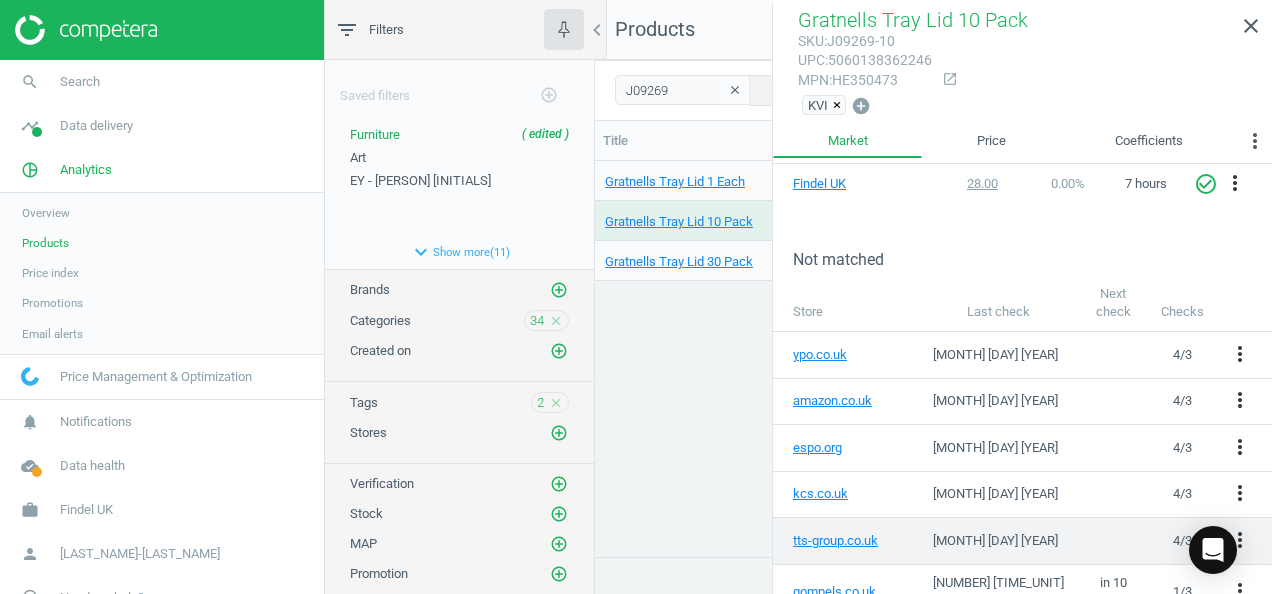scroll, scrollTop: 366, scrollLeft: 0, axis: vertical 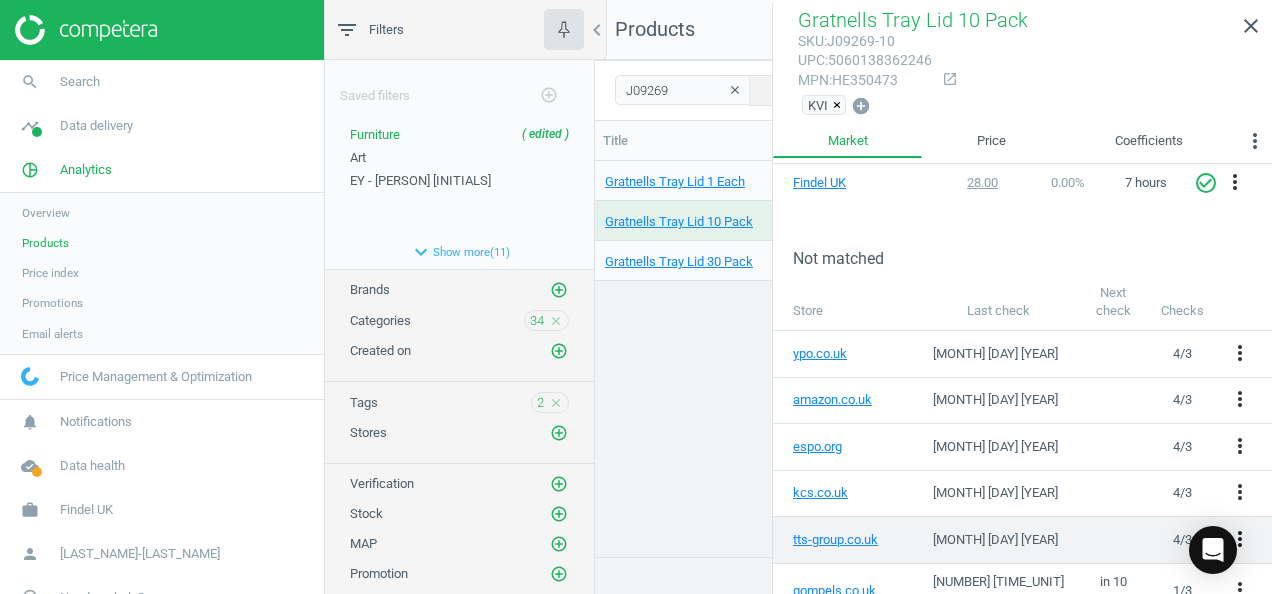 drag, startPoint x: 840, startPoint y: 506, endPoint x: 1231, endPoint y: 511, distance: 391.03198 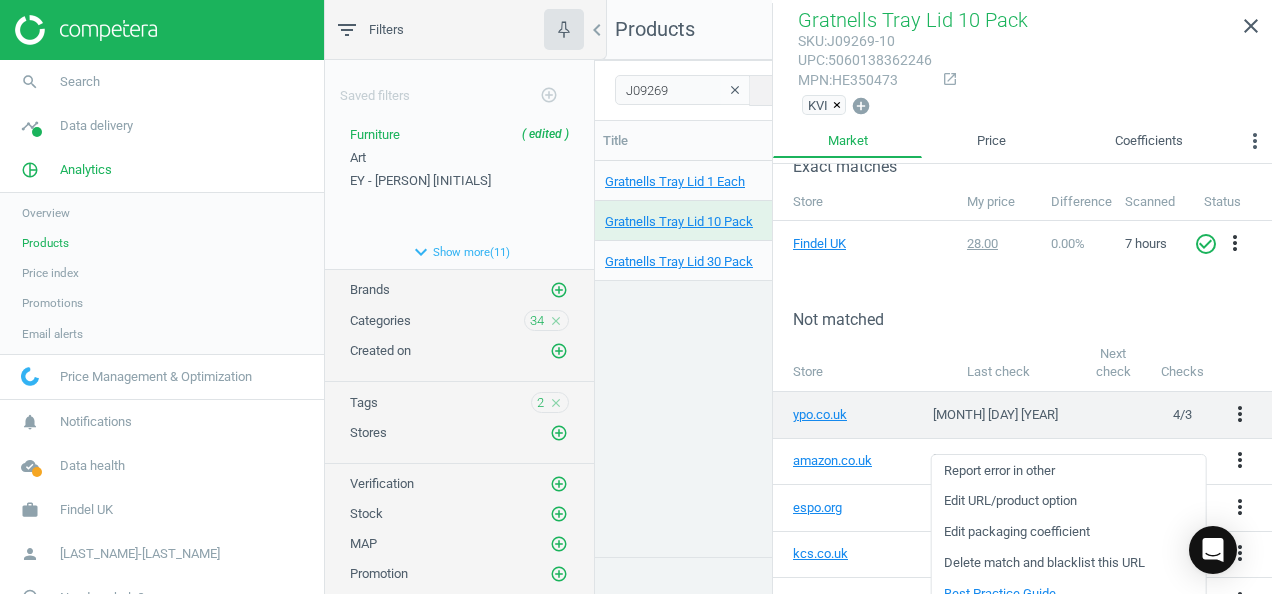 scroll, scrollTop: 366, scrollLeft: 0, axis: vertical 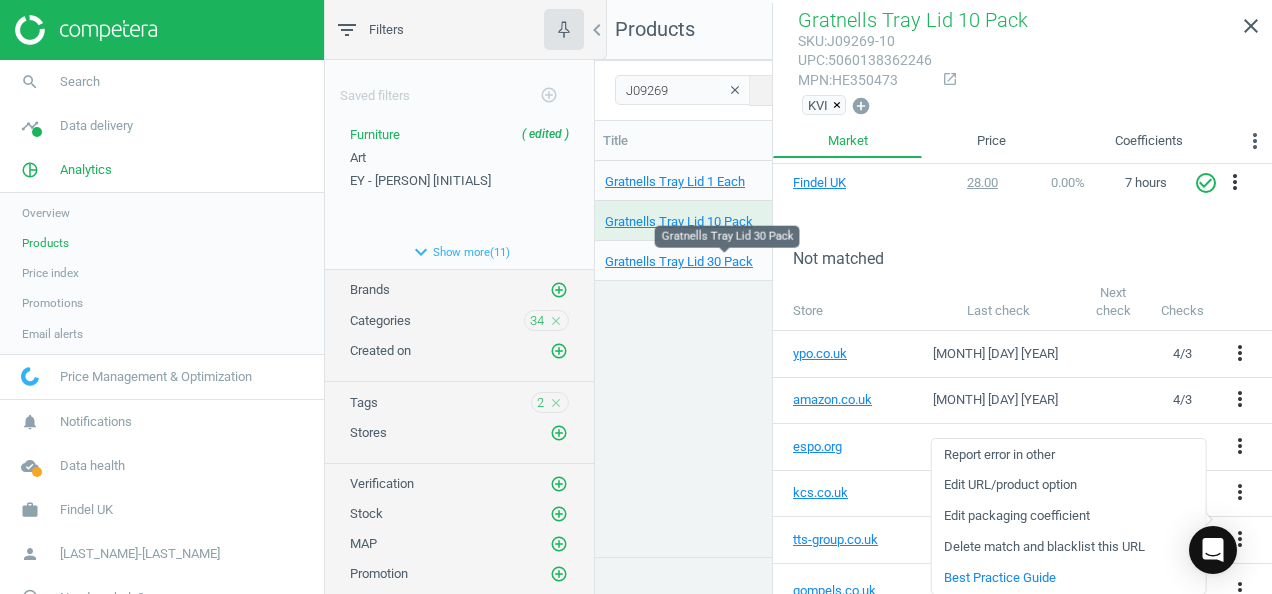 click on "Gratnells Tray Lid 30 Pack" at bounding box center [724, 262] 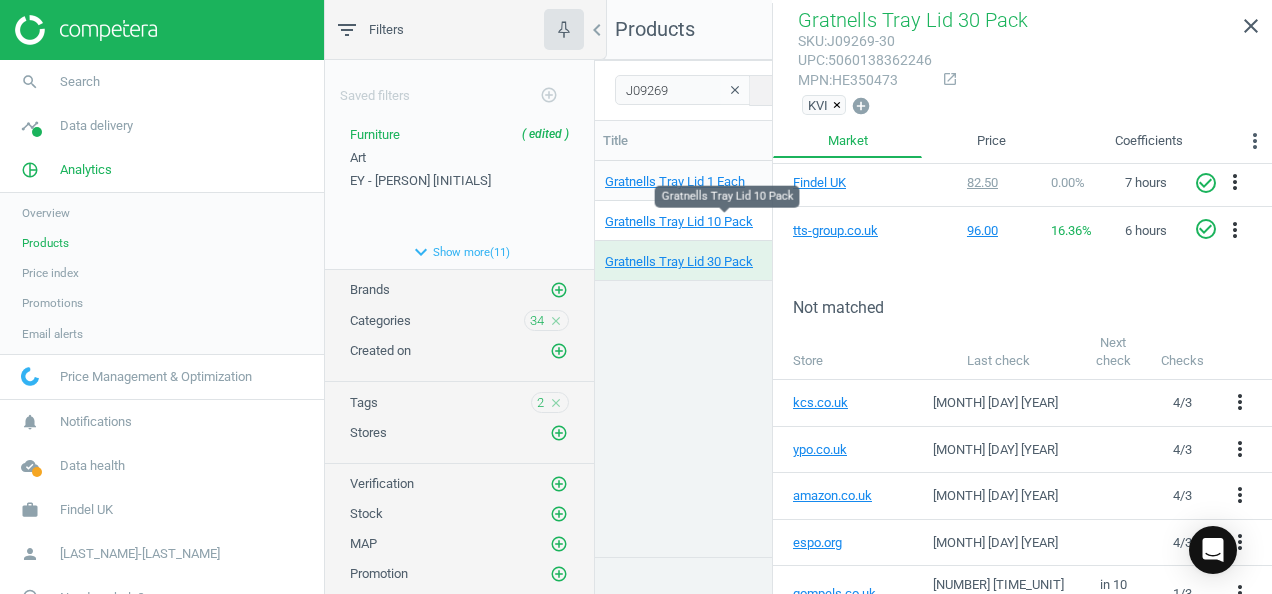 click on "Gratnells Tray Lid 10 Pack" at bounding box center [724, 222] 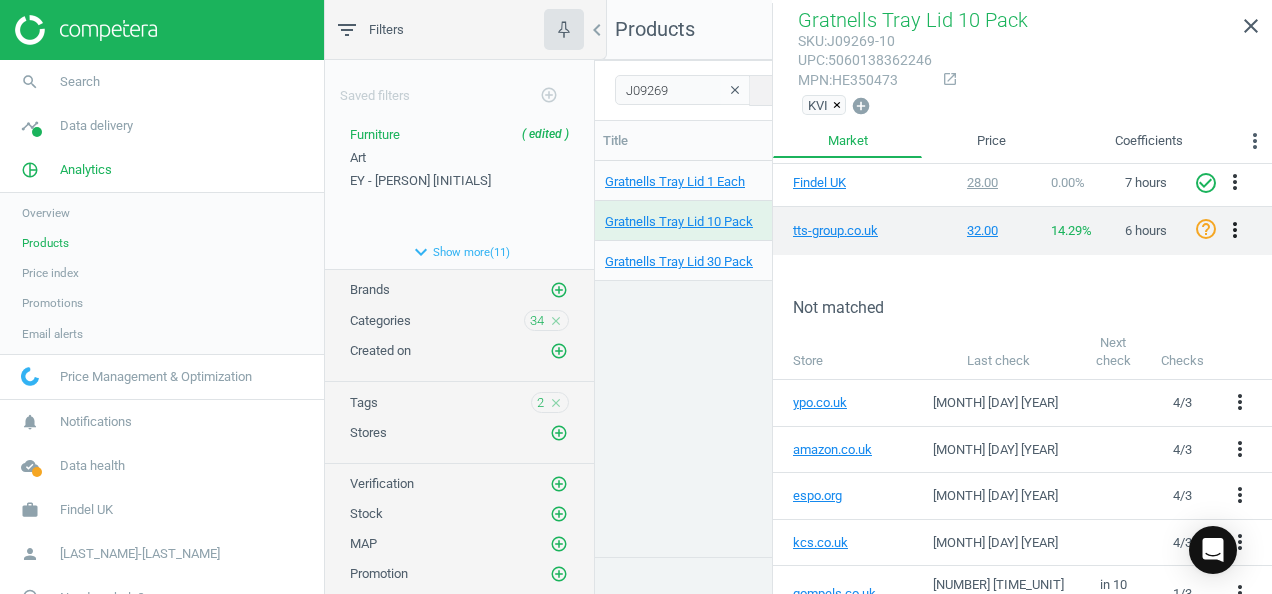 click on "more_vert" at bounding box center [1235, 230] 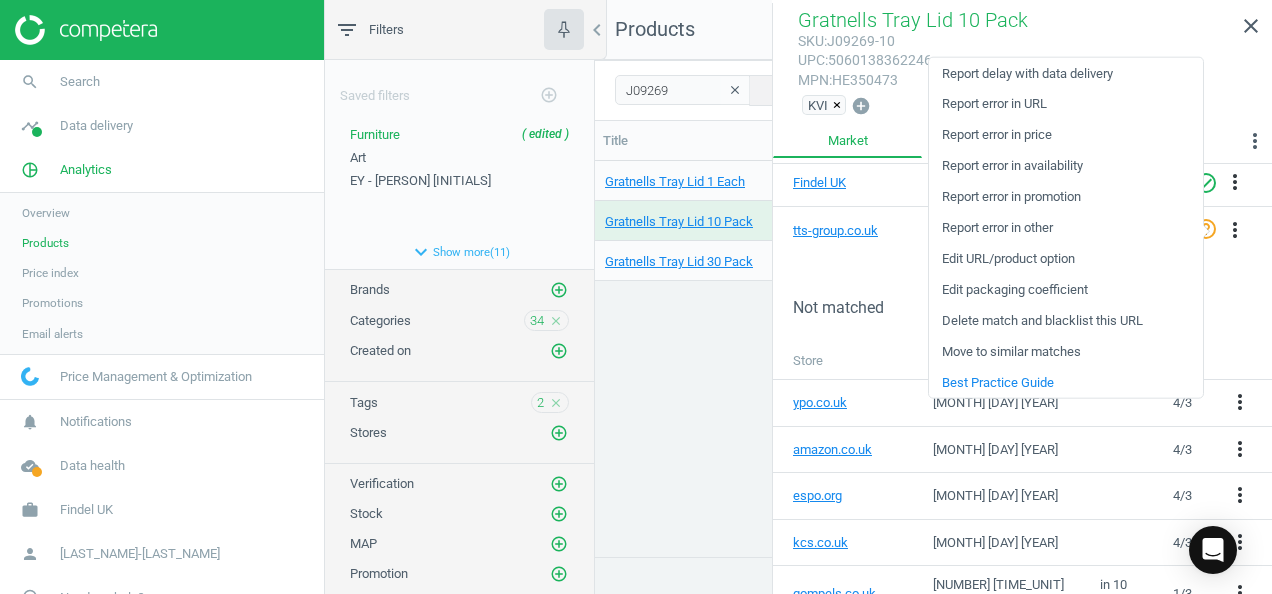 click on "Gratnells Tray Lid 1 Each J09269 3.05 — 3 arrow_downward 1 arrow_upward 0 arrow_downward 0 arrow_upward 4 out of 6 0 on the market Branded 3.05 1 Each .20 — — — 3.95 — — 4.95 — — — 1 2.99 3.5 — — — — — — — — — — — — — — — — — — — — 3.20 2.09 2.99 2.25 — — — — — — — — — 139 2 — 210 — — 210 — — 262 — — — — — — — — — — — — — — — — — — — — — — — — — — Gratnells Tray Lid 10 Pack J09269-10 28.00 — 0 arrow_downward 0 arrow_upward 0 arrow_downward 0 arrow_upward 0 out of 6 0 on the market Branded 2.8 10 Pack .20 — — — — — — — — — — — — — — — — — — — — — — — — — — — — — — — — — — — — — — — — — — — — — — — — — — — — — — — — — — — — — — — — — — — — — — — — — — — — — — — — — — Gratnells Tray Lid 30 Pack J09269-30 82.50 —" at bounding box center [933, 351] 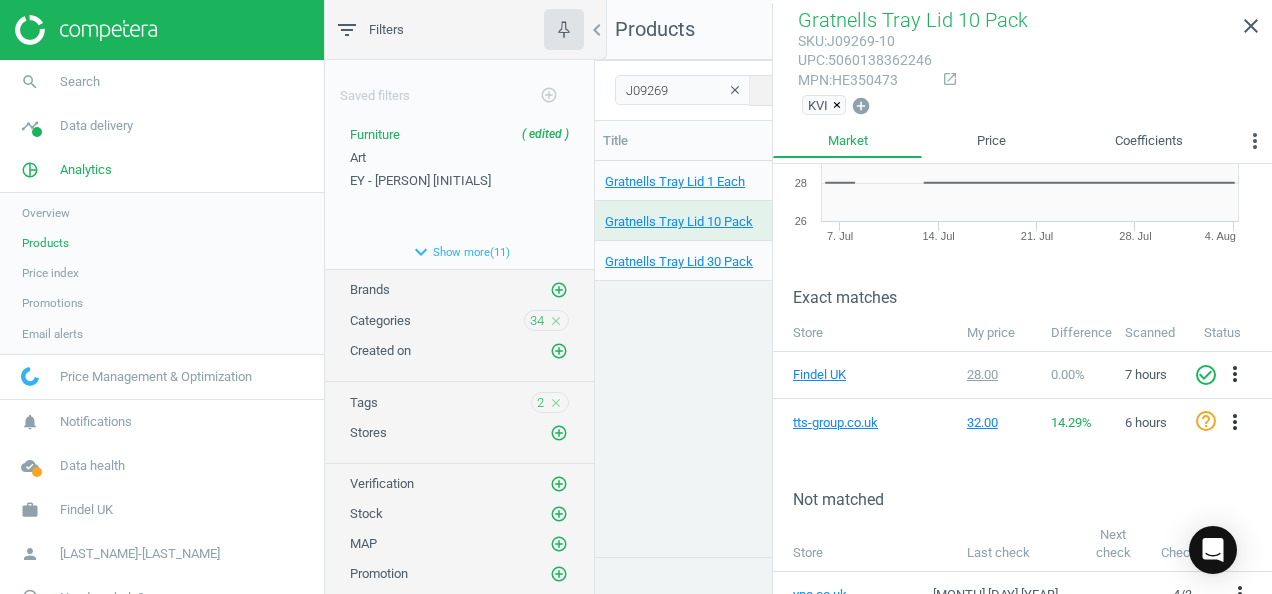 scroll, scrollTop: 166, scrollLeft: 0, axis: vertical 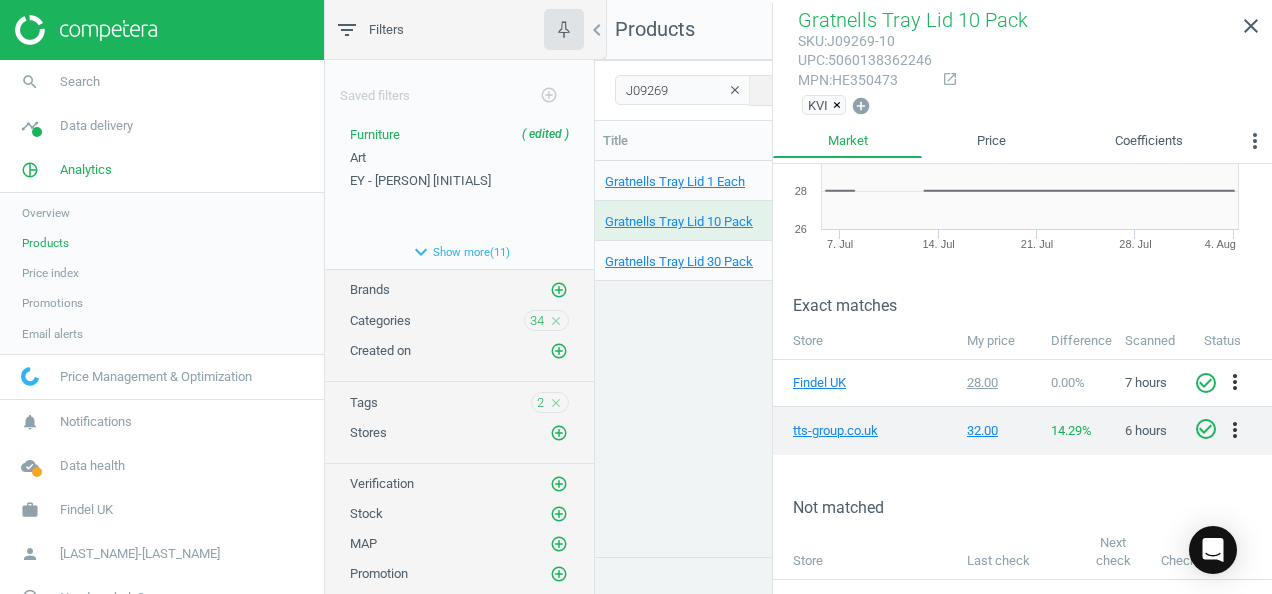 click on "check_circle_outline" at bounding box center [1206, 429] 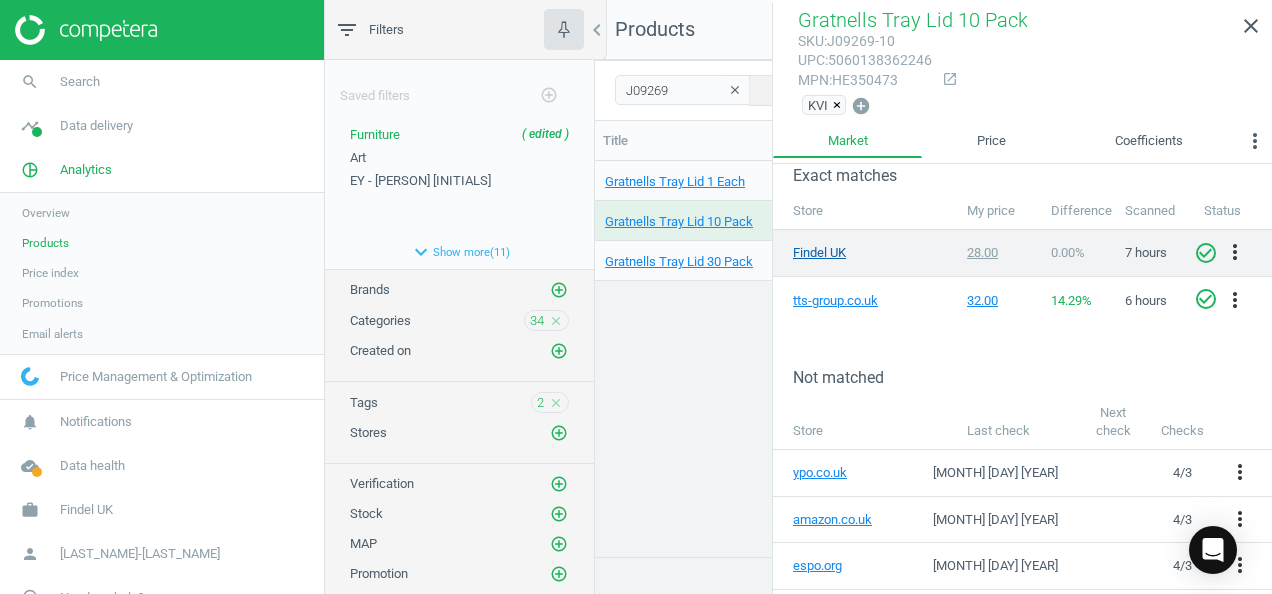scroll, scrollTop: 266, scrollLeft: 0, axis: vertical 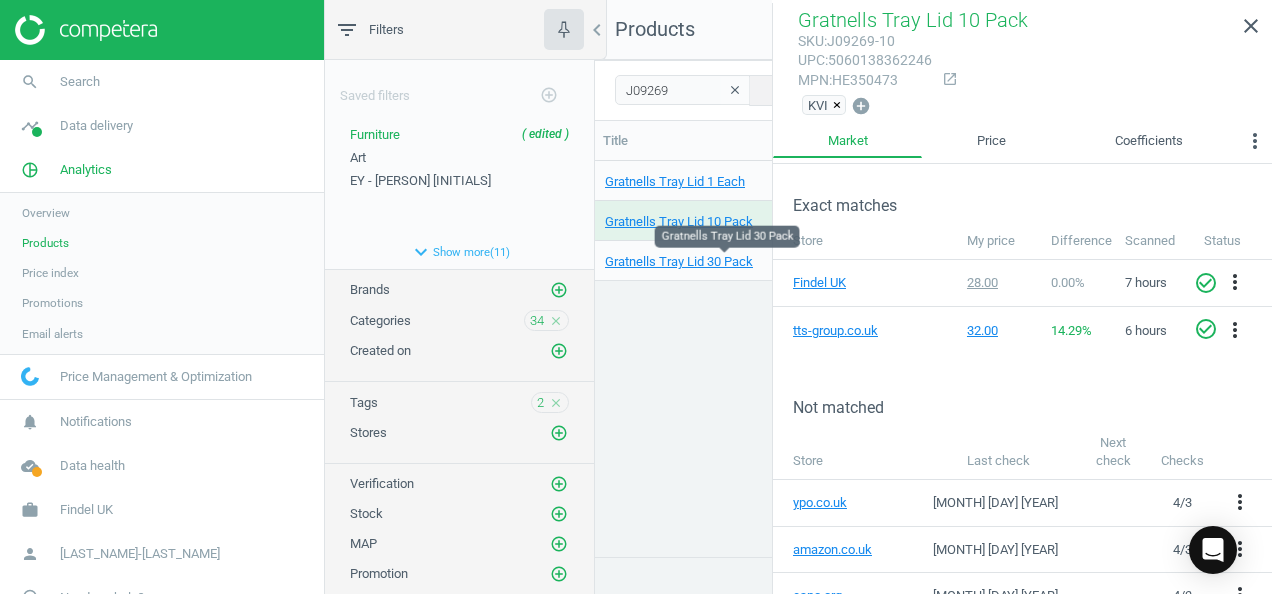 click on "Gratnells Tray Lid 30 Pack" at bounding box center (724, 262) 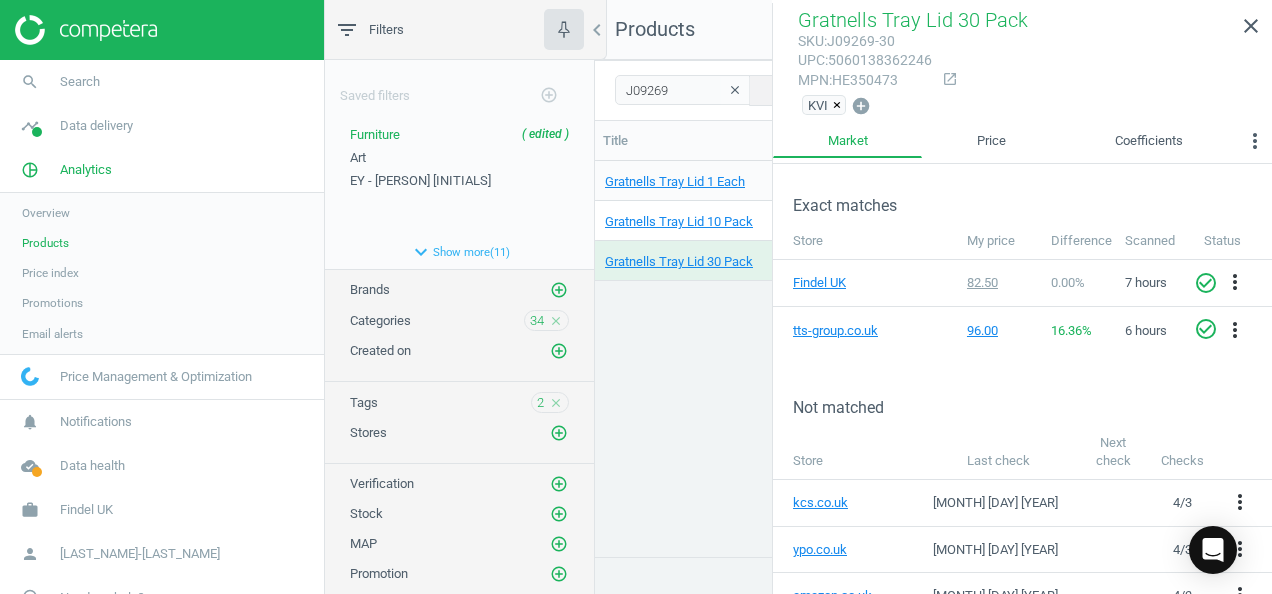 scroll, scrollTop: 366, scrollLeft: 0, axis: vertical 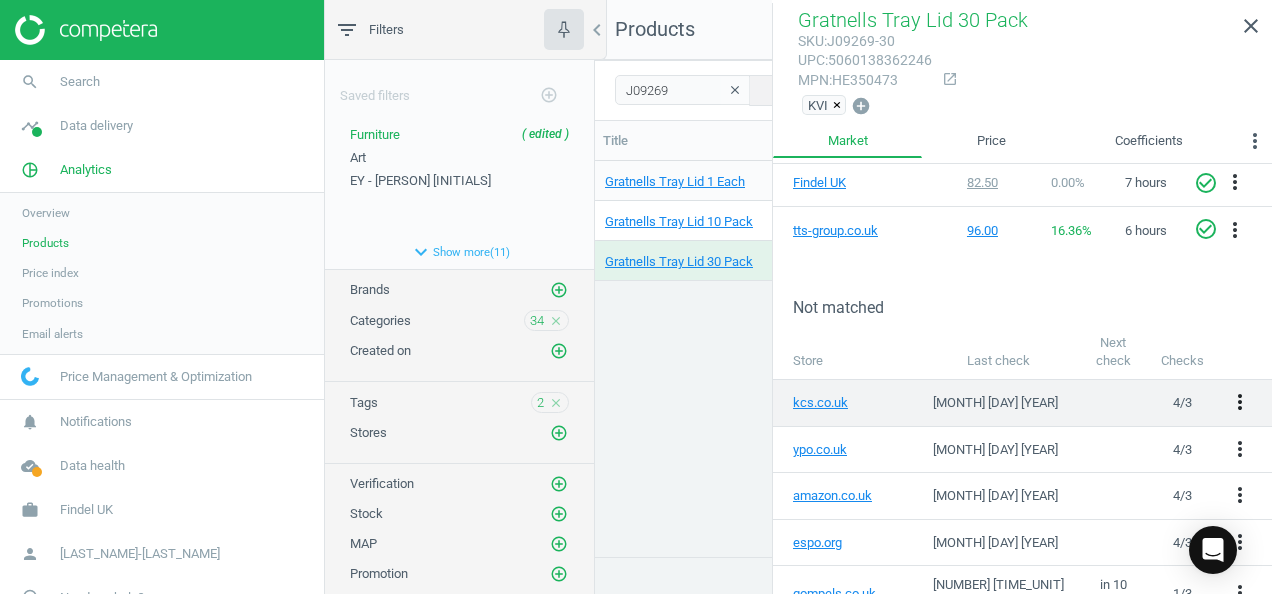 click on "more_vert" at bounding box center [1240, 402] 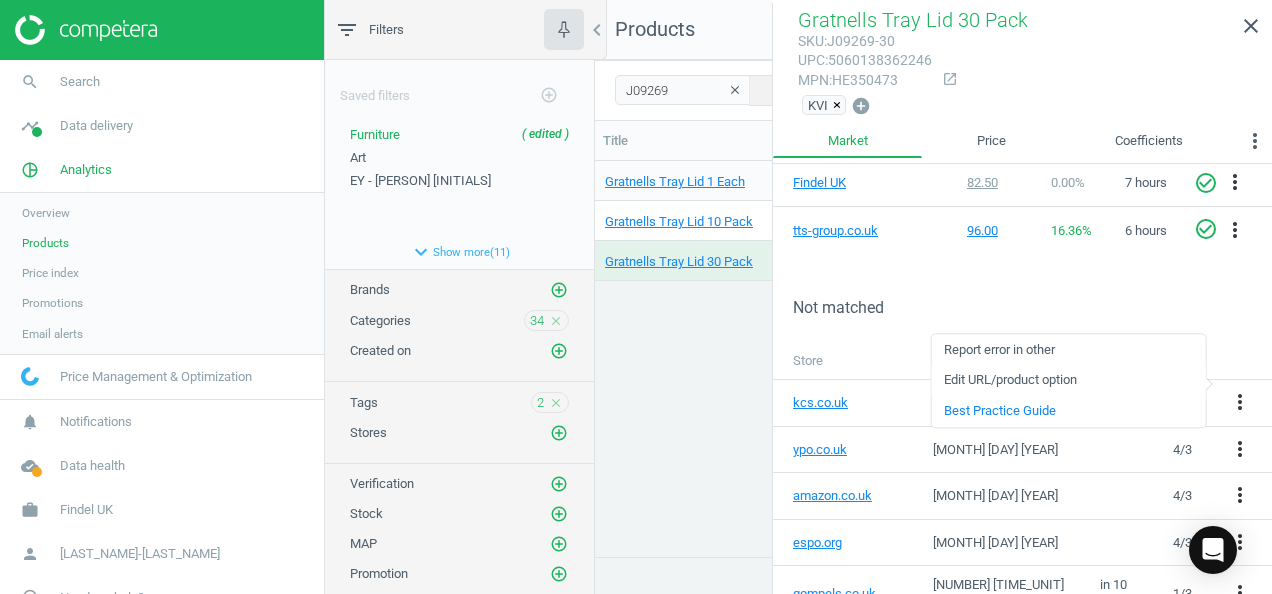 click on "Edit URL/product option" at bounding box center (1068, 380) 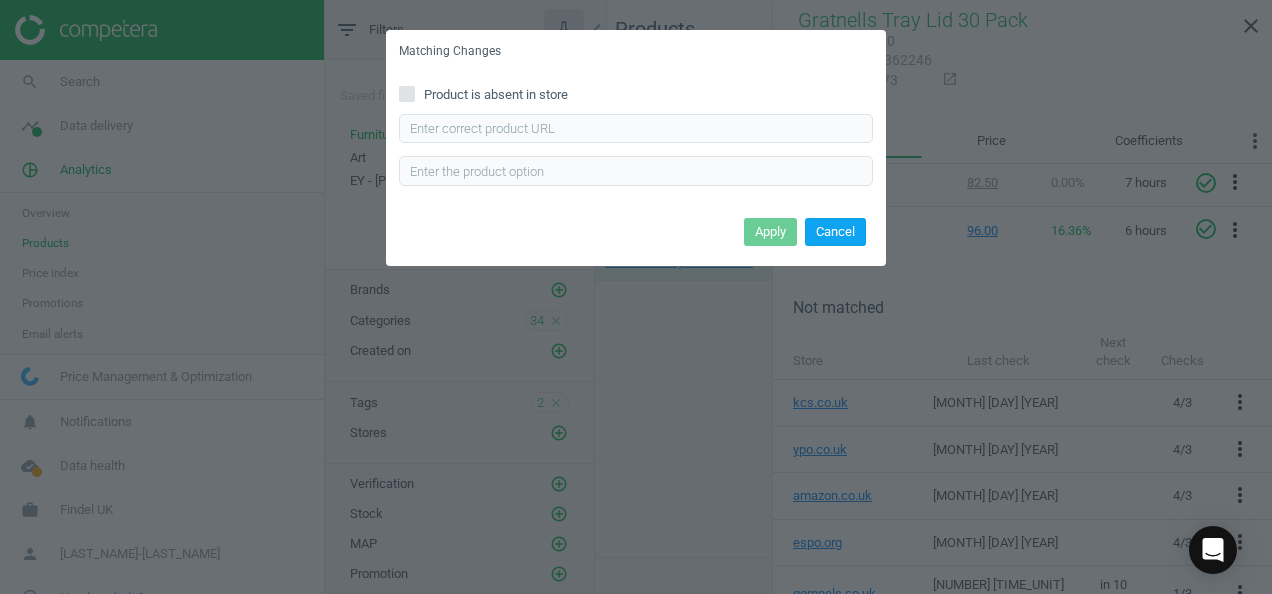 click on "Cancel" at bounding box center [835, 232] 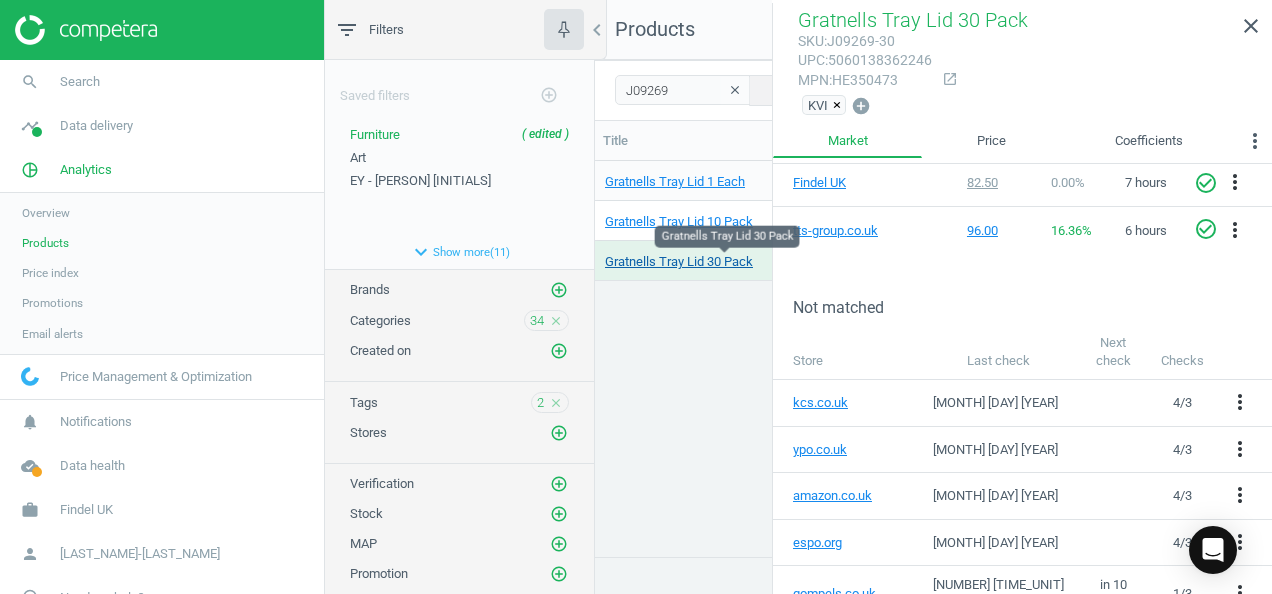 click on "Gratnells Tray Lid 30 Pack" at bounding box center (679, 262) 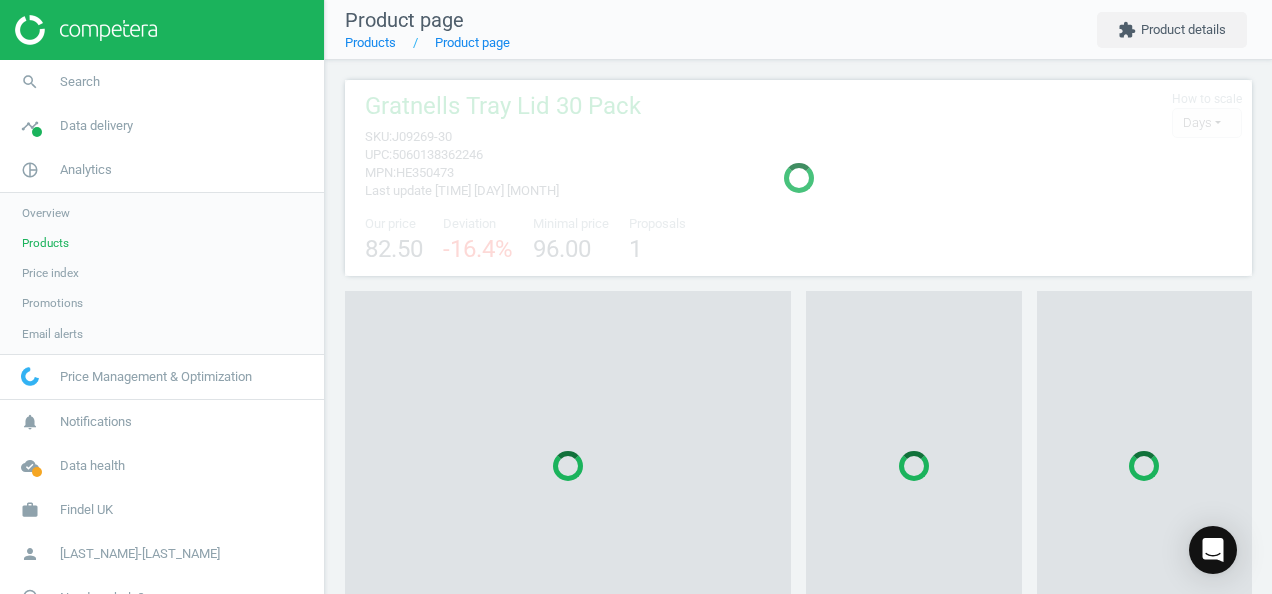 scroll, scrollTop: 10, scrollLeft: 10, axis: both 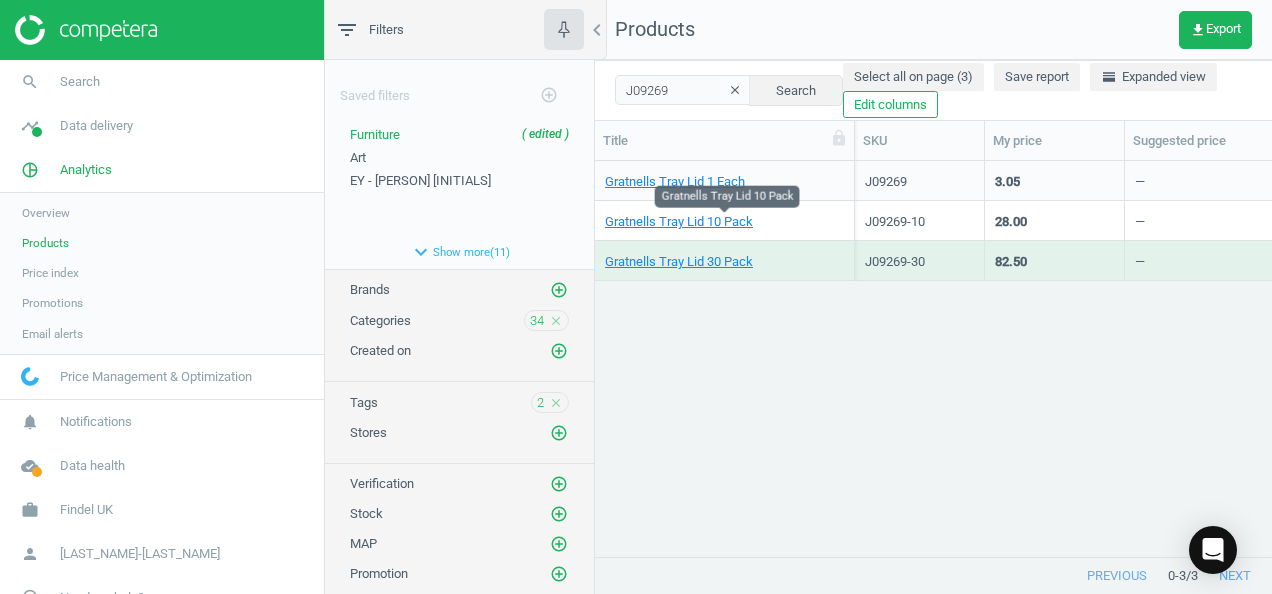 drag, startPoint x: 830, startPoint y: 224, endPoint x: 812, endPoint y: 221, distance: 18.248287 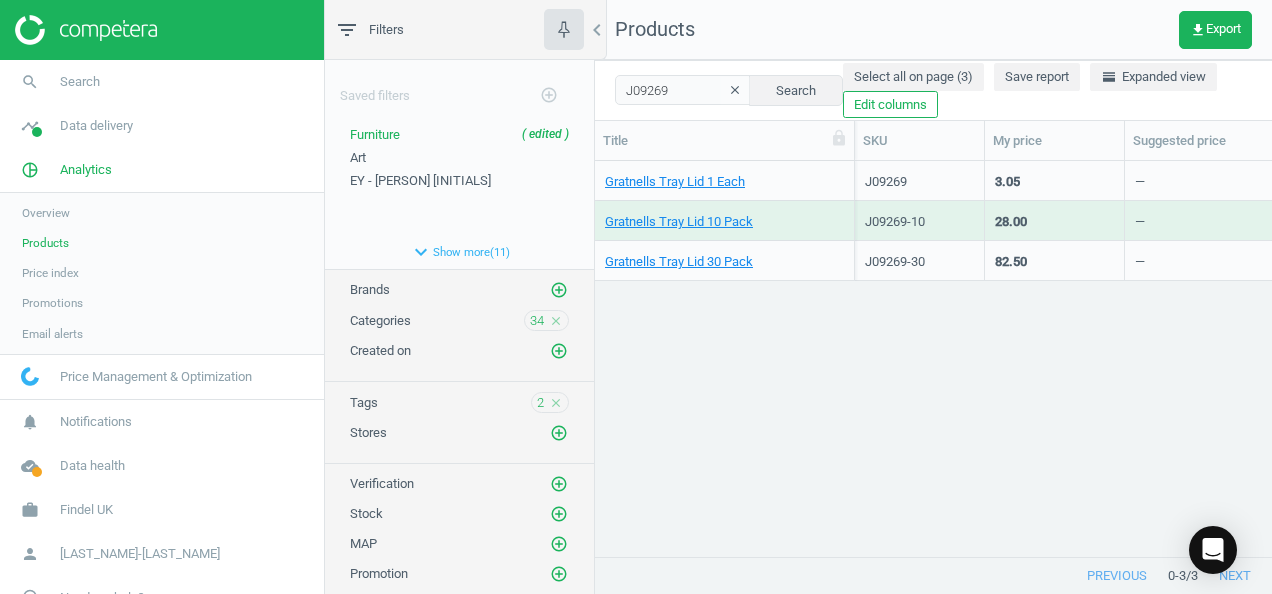 click on "Gratnells Tray Lid 10 Pack" at bounding box center (724, 222) 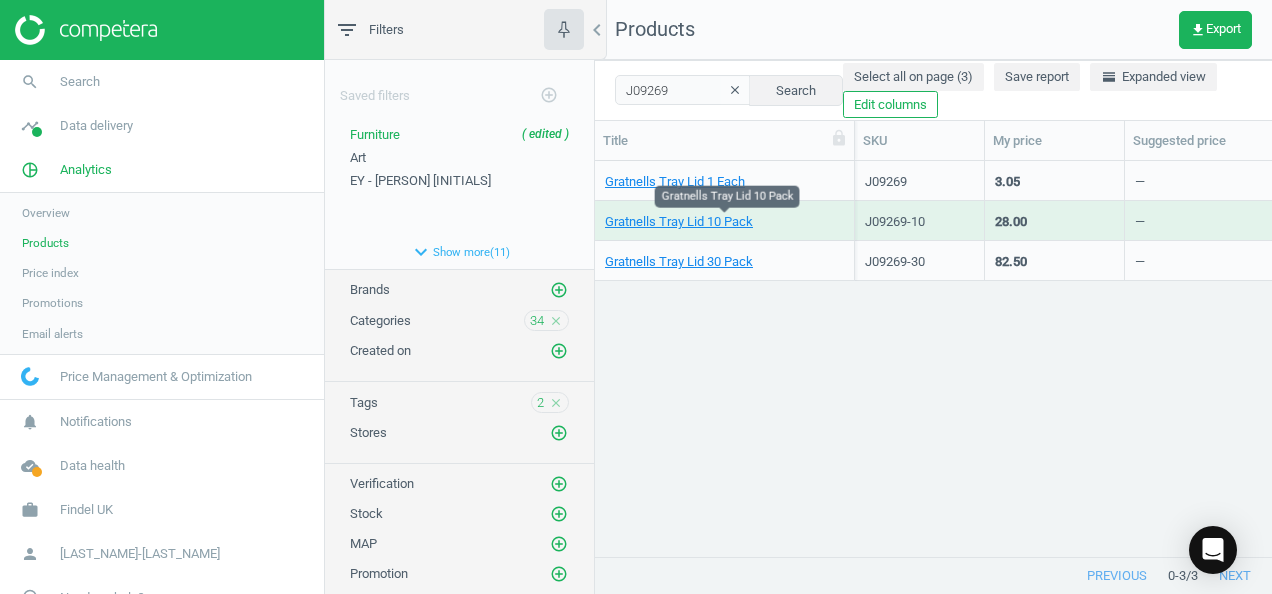 click on "Gratnells Tray Lid 10 Pack" at bounding box center [724, 222] 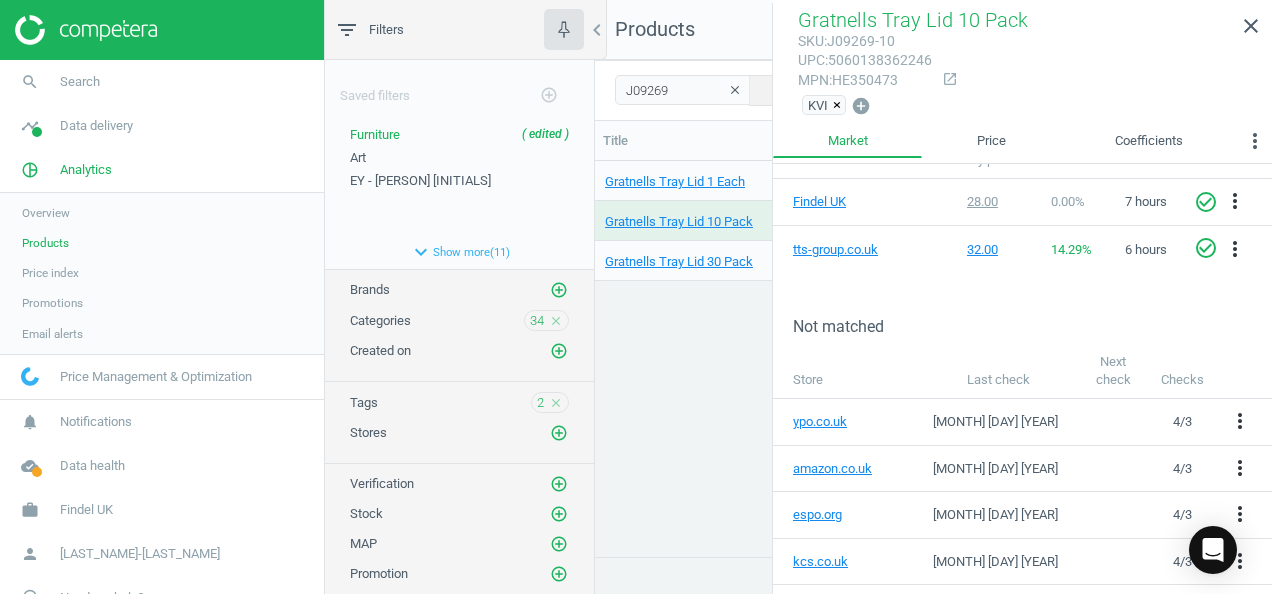 scroll, scrollTop: 368, scrollLeft: 0, axis: vertical 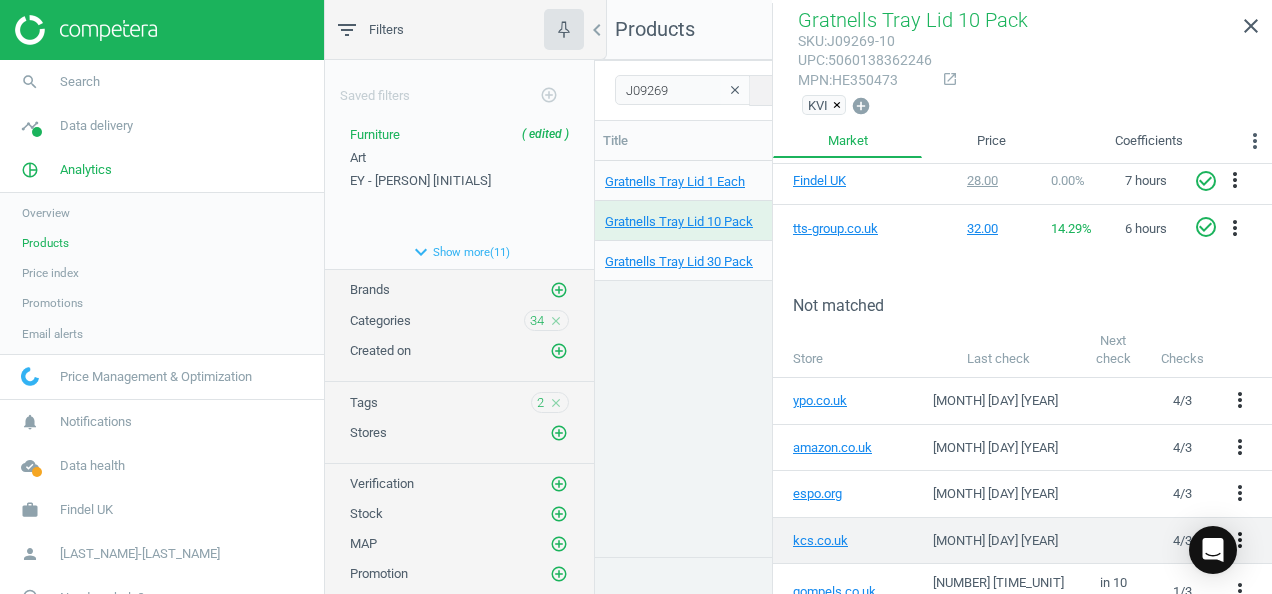 click on "more_vert" at bounding box center [1240, 540] 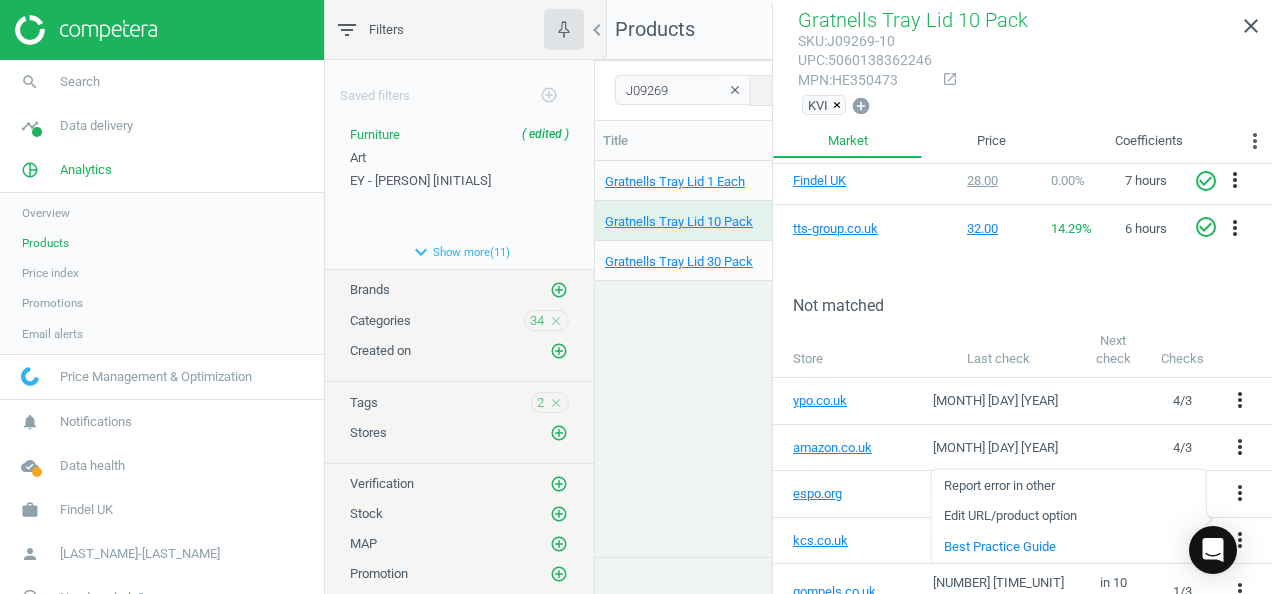 click on "Edit URL/product option" at bounding box center [1068, 516] 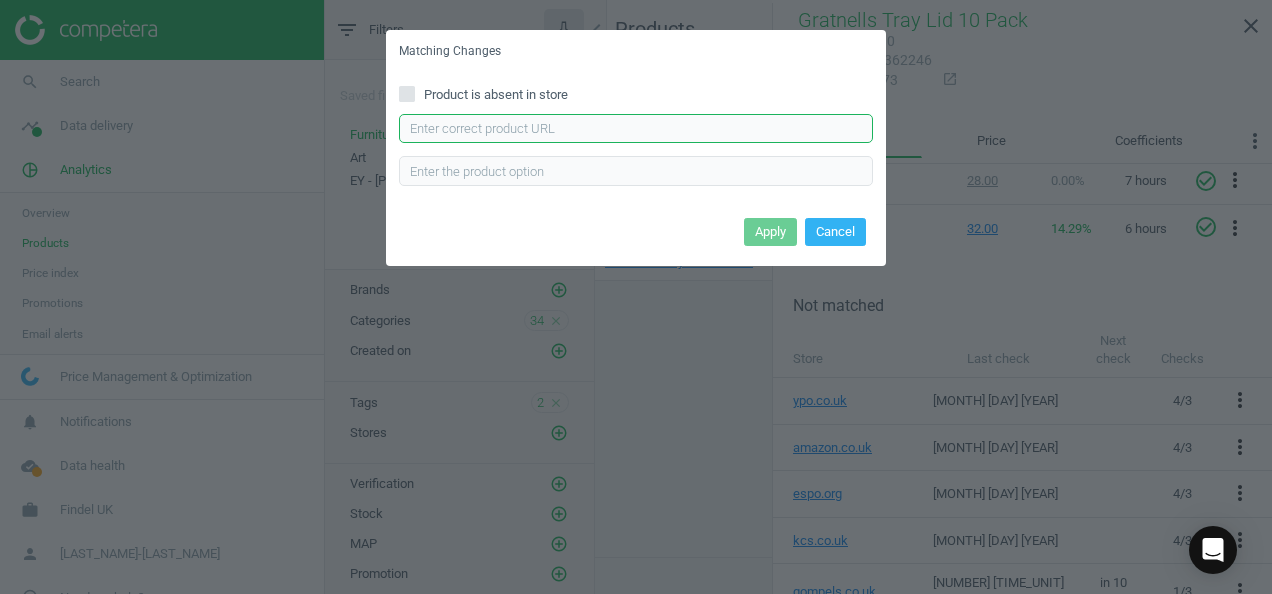 click at bounding box center (636, 129) 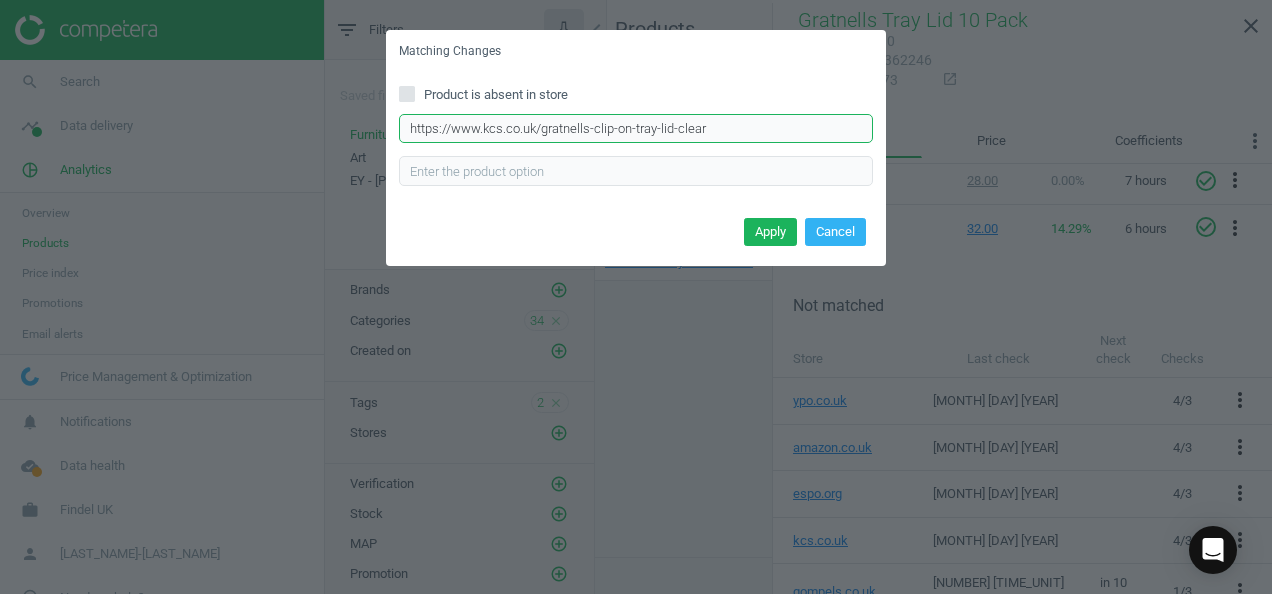 type on "https://www.kcs.co.uk/gratnells-clip-on-tray-lid-clear" 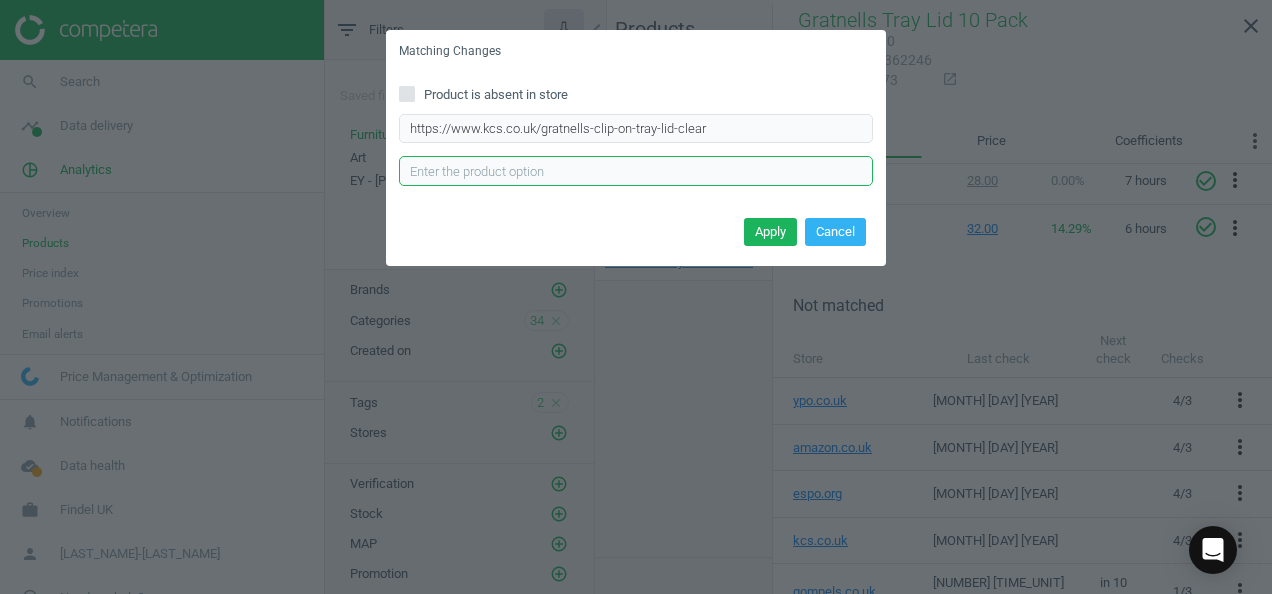 click at bounding box center [636, 171] 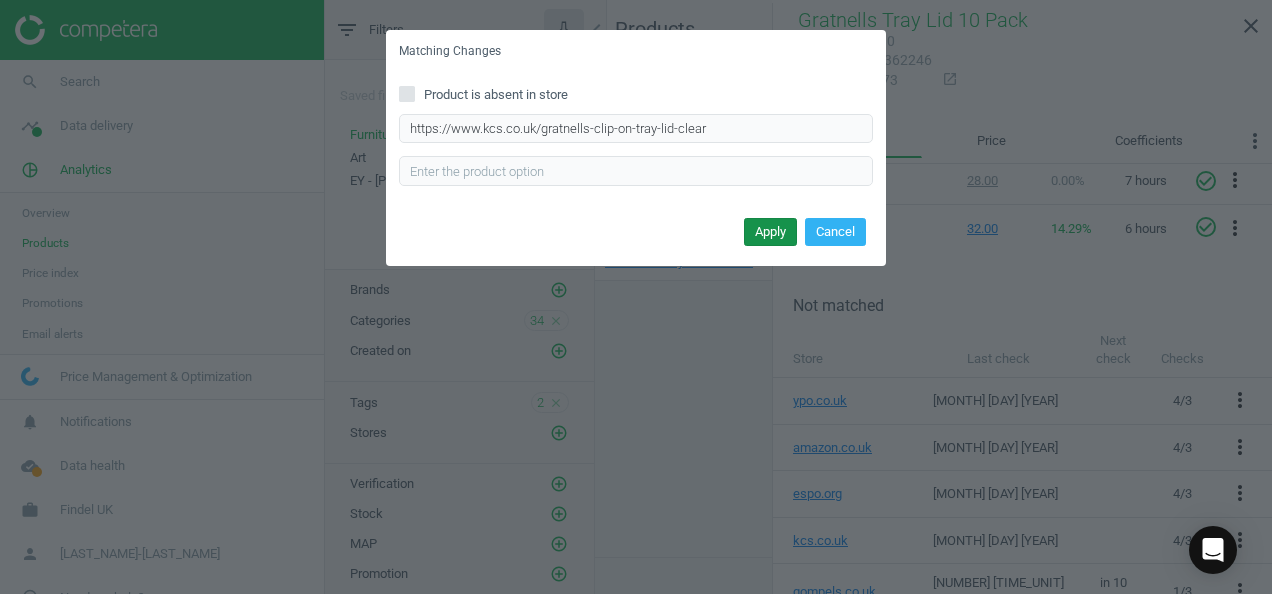 click on "Apply" at bounding box center [770, 232] 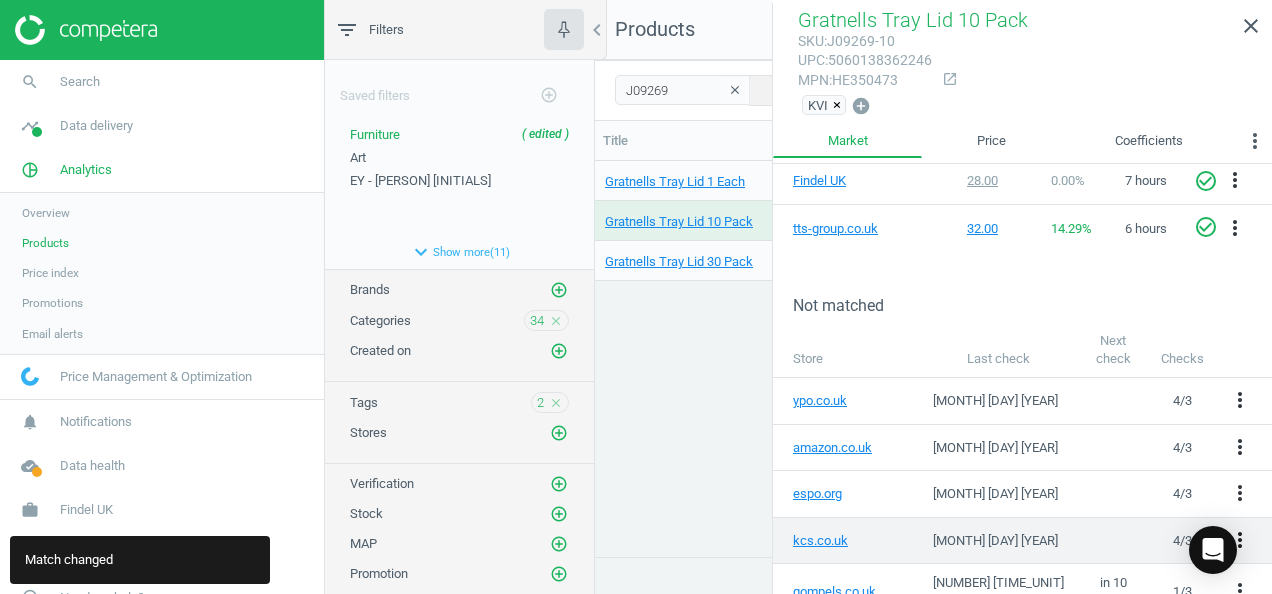 click on "more_vert" at bounding box center (1240, 540) 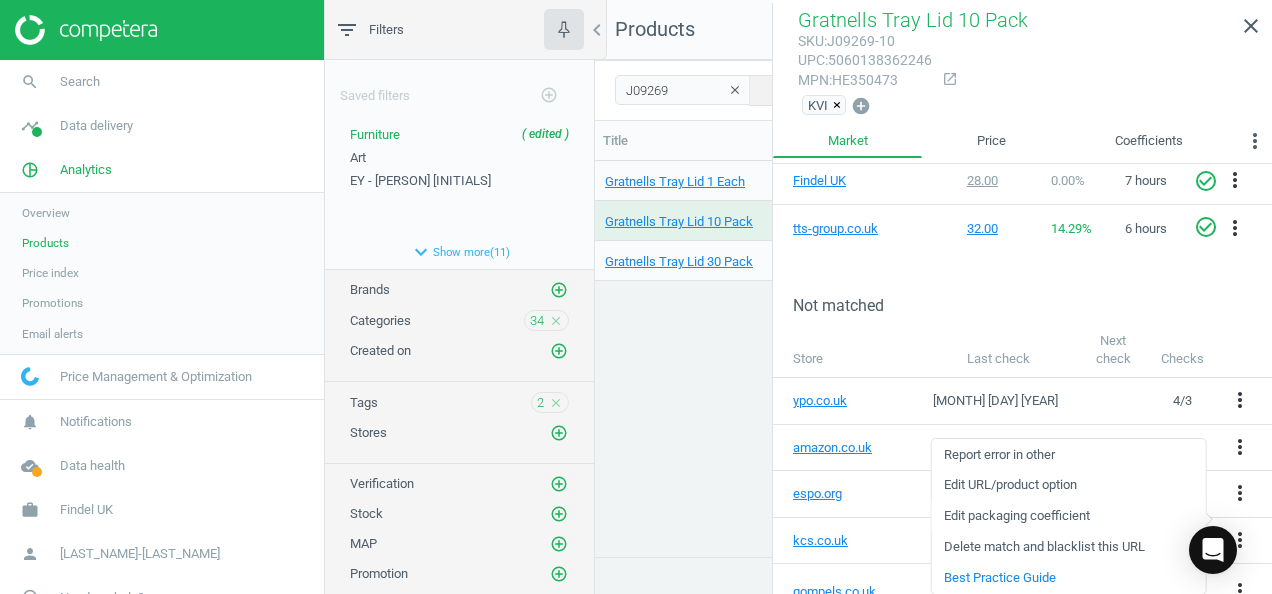 click on "Edit packaging coefficient" at bounding box center (1068, 516) 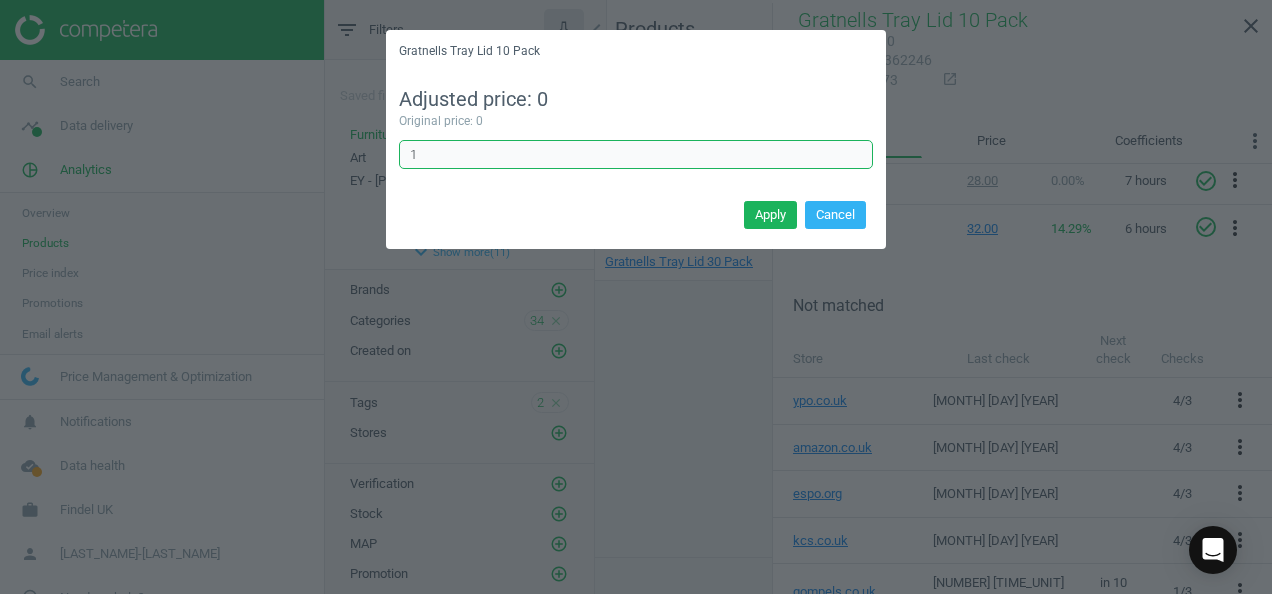 click on "1" at bounding box center (636, 155) 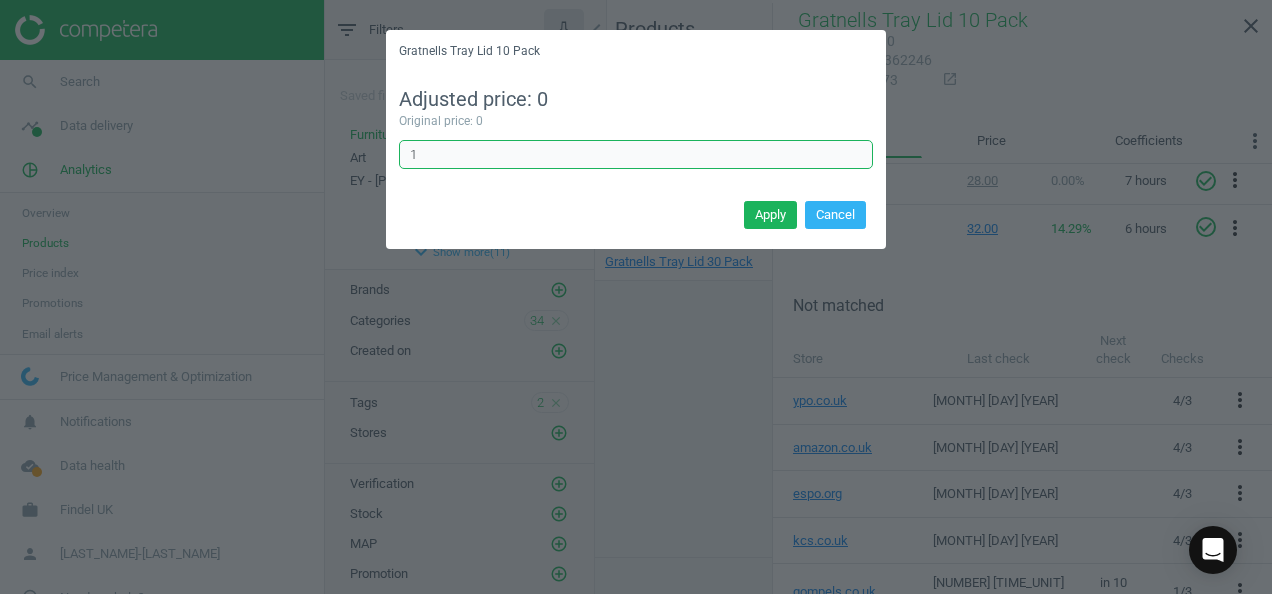 type on "10" 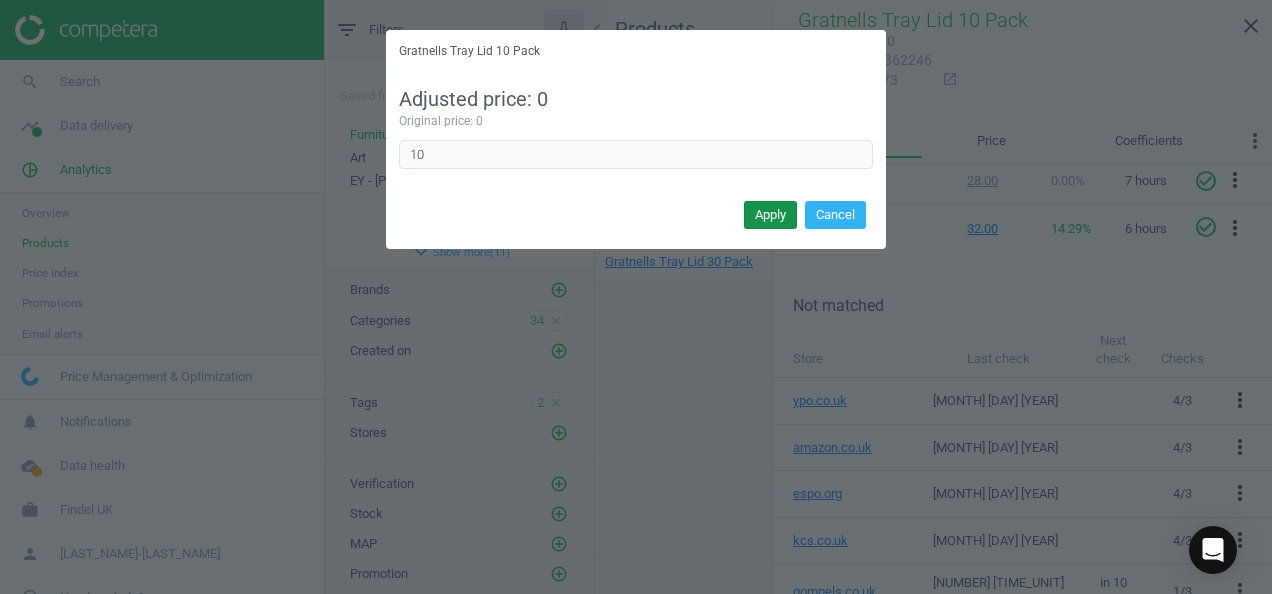 click on "Apply" at bounding box center [770, 215] 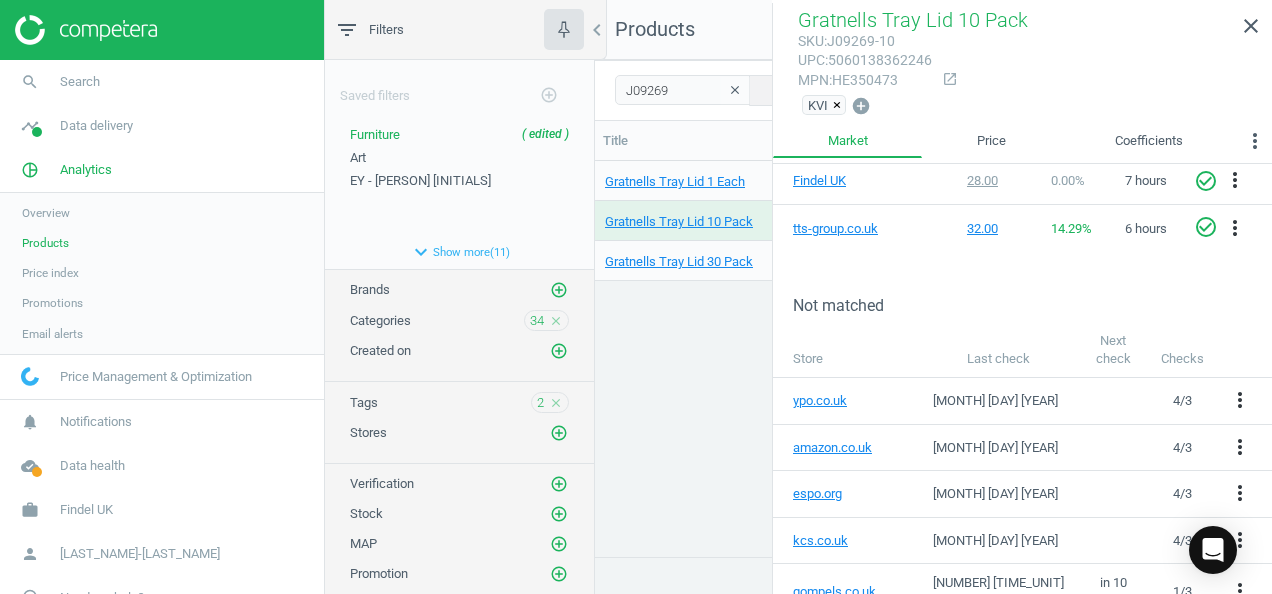 scroll, scrollTop: 268, scrollLeft: 0, axis: vertical 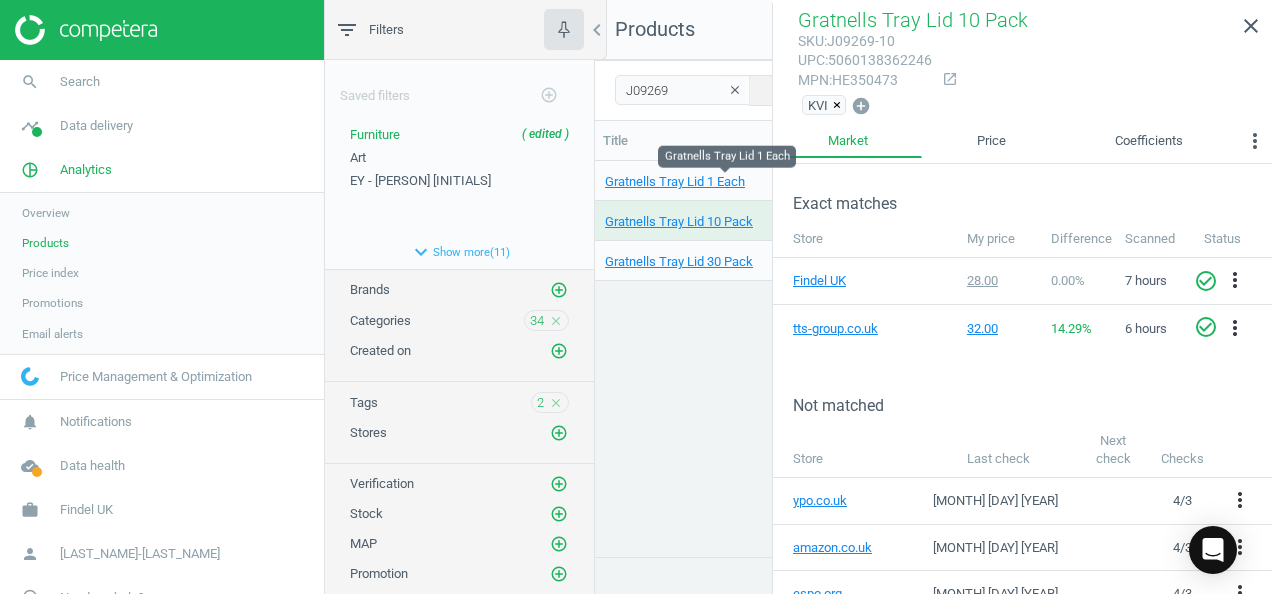 click on "Gratnells Tray Lid 1 Each" at bounding box center [724, 182] 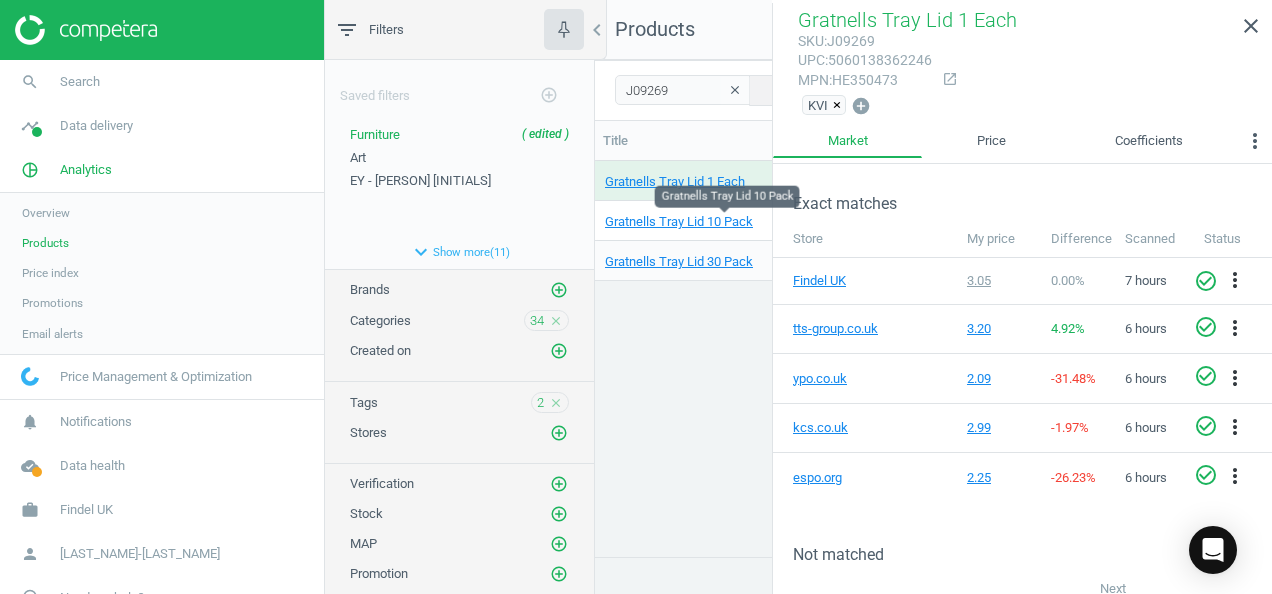 click on "Gratnells Tray Lid 10 Pack" at bounding box center (724, 222) 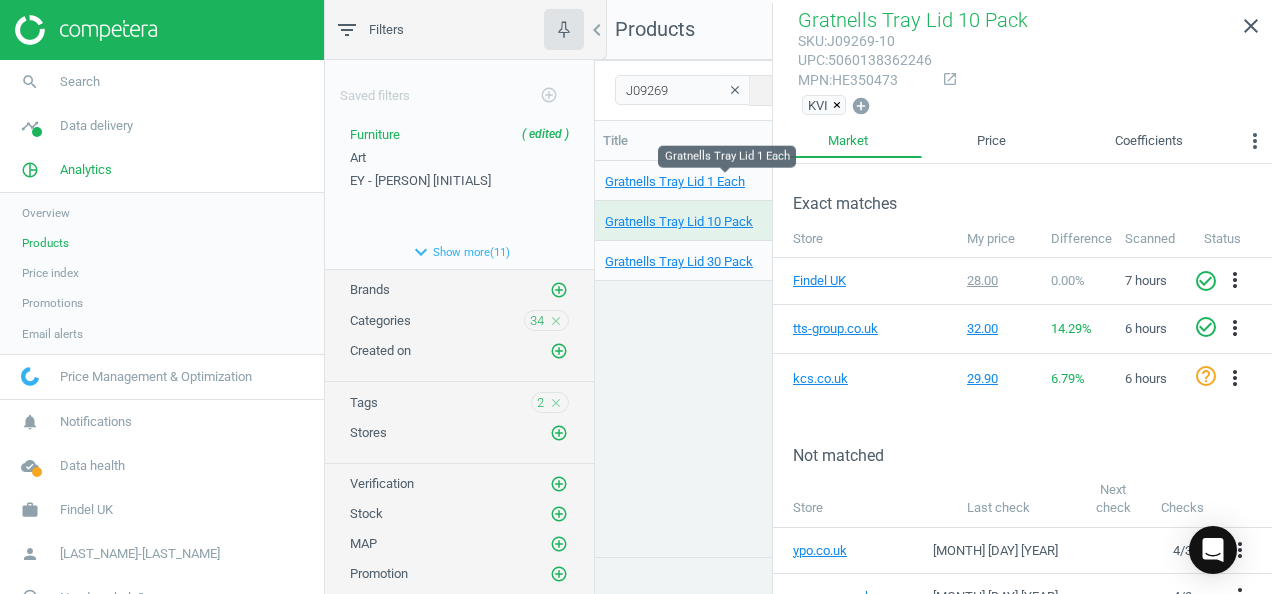 click on "Gratnells Tray Lid 1 Each" at bounding box center [724, 182] 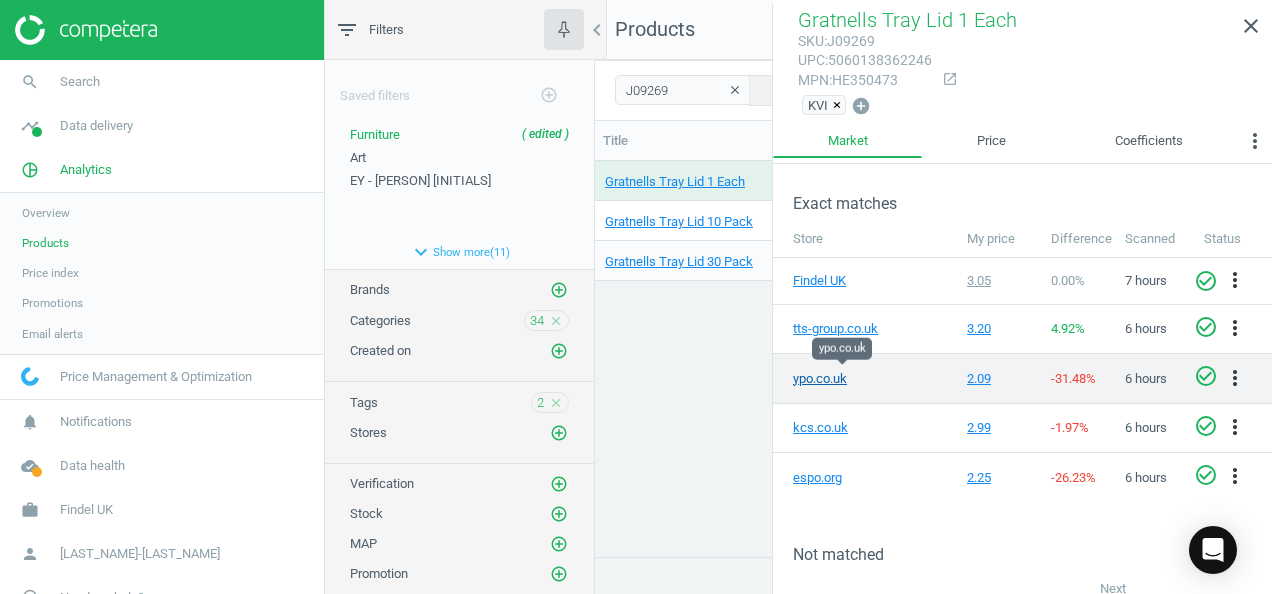 click on "ypo.co.uk" at bounding box center [843, 379] 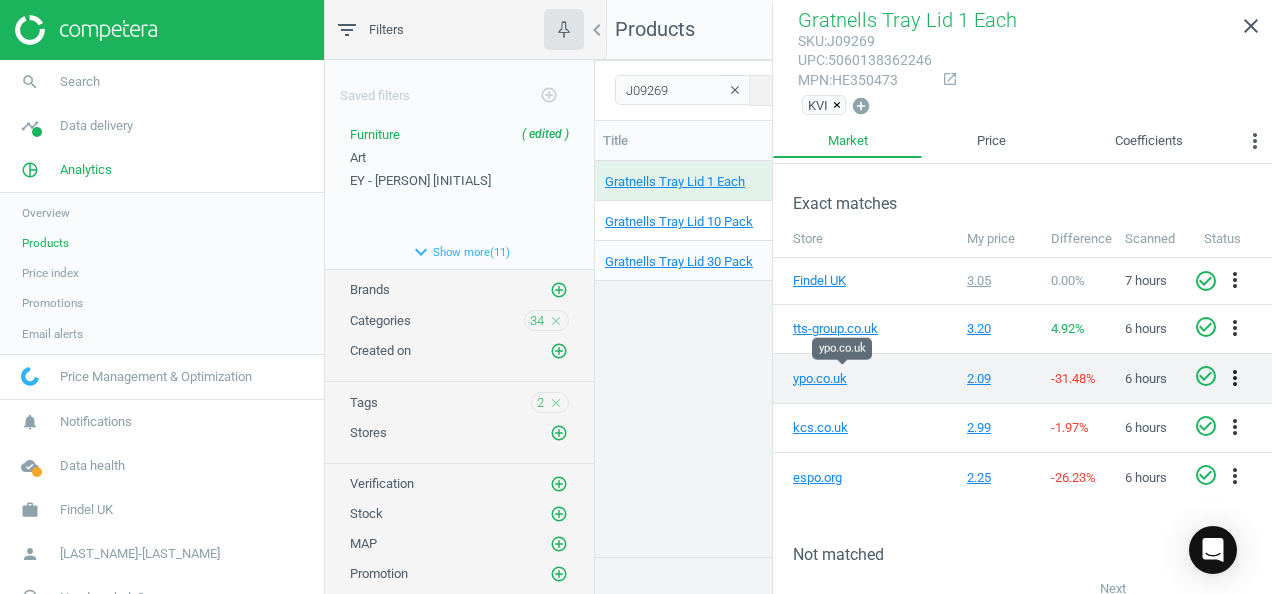 click on "more_vert" at bounding box center [1235, 378] 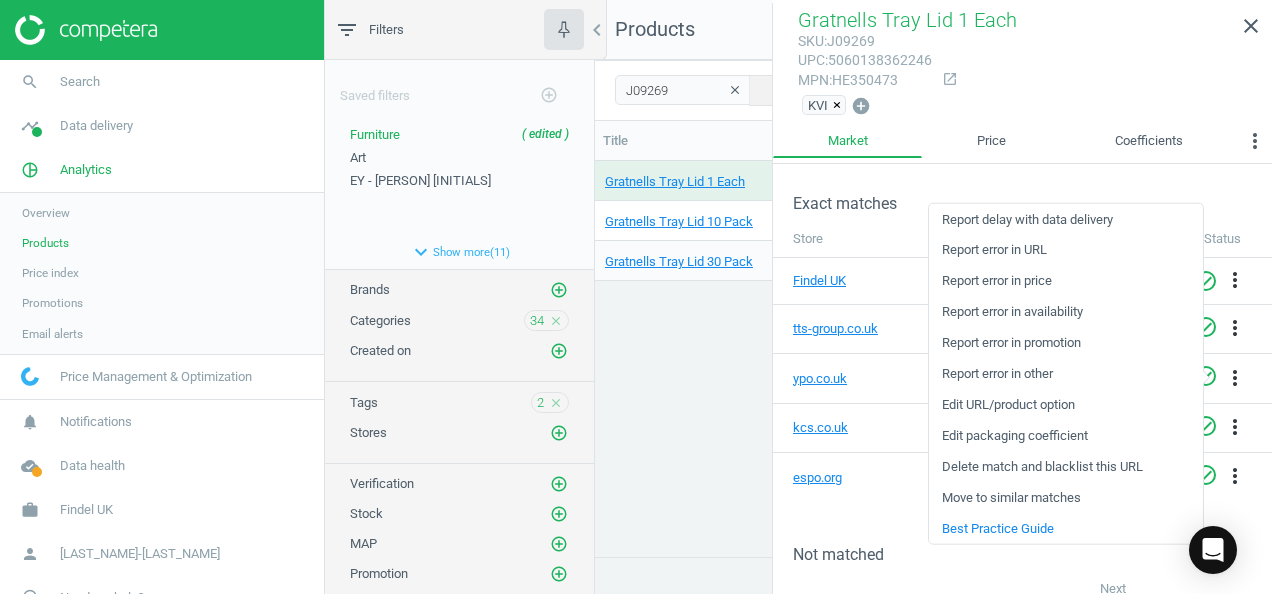 click on "Edit URL/product option" at bounding box center [1066, 404] 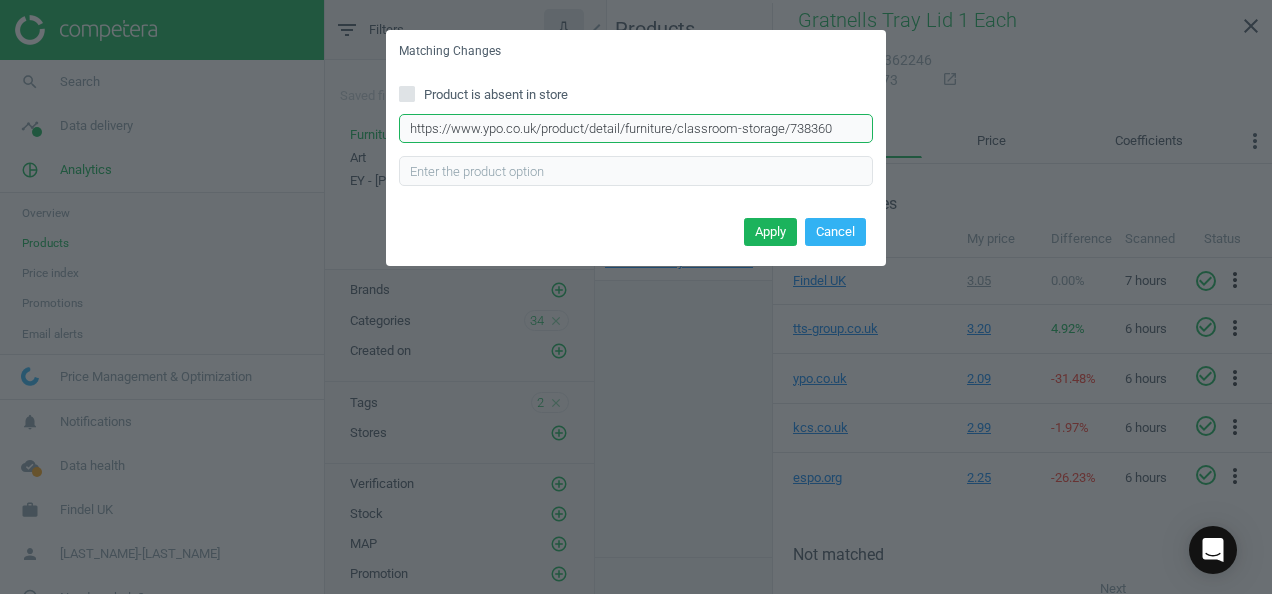 drag, startPoint x: 822, startPoint y: 130, endPoint x: 364, endPoint y: 125, distance: 458.02728 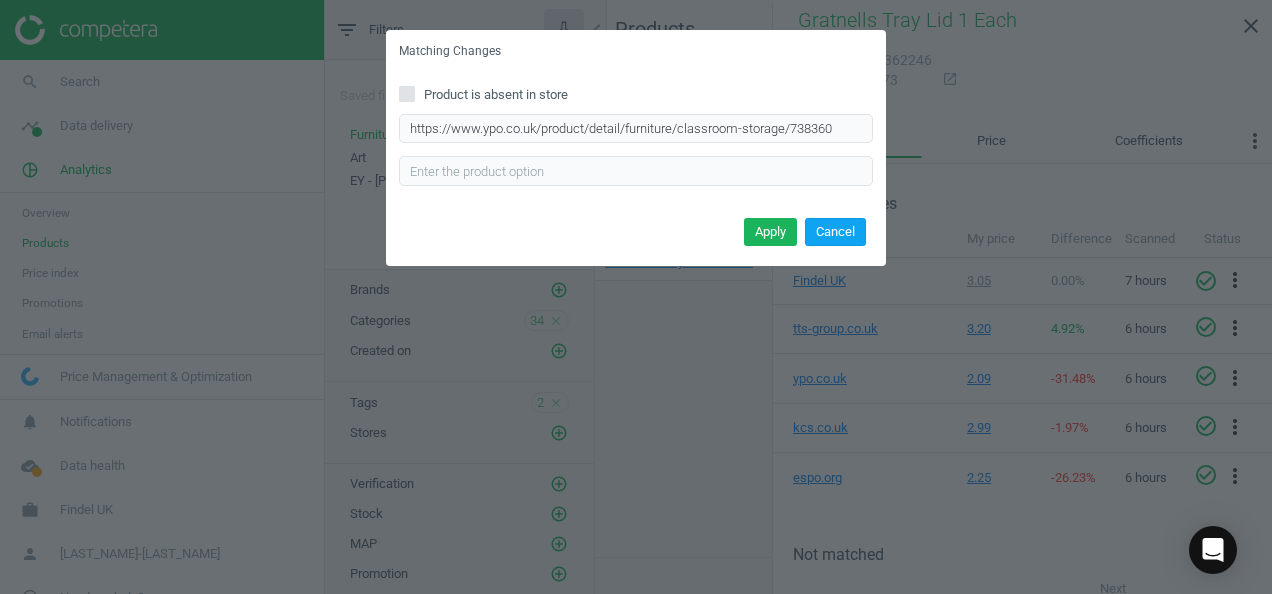 click on "Cancel" at bounding box center (835, 232) 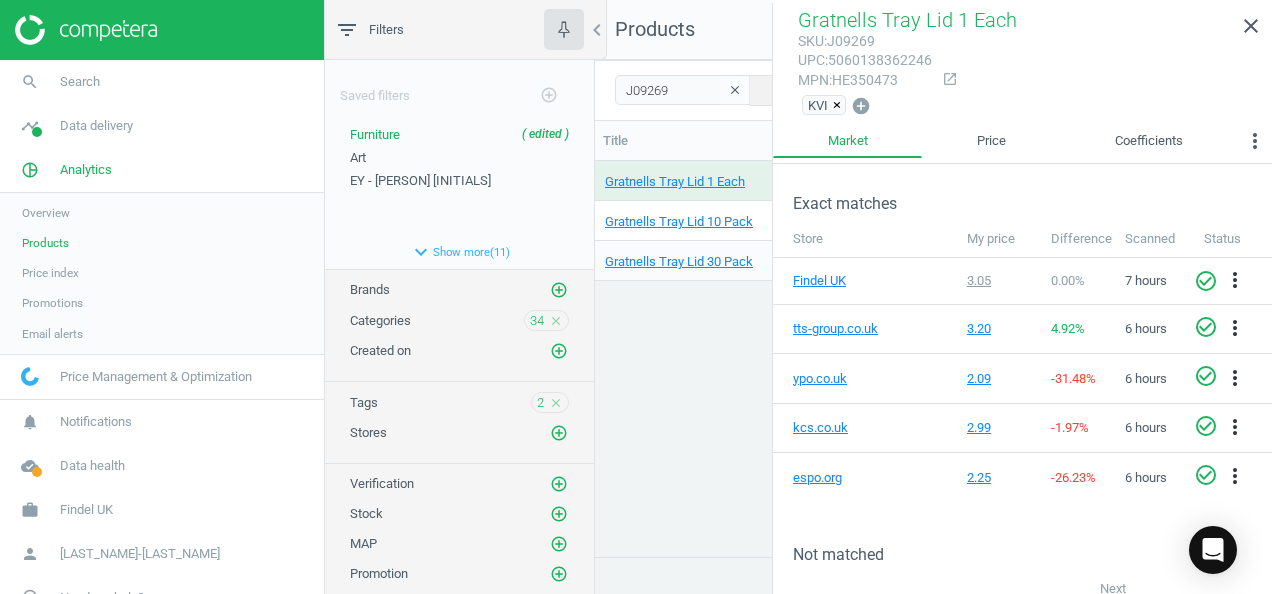 click on "Gratnells Tray Lid 10 Pack" at bounding box center (724, 225) 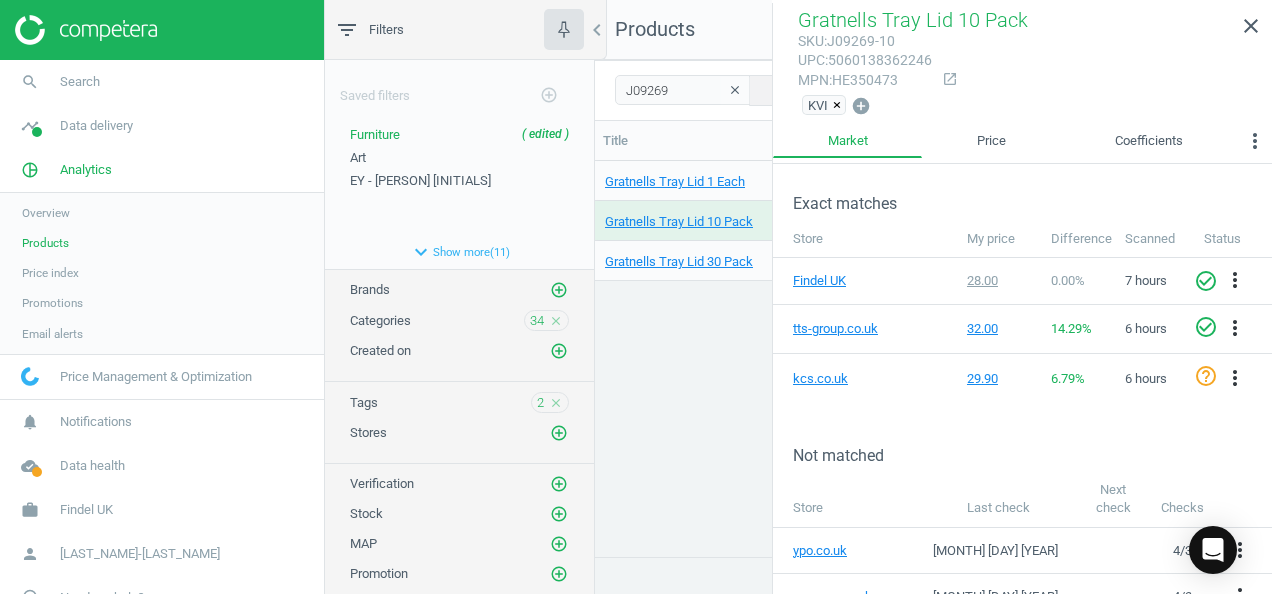 scroll, scrollTop: 368, scrollLeft: 0, axis: vertical 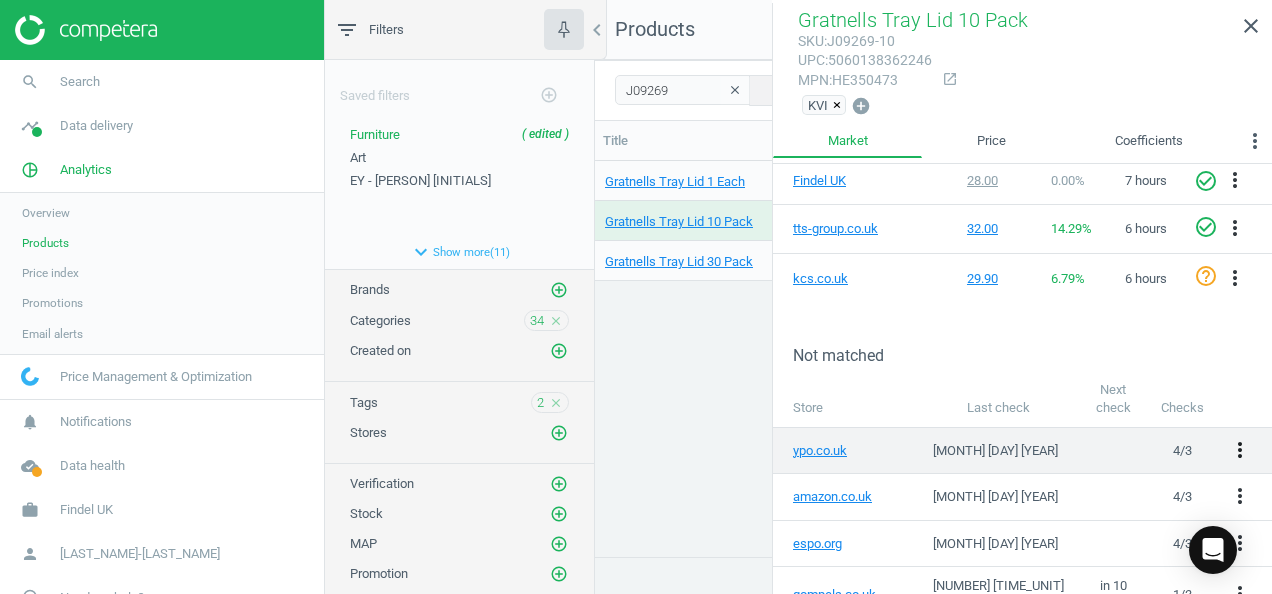 click on "more_vert" at bounding box center [1240, 450] 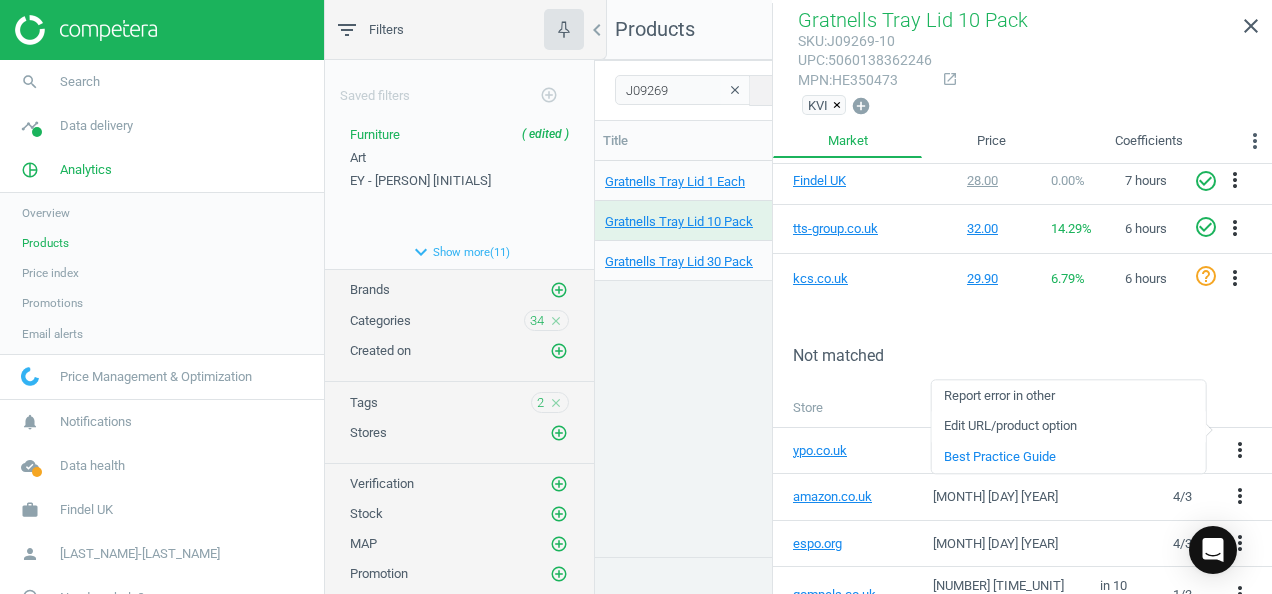 click on "Edit URL/product option" at bounding box center [1068, 426] 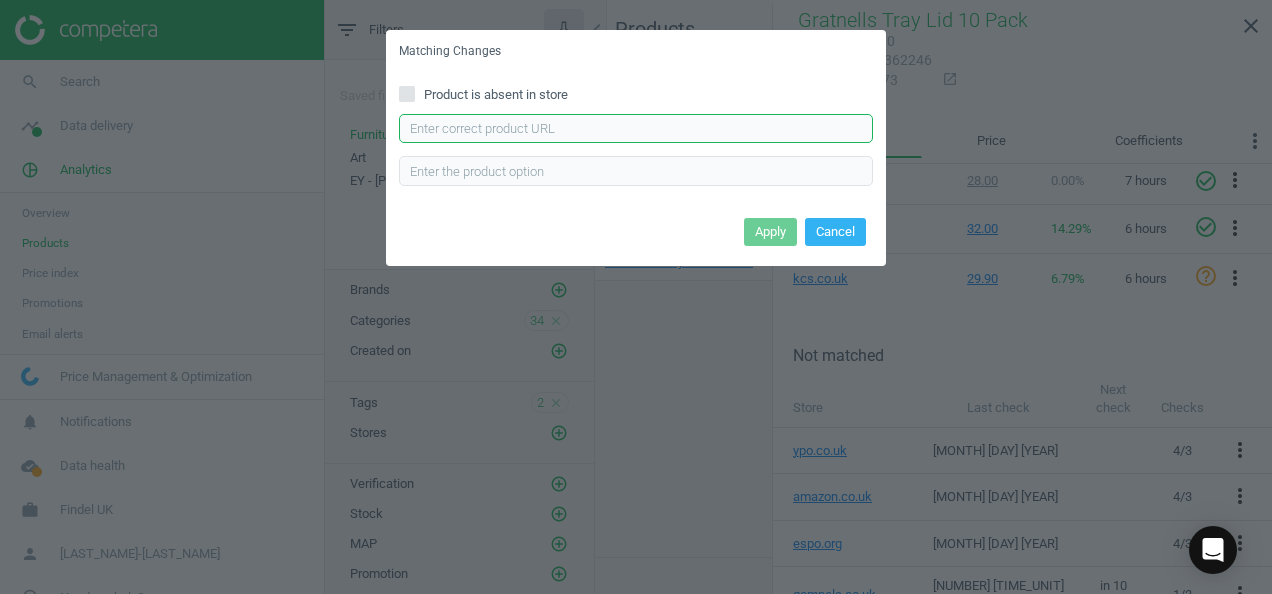 click at bounding box center (636, 129) 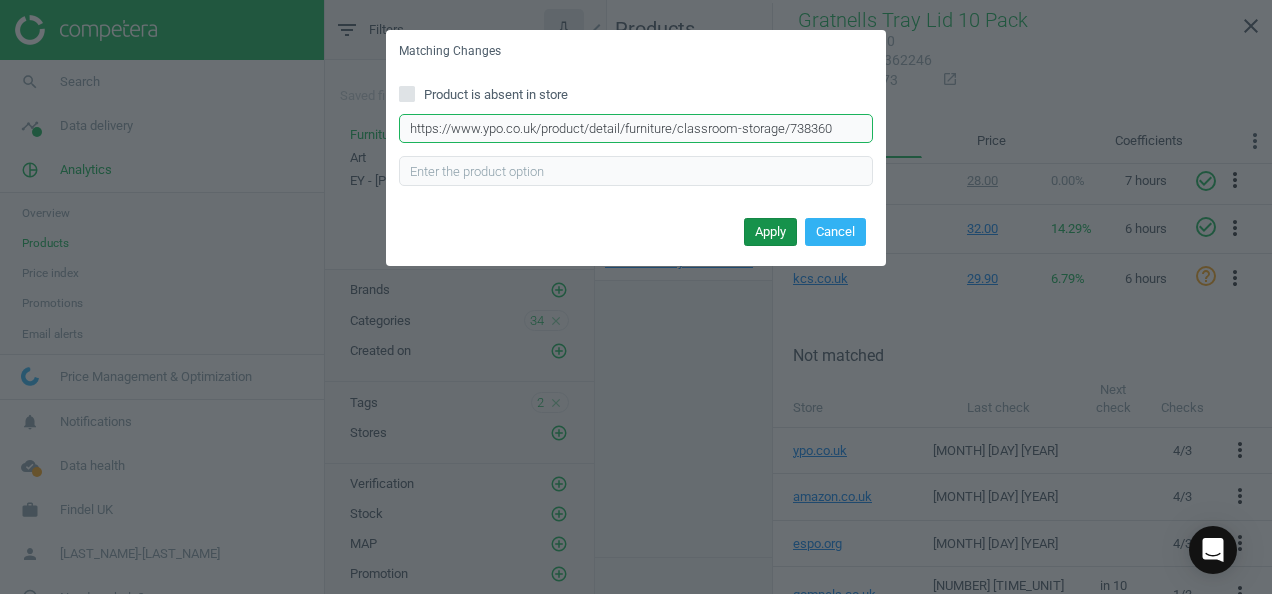 type on "https://www.ypo.co.uk/product/detail/furniture/classroom-storage/738360" 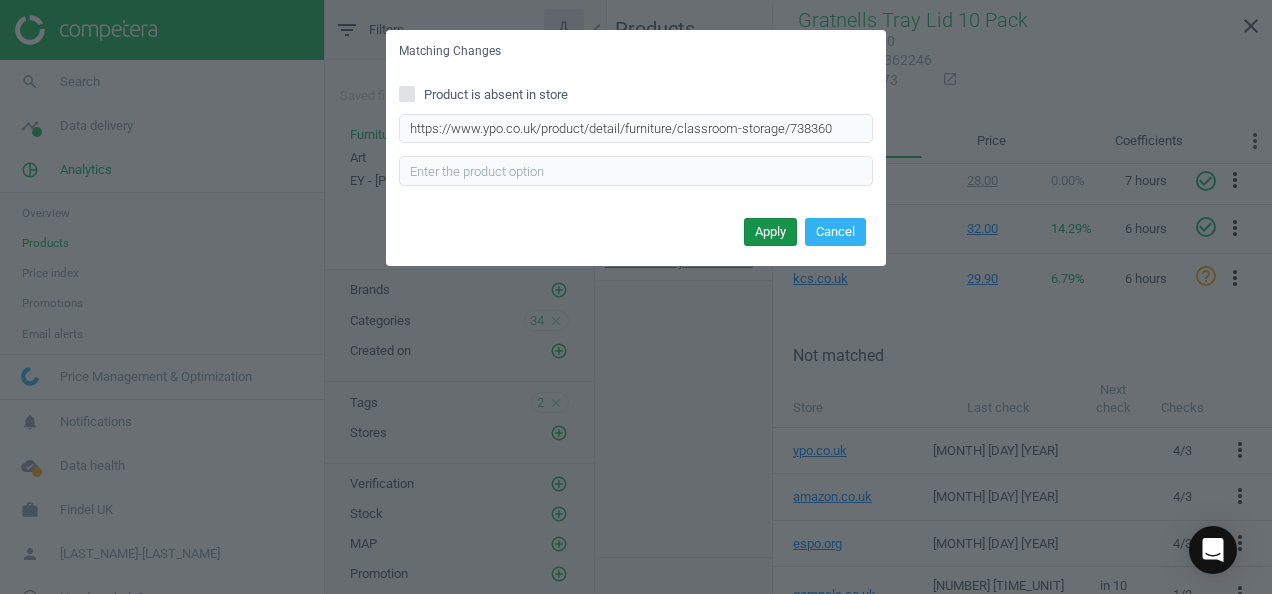 click on "Apply" at bounding box center [770, 232] 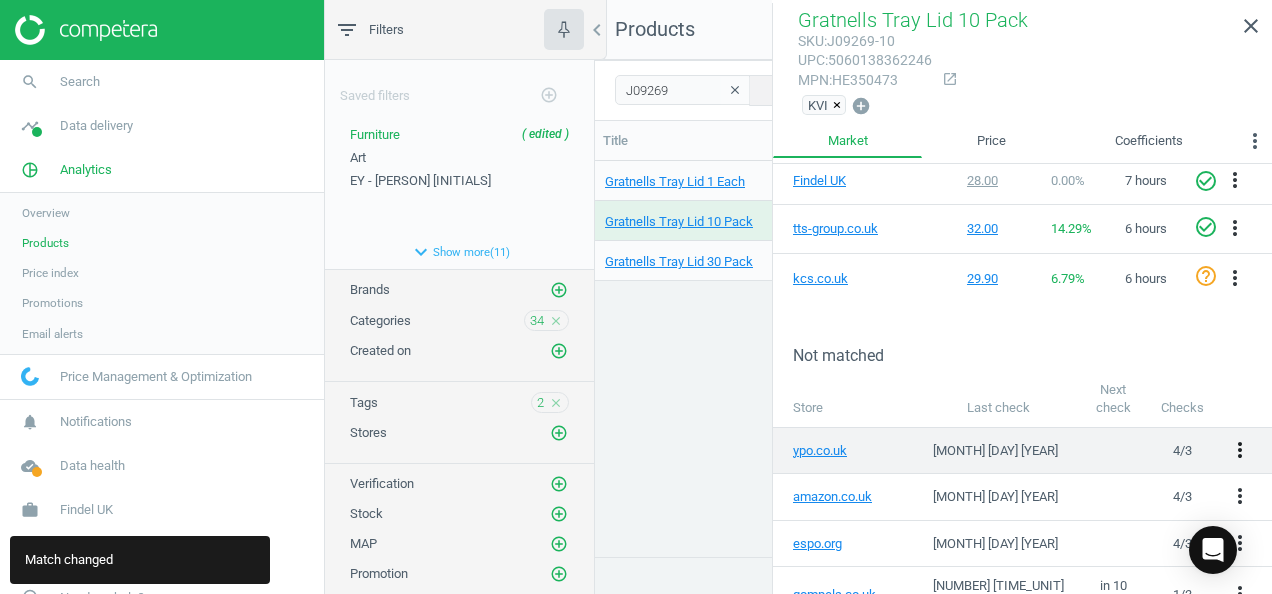 click on "more_vert" at bounding box center [1240, 450] 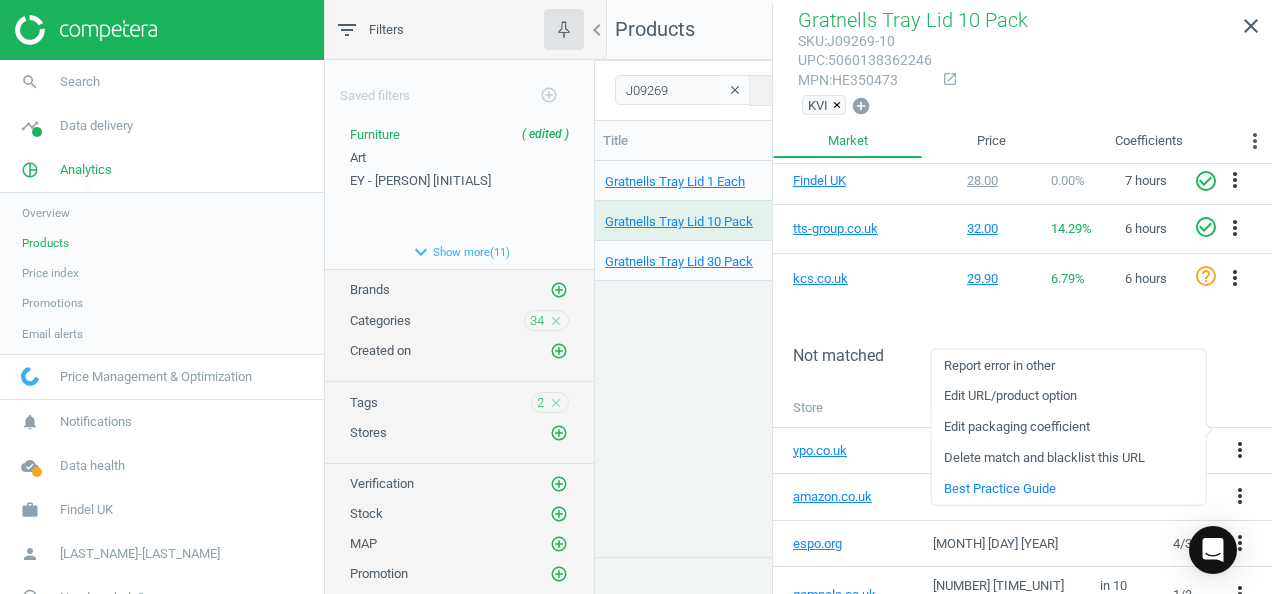 click on "Edit packaging coefficient" at bounding box center (1068, 427) 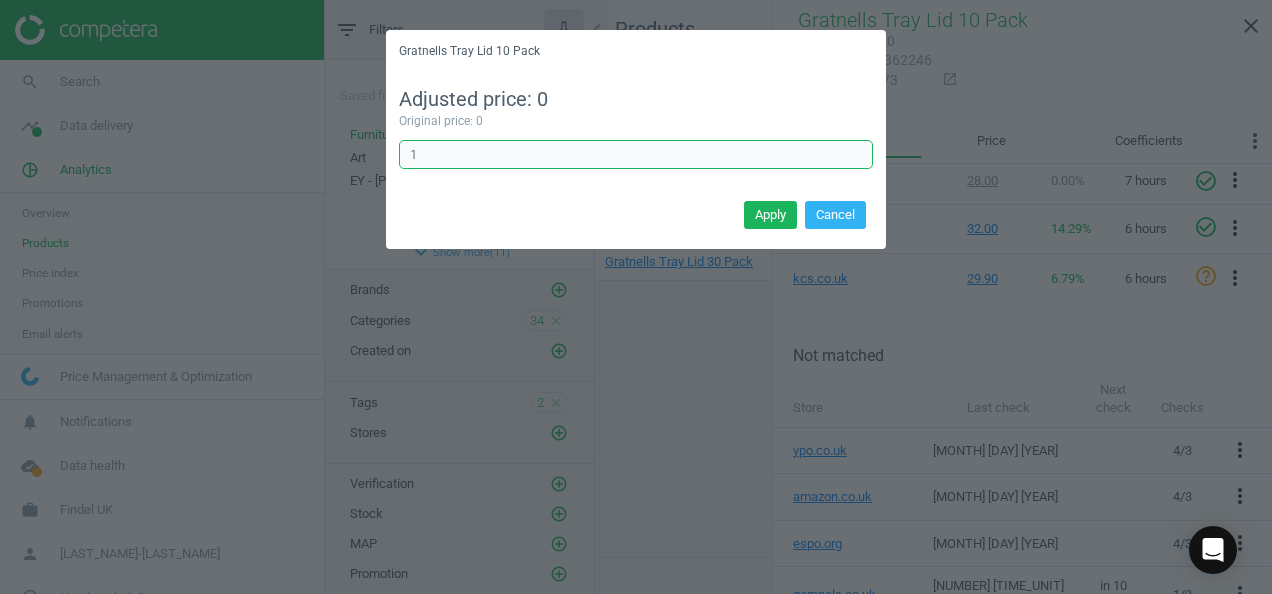 click on "1" at bounding box center [636, 155] 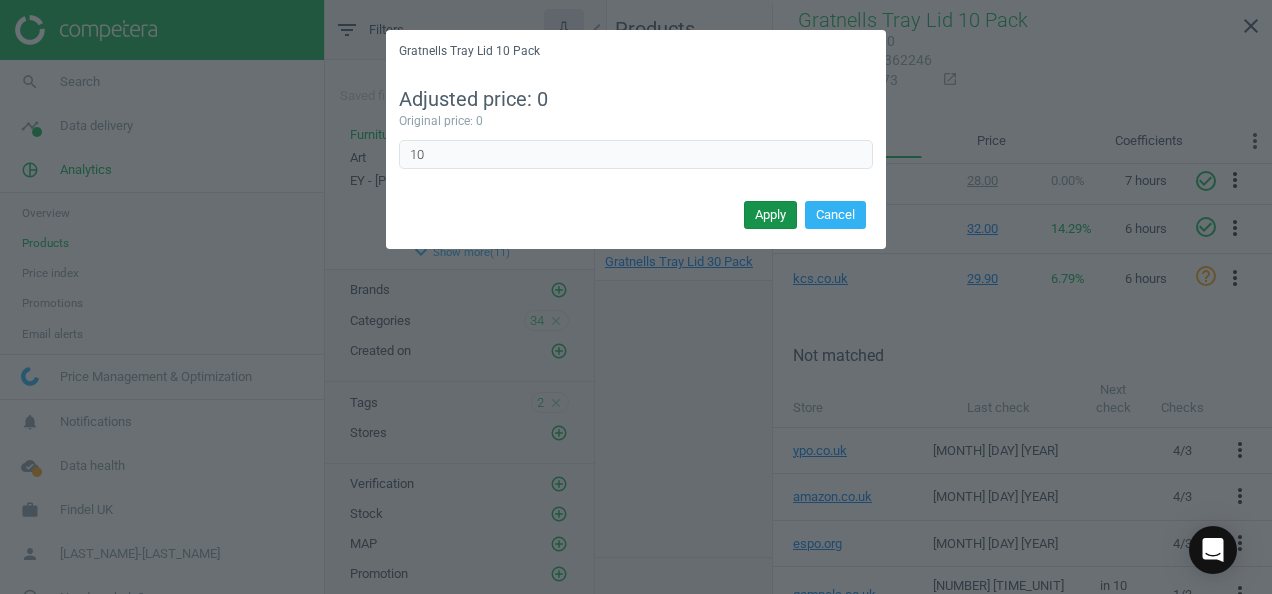 click on "Apply" at bounding box center (770, 215) 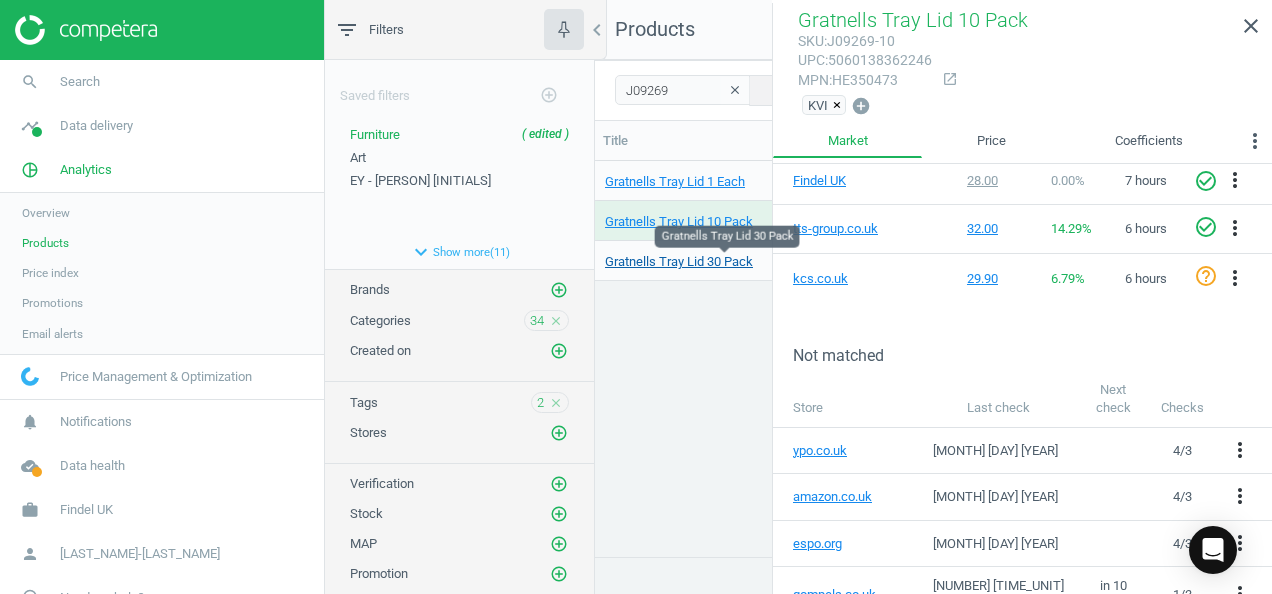 click on "Gratnells Tray Lid 30 Pack" at bounding box center [679, 262] 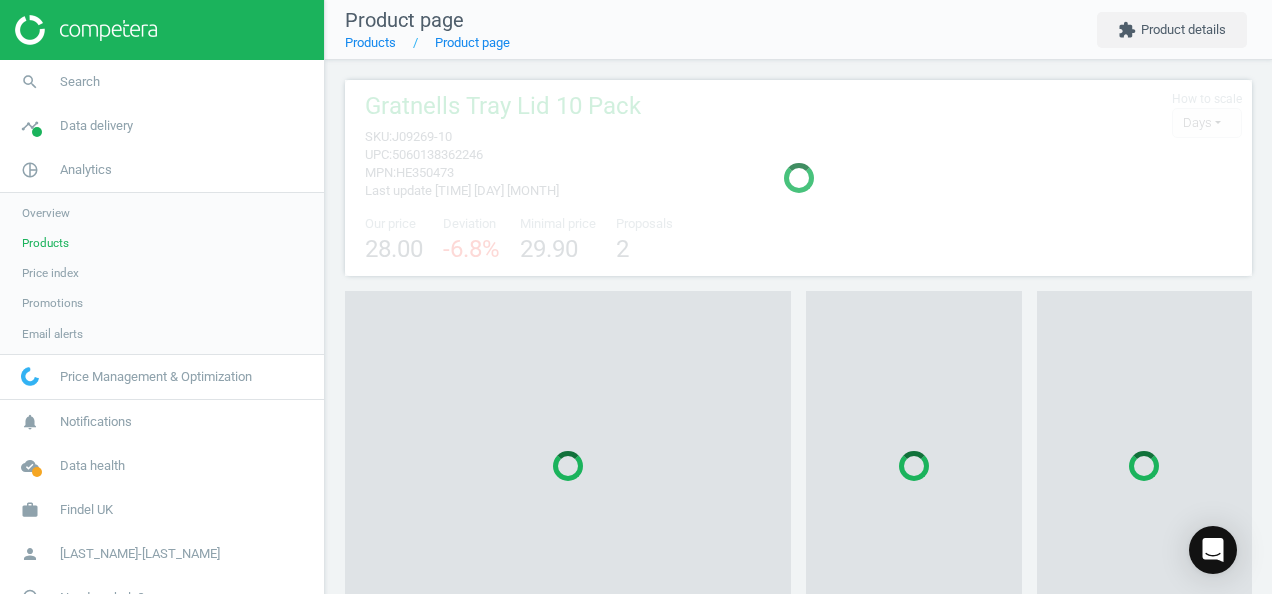 scroll, scrollTop: 10, scrollLeft: 10, axis: both 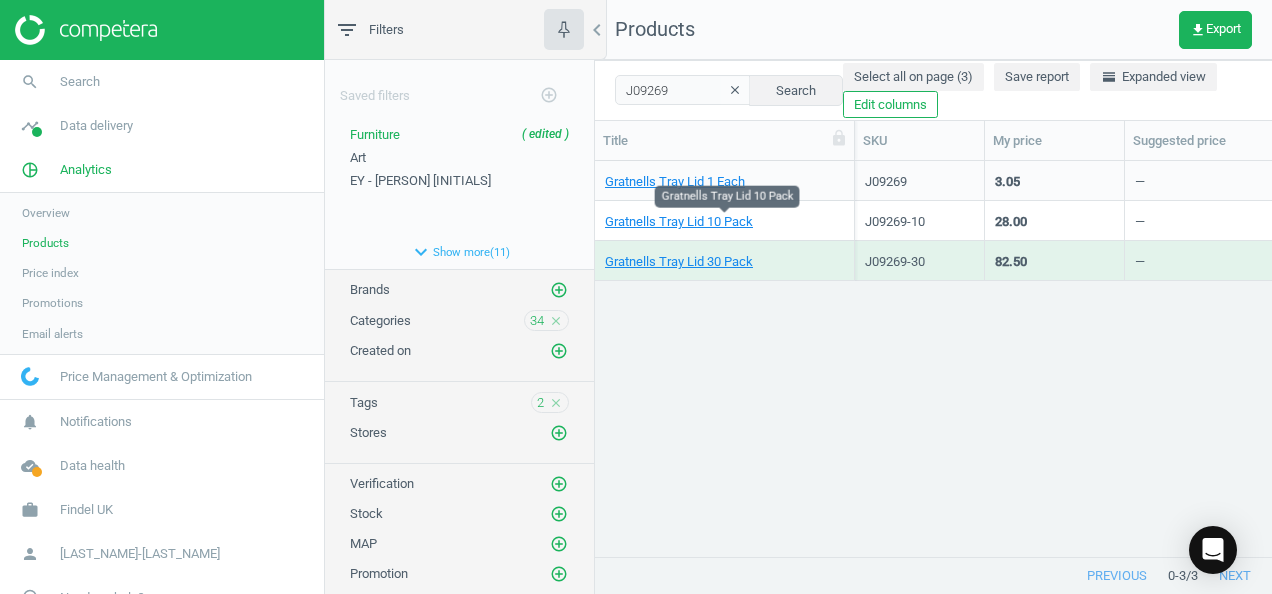 click on "Gratnells Tray Lid 10 Pack" at bounding box center [724, 222] 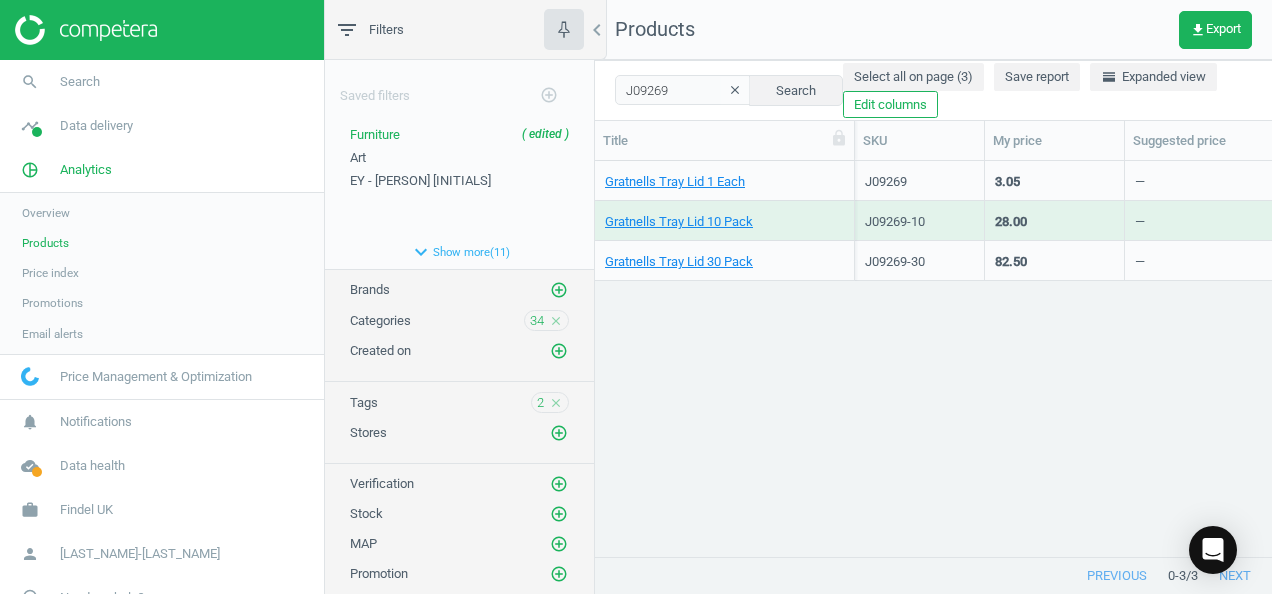 click on "Gratnells Tray Lid 10 Pack" at bounding box center (724, 222) 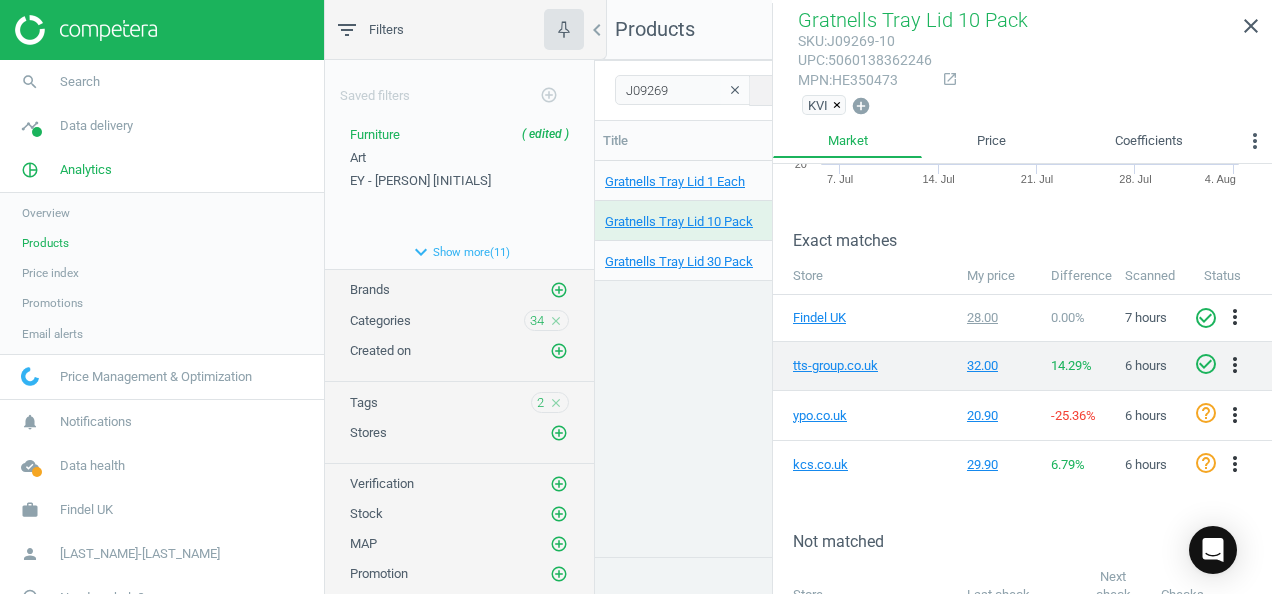 scroll, scrollTop: 200, scrollLeft: 0, axis: vertical 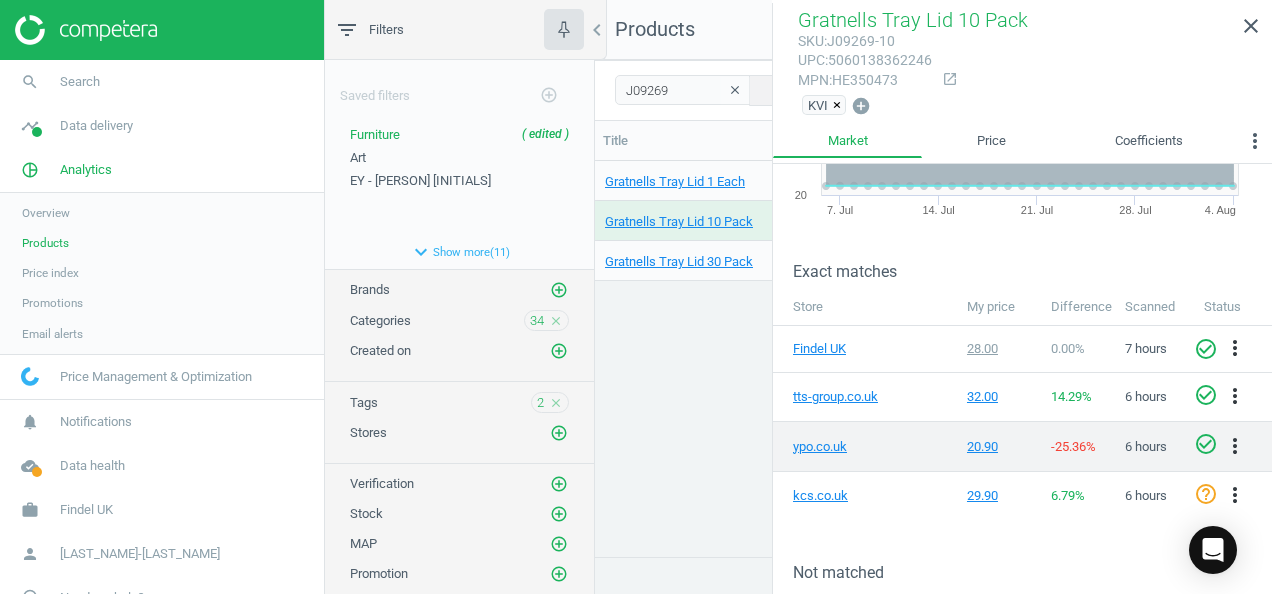 click on "check_circle_outline" at bounding box center (1206, 444) 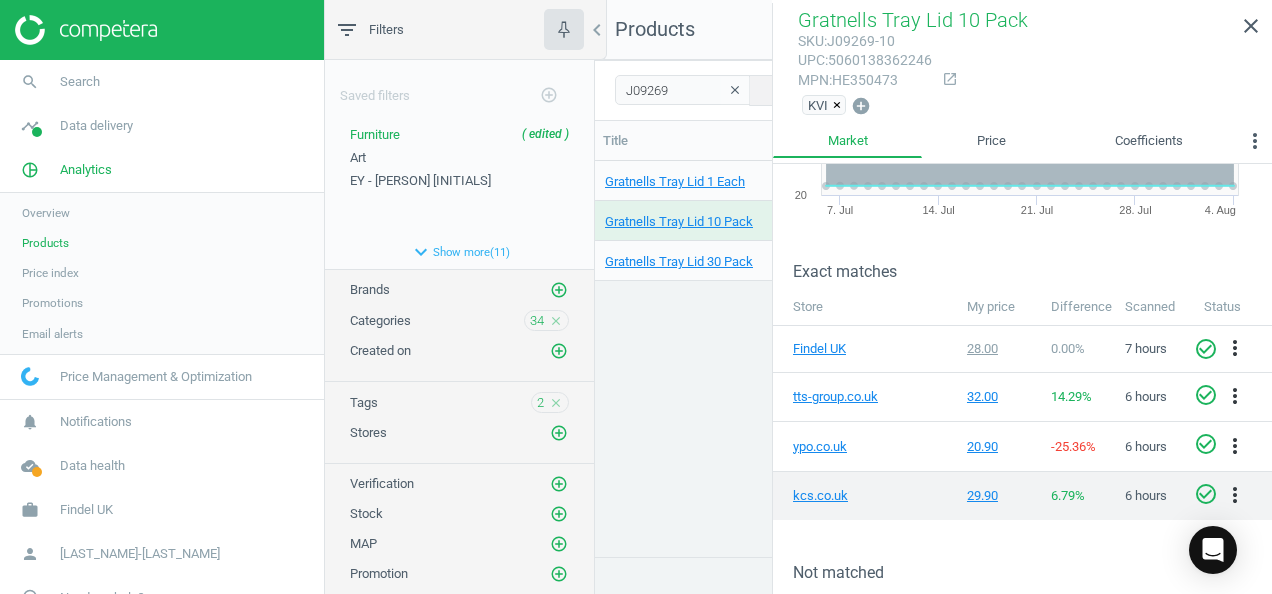 click on "check_circle_outline" at bounding box center [1206, 494] 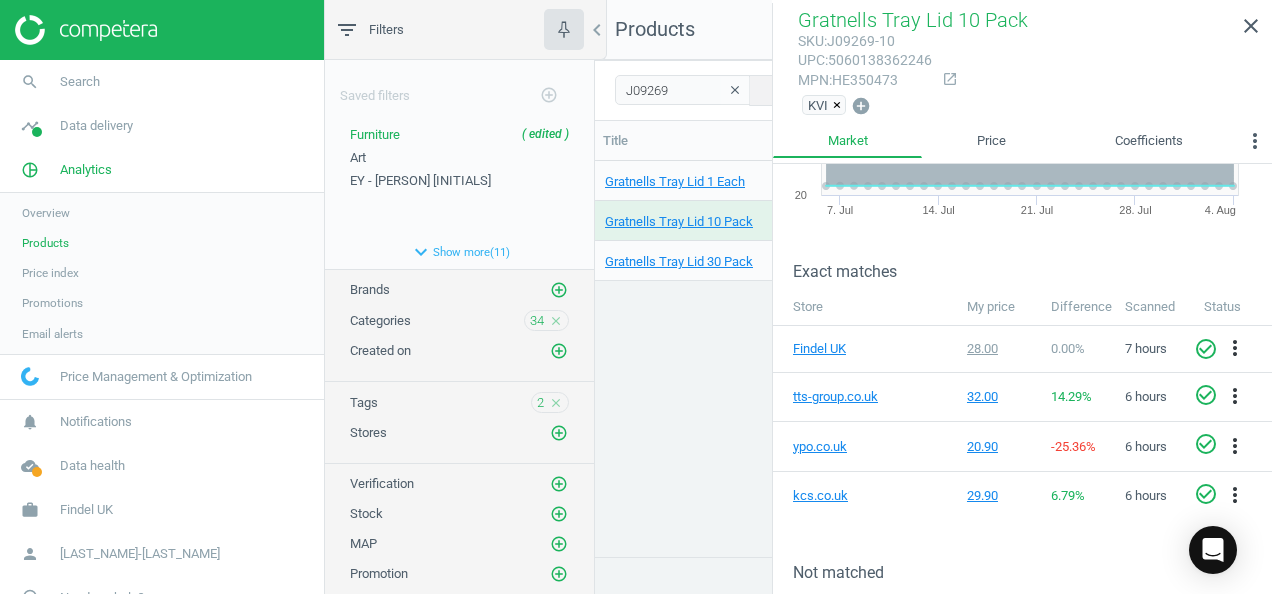 scroll, scrollTop: 300, scrollLeft: 0, axis: vertical 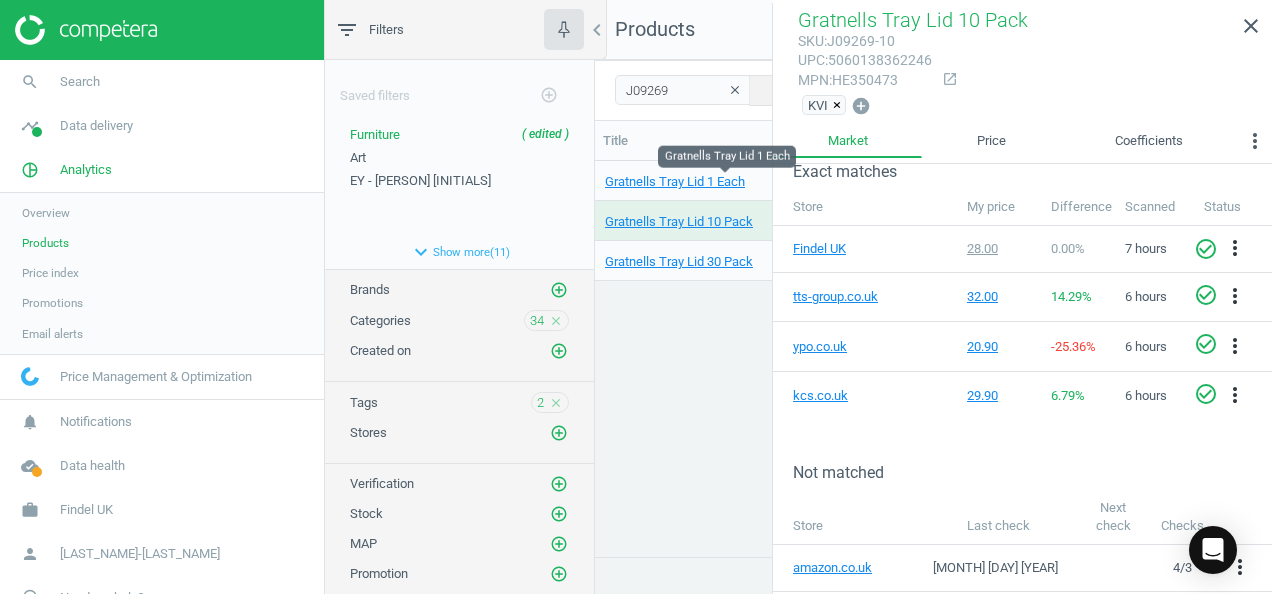 click on "Gratnells Tray Lid 1 Each" at bounding box center [724, 182] 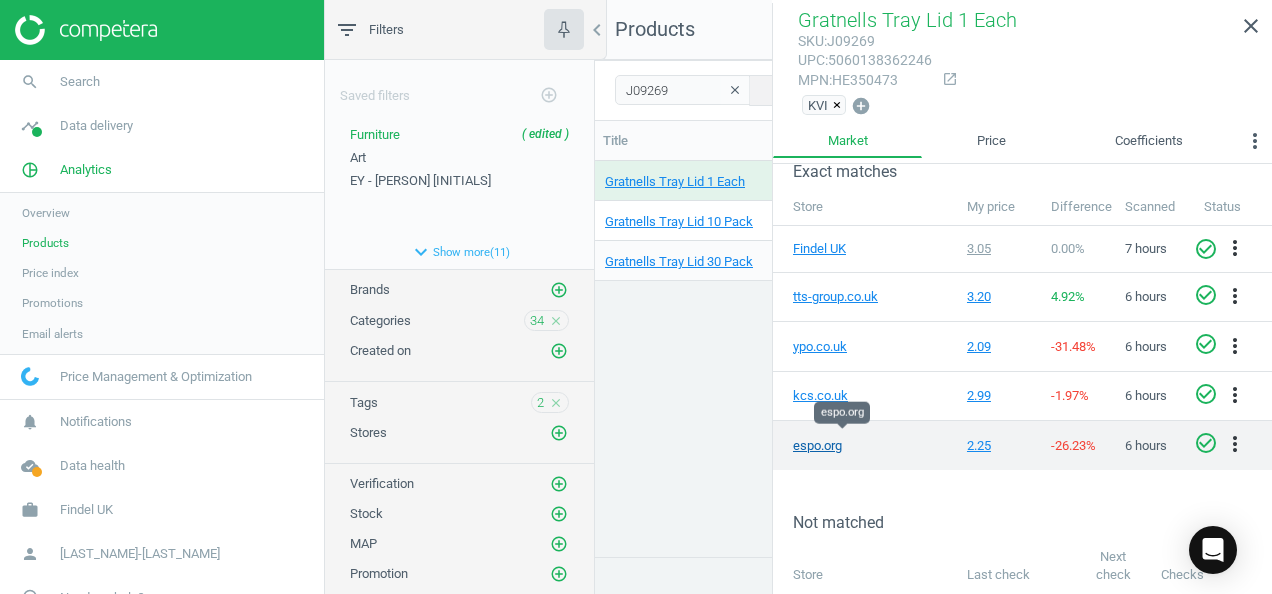 click on "espo.org" at bounding box center (843, 446) 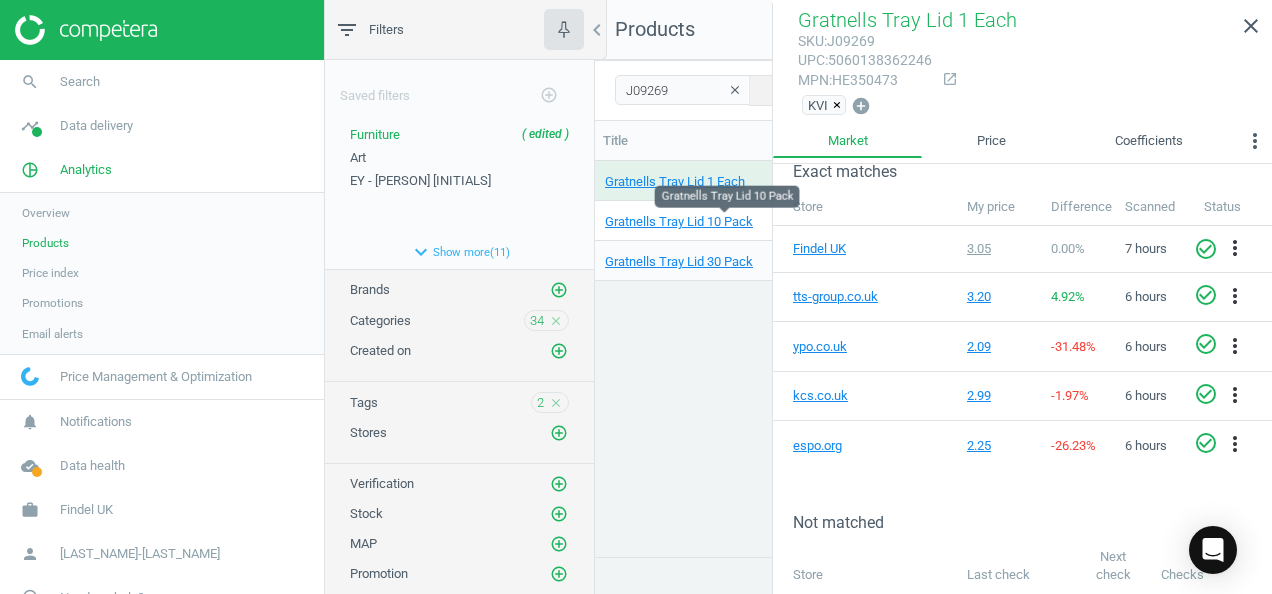 click on "Gratnells Tray Lid 10 Pack" at bounding box center (724, 222) 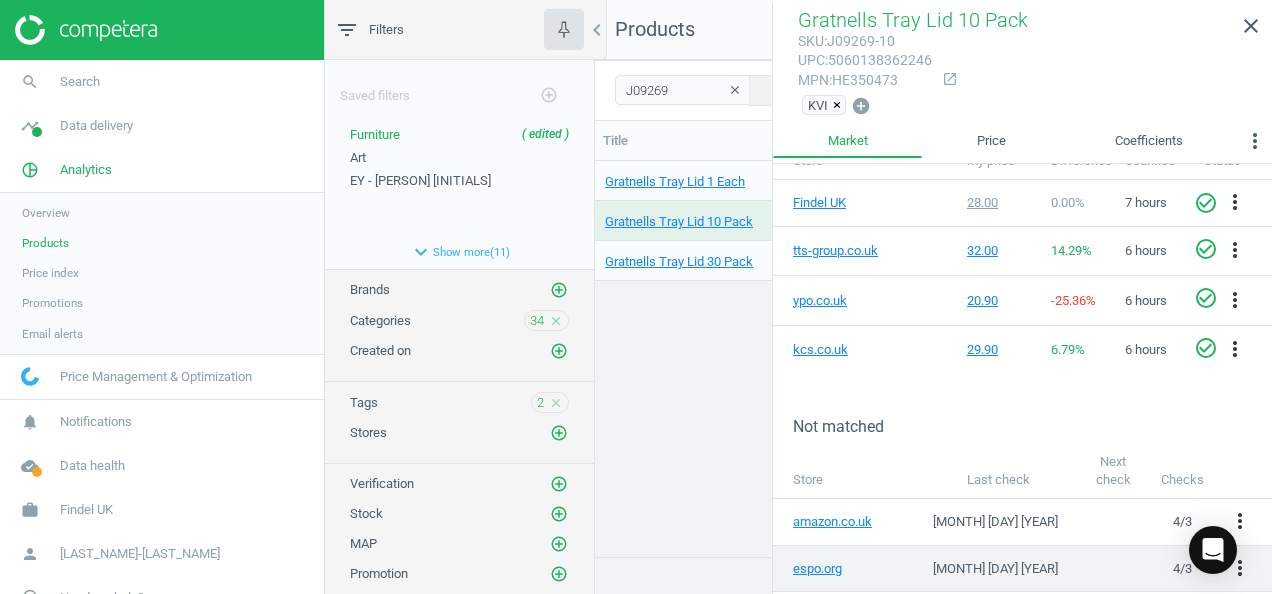 scroll, scrollTop: 372, scrollLeft: 0, axis: vertical 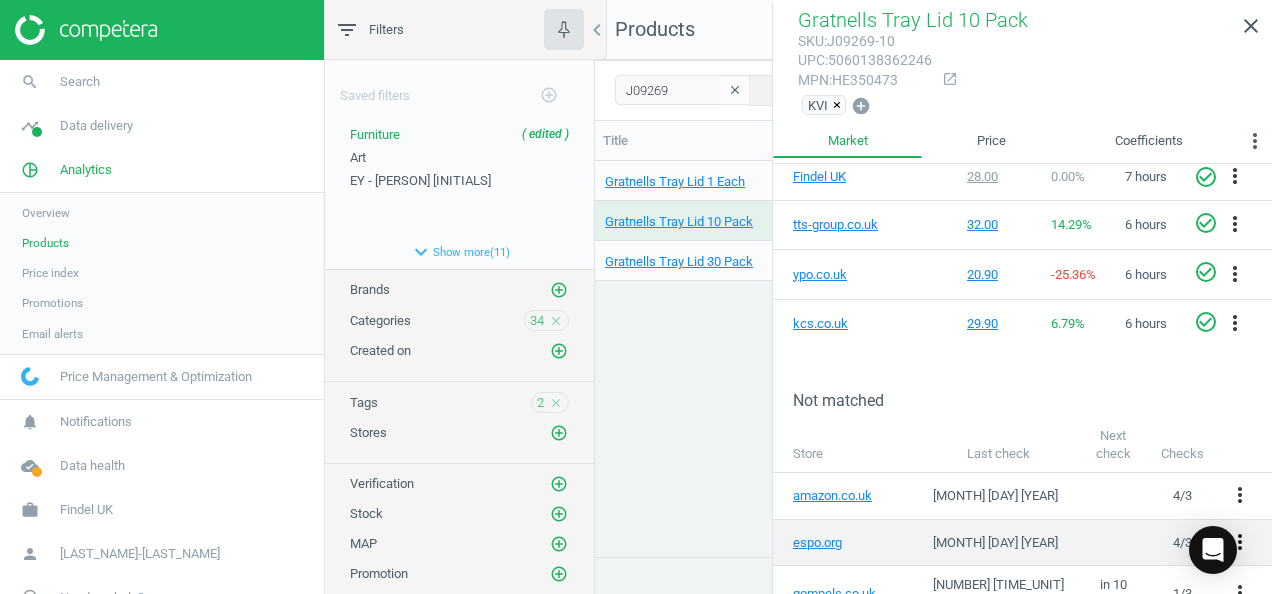 click on "more_vert" at bounding box center (1240, 542) 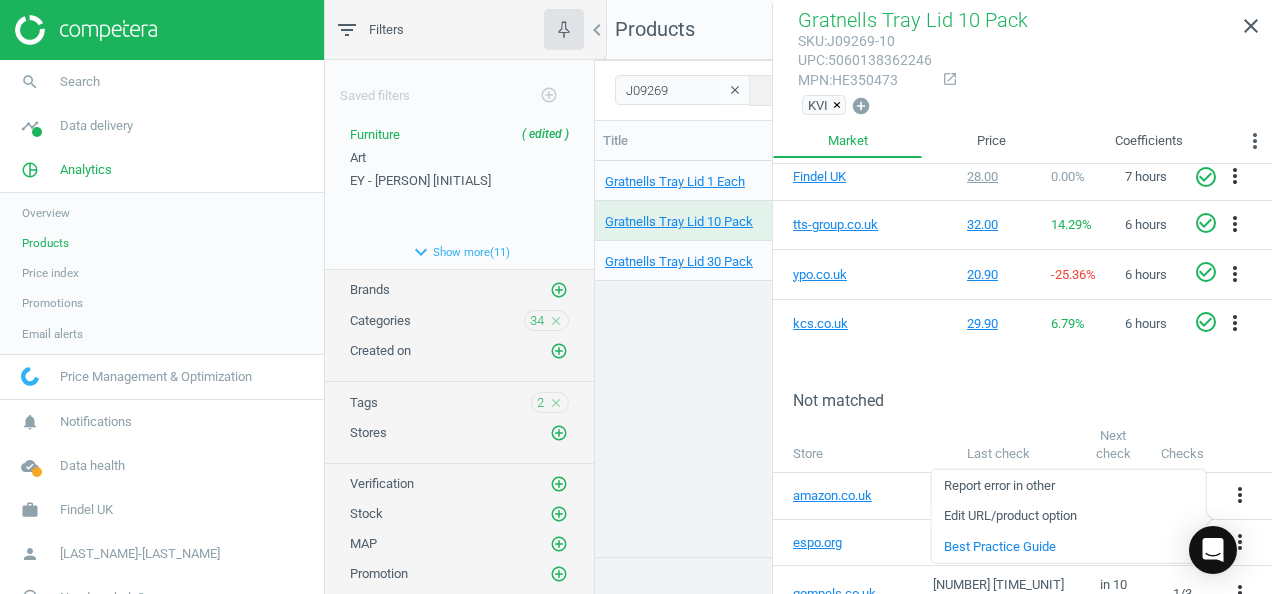 click on "Edit URL/product option" at bounding box center [1068, 516] 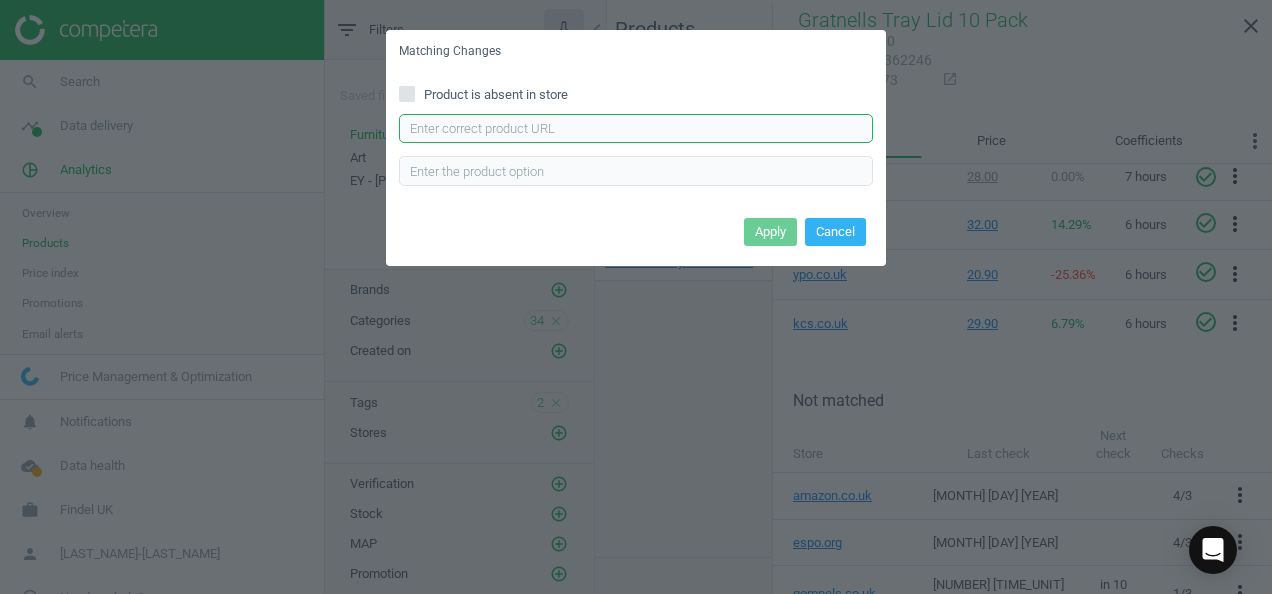 click at bounding box center (636, 129) 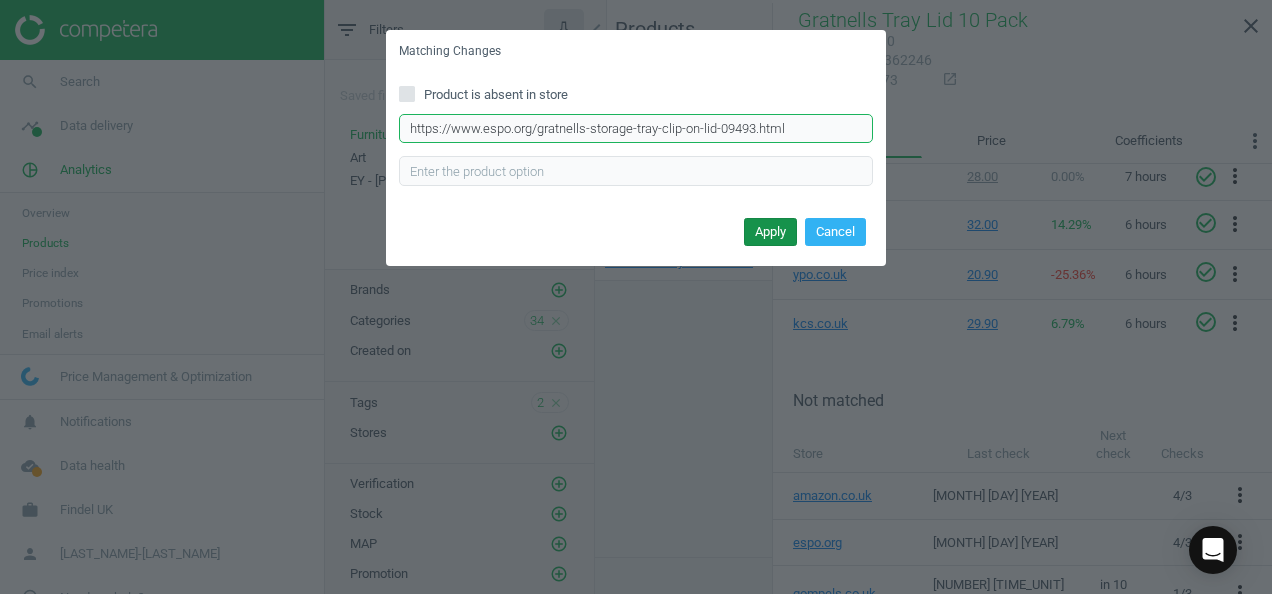type on "https://www.espo.org/gratnells-storage-tray-clip-on-lid-09493.html" 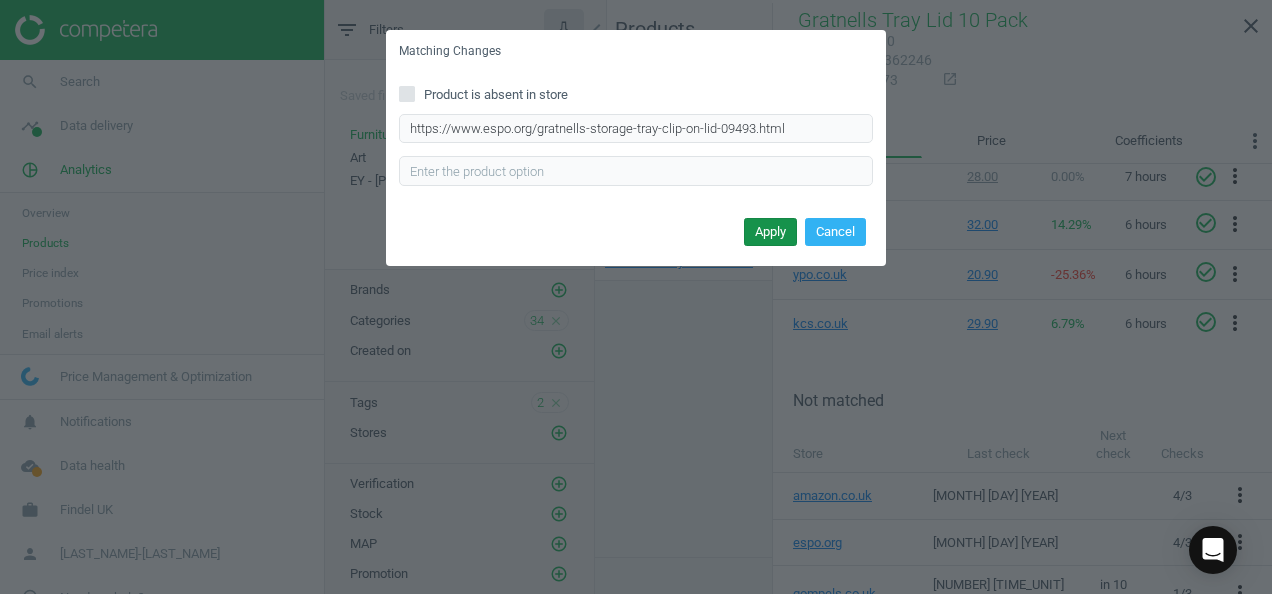 click on "Apply" at bounding box center (770, 232) 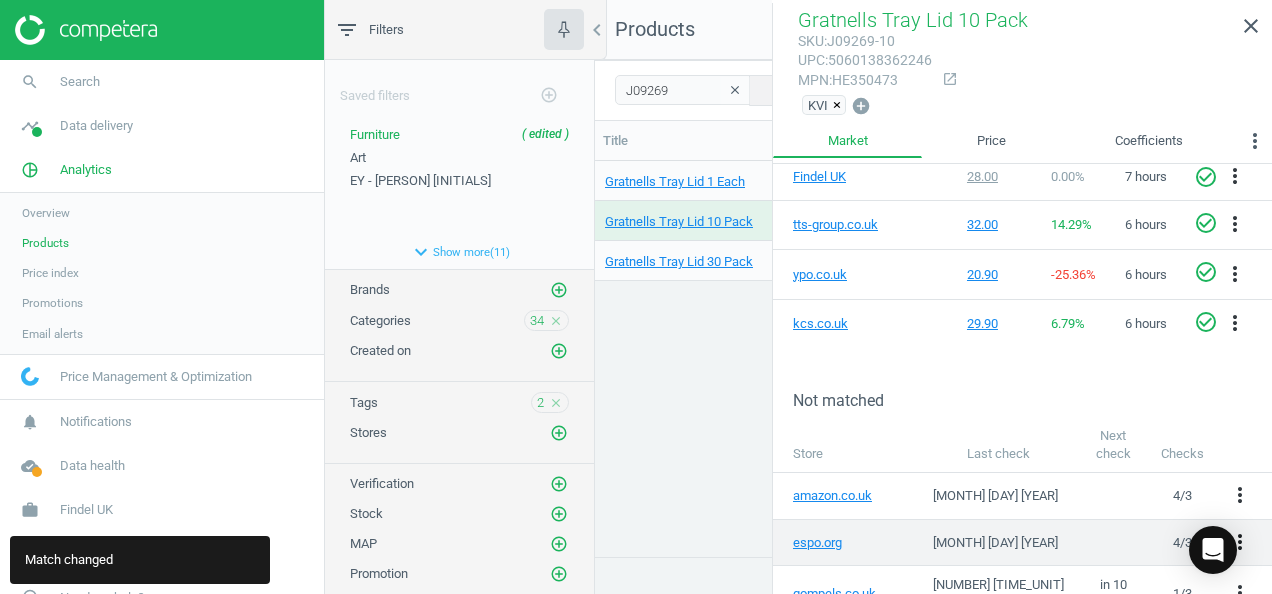 click on "more_vert" at bounding box center [1240, 542] 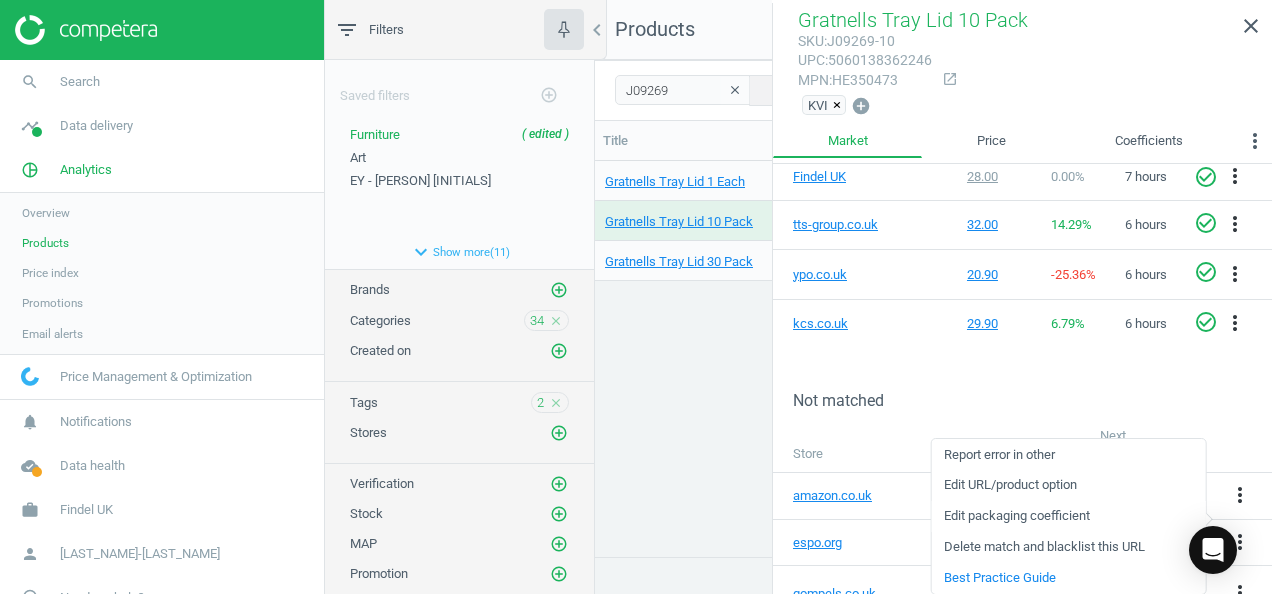 click on "Edit packaging coefficient" at bounding box center [1068, 516] 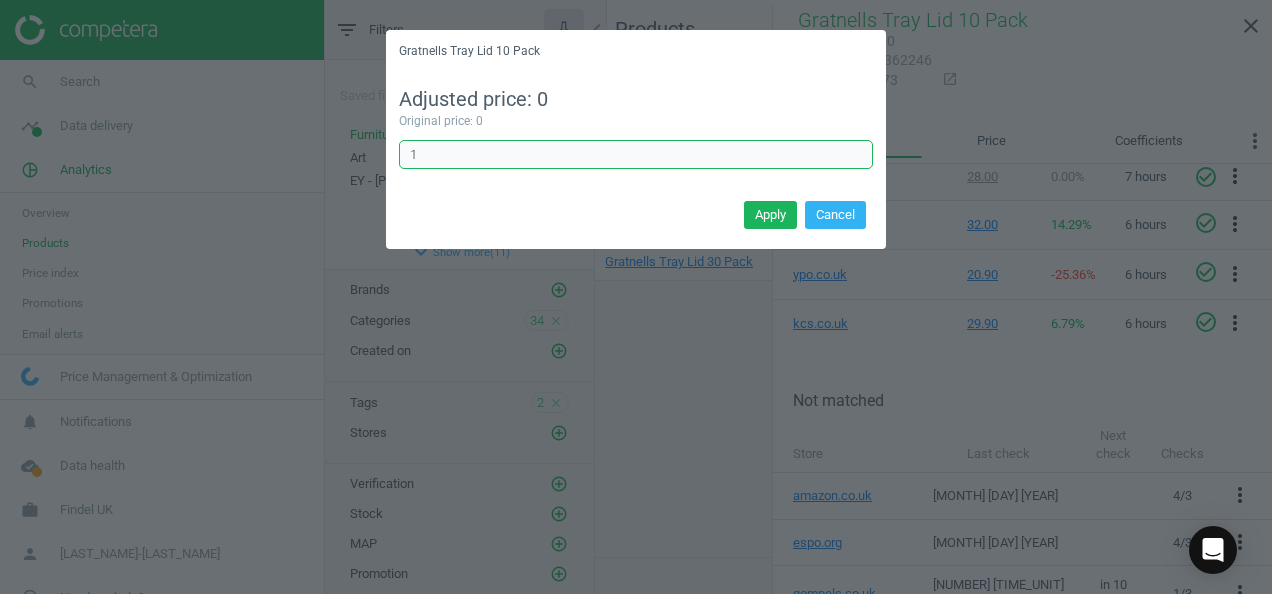 click on "1" at bounding box center (636, 155) 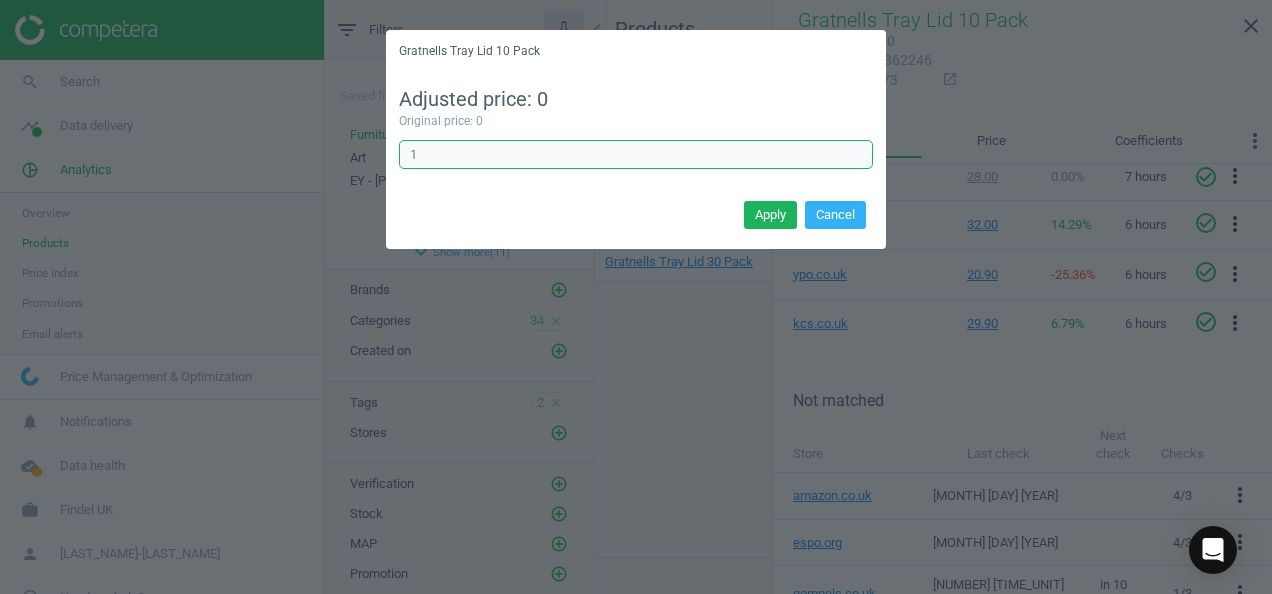 type on "10" 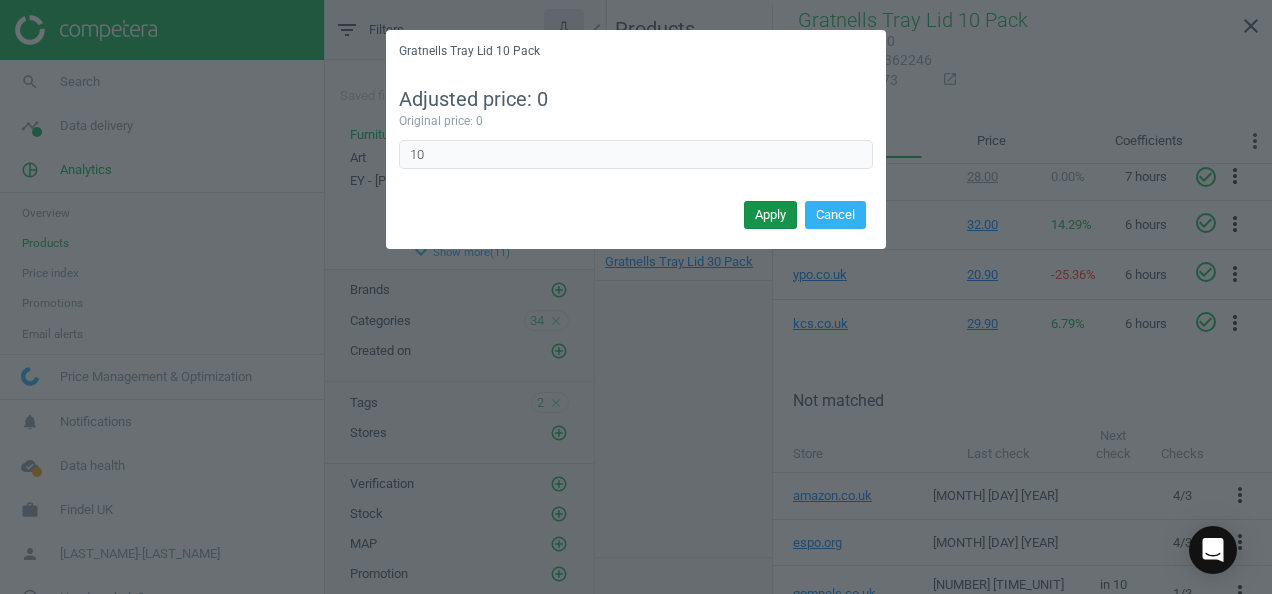 click on "Apply" at bounding box center [770, 215] 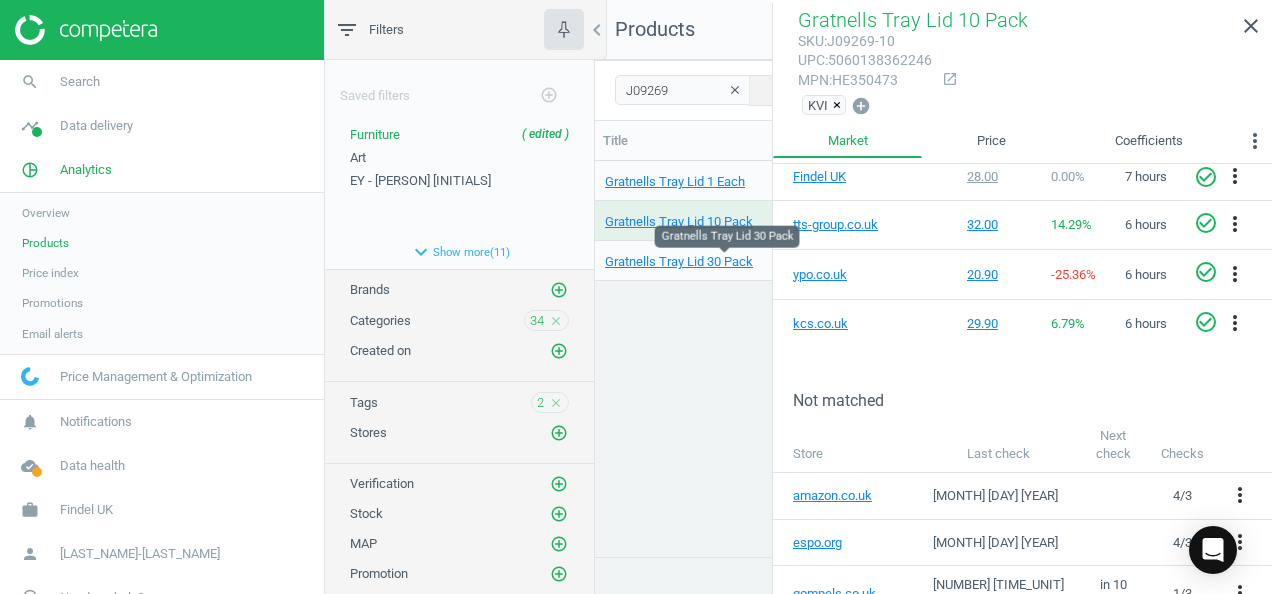 click on "Gratnells Tray Lid 30 Pack" at bounding box center [724, 262] 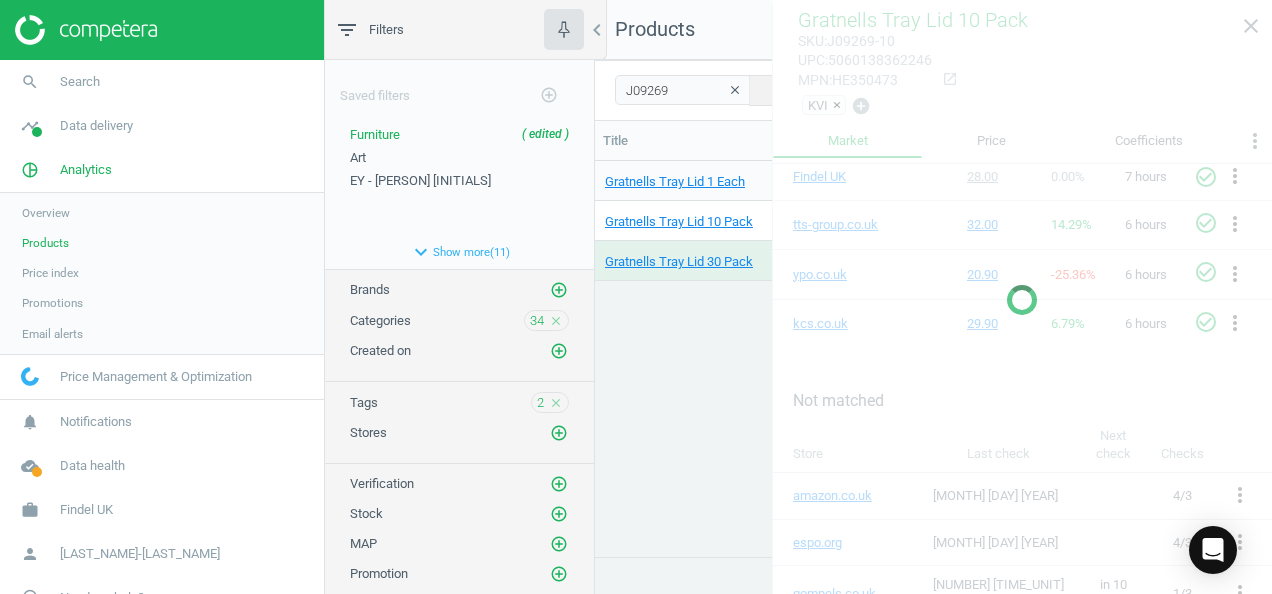 scroll, scrollTop: 368, scrollLeft: 0, axis: vertical 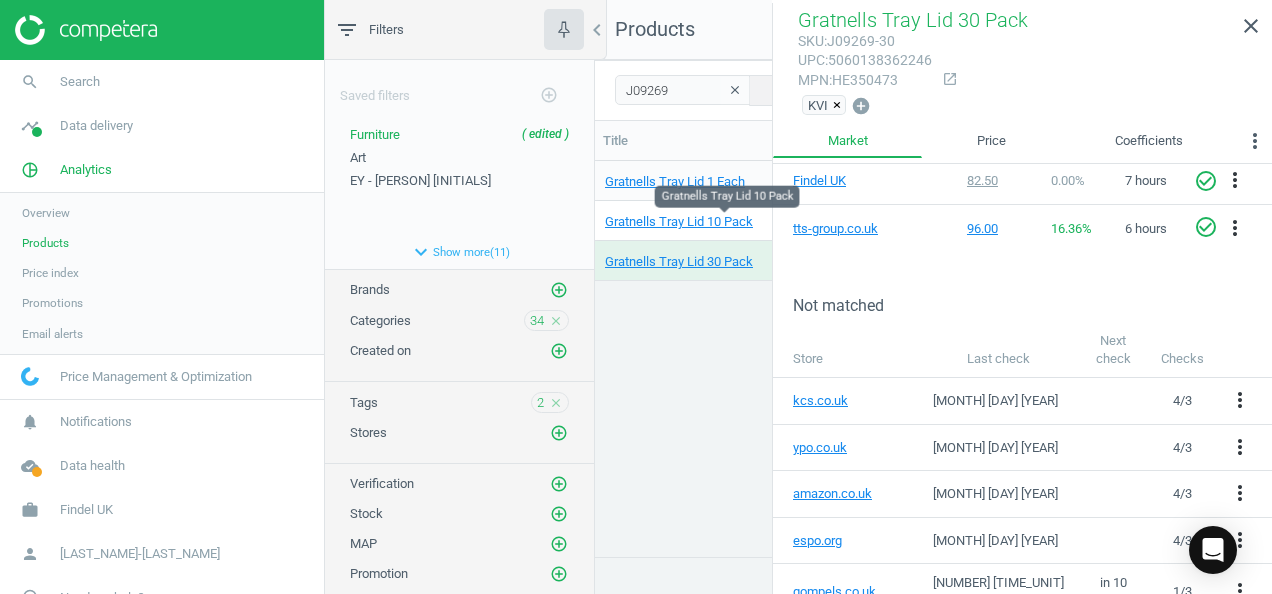 click on "Gratnells Tray Lid 10 Pack" at bounding box center (724, 222) 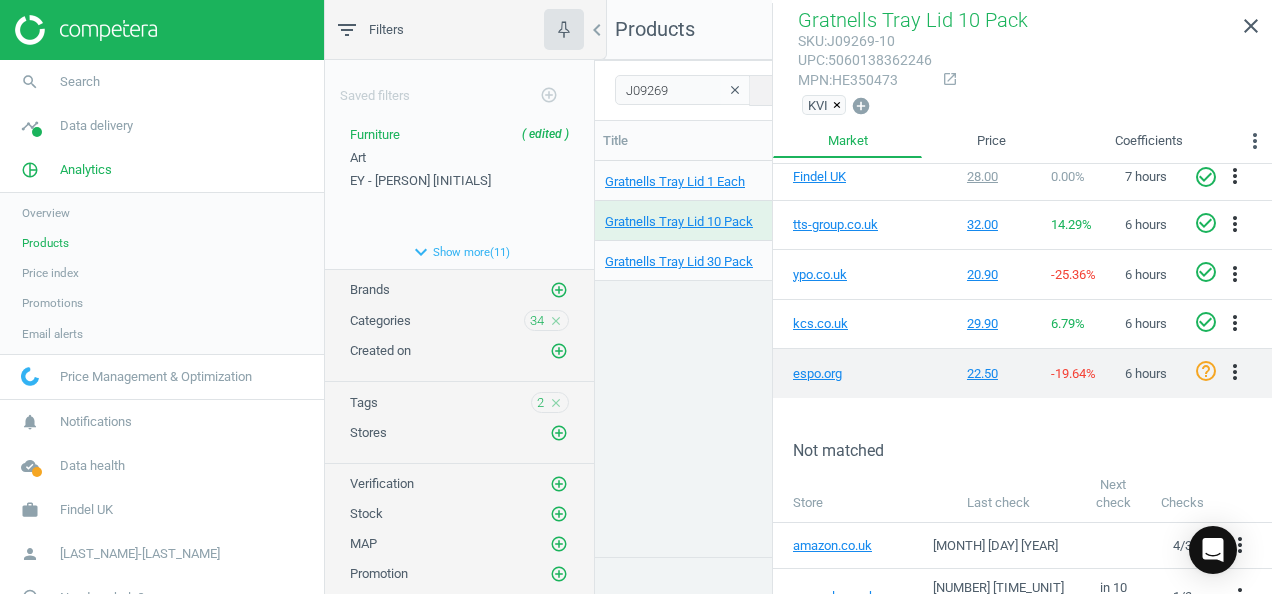 scroll, scrollTop: 272, scrollLeft: 0, axis: vertical 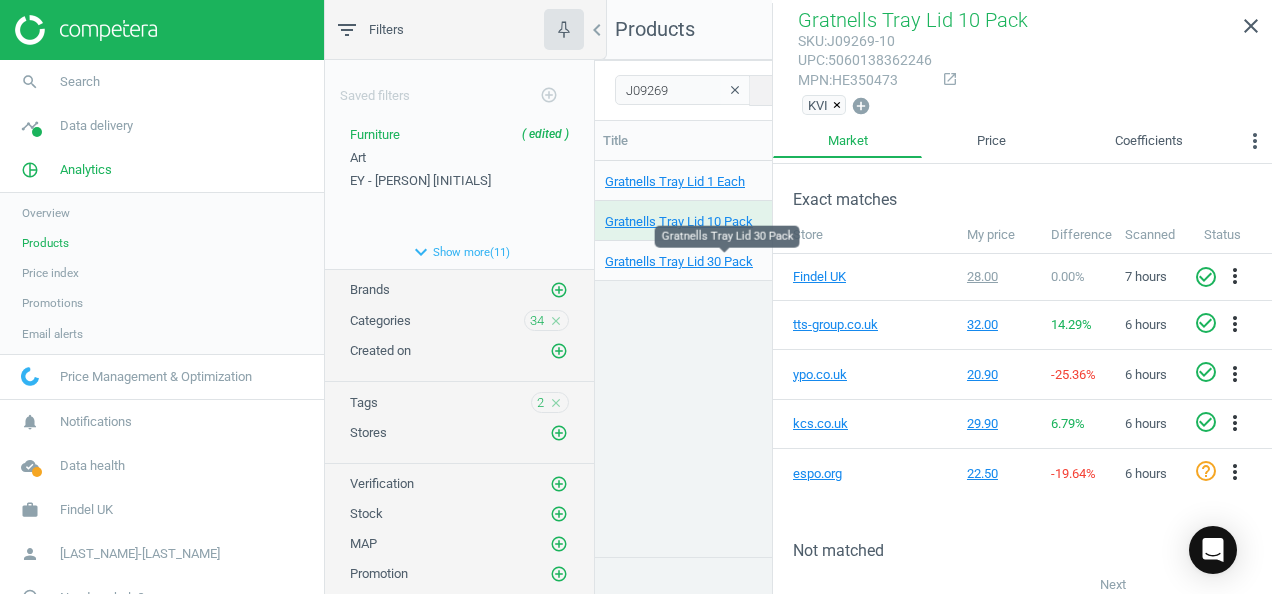 click on "Gratnells Tray Lid 30 Pack" at bounding box center [724, 262] 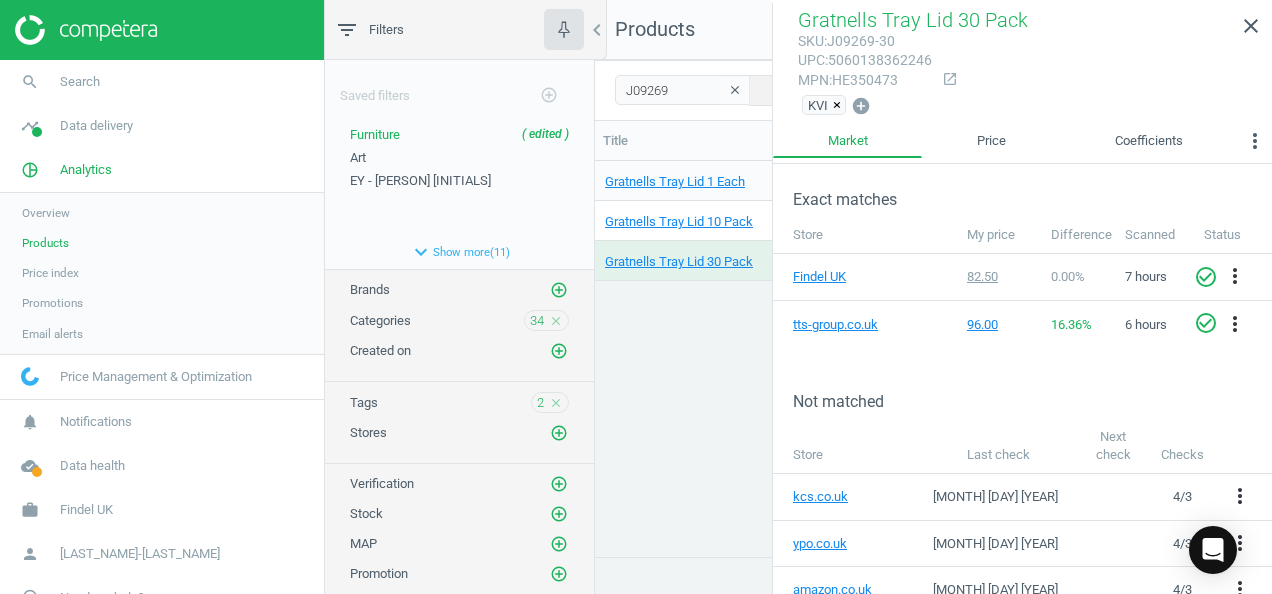 scroll, scrollTop: 368, scrollLeft: 0, axis: vertical 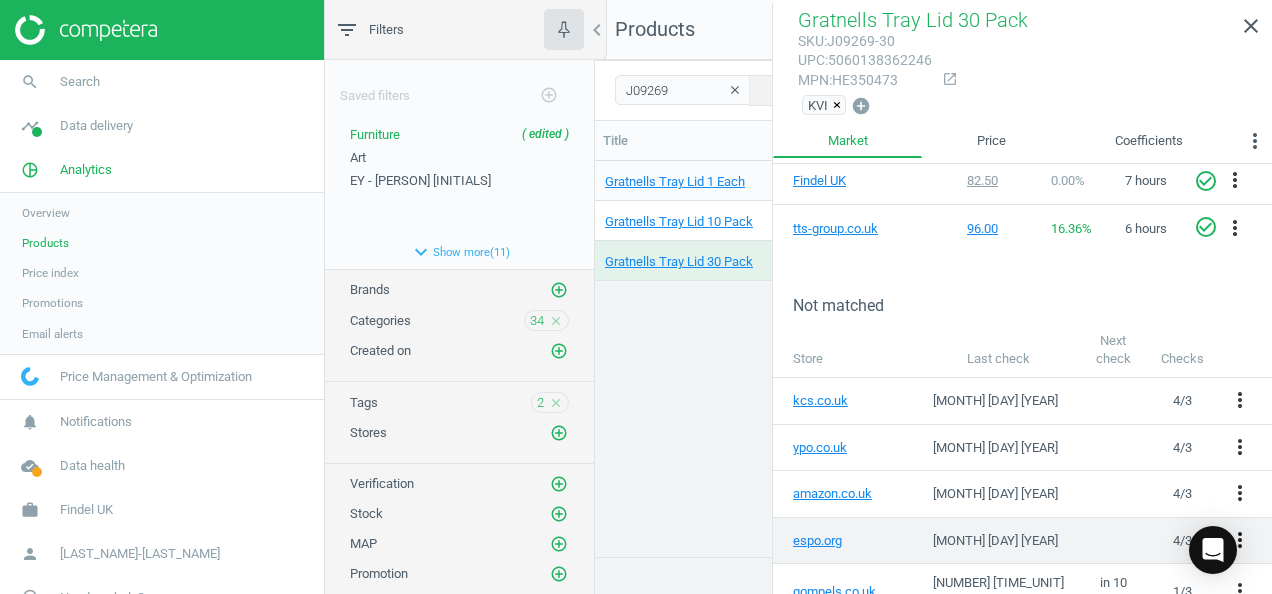 click on "more_vert" at bounding box center (1240, 540) 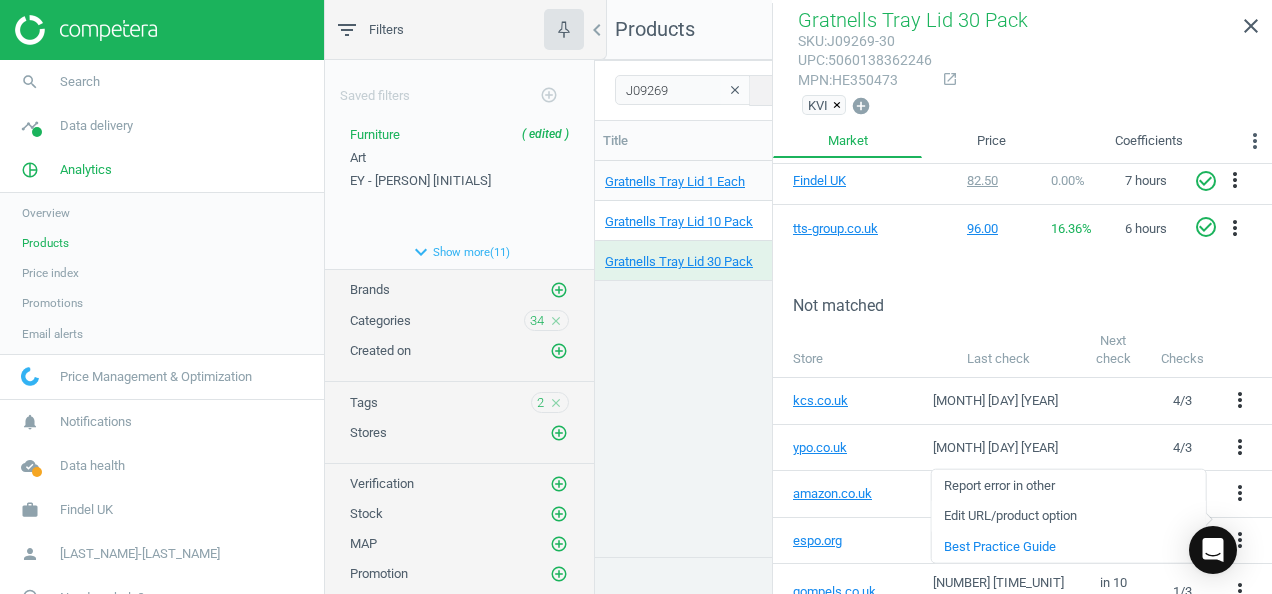 click on "Edit URL/product option" at bounding box center [1068, 516] 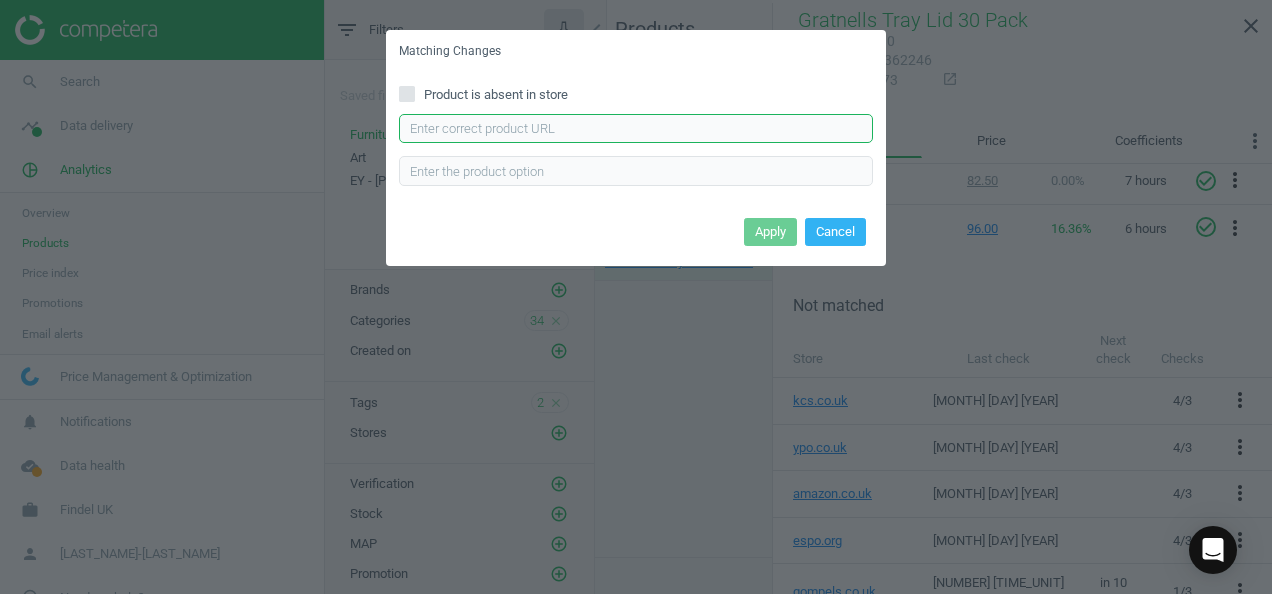 click at bounding box center (636, 129) 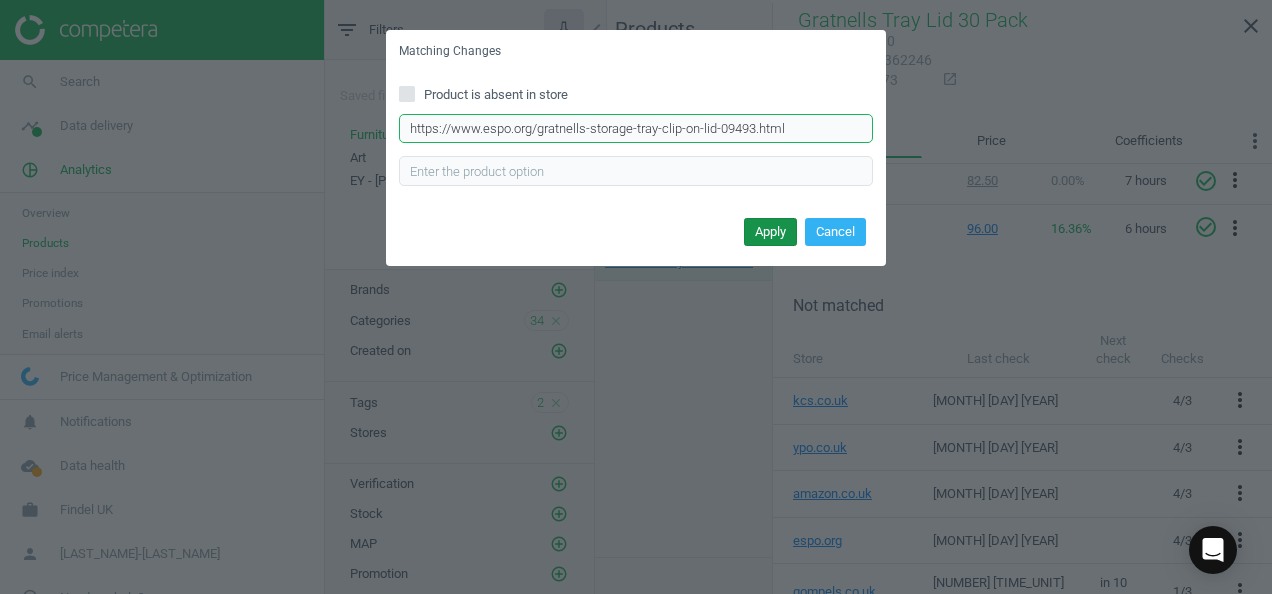 type on "https://www.espo.org/gratnells-storage-tray-clip-on-lid-09493.html" 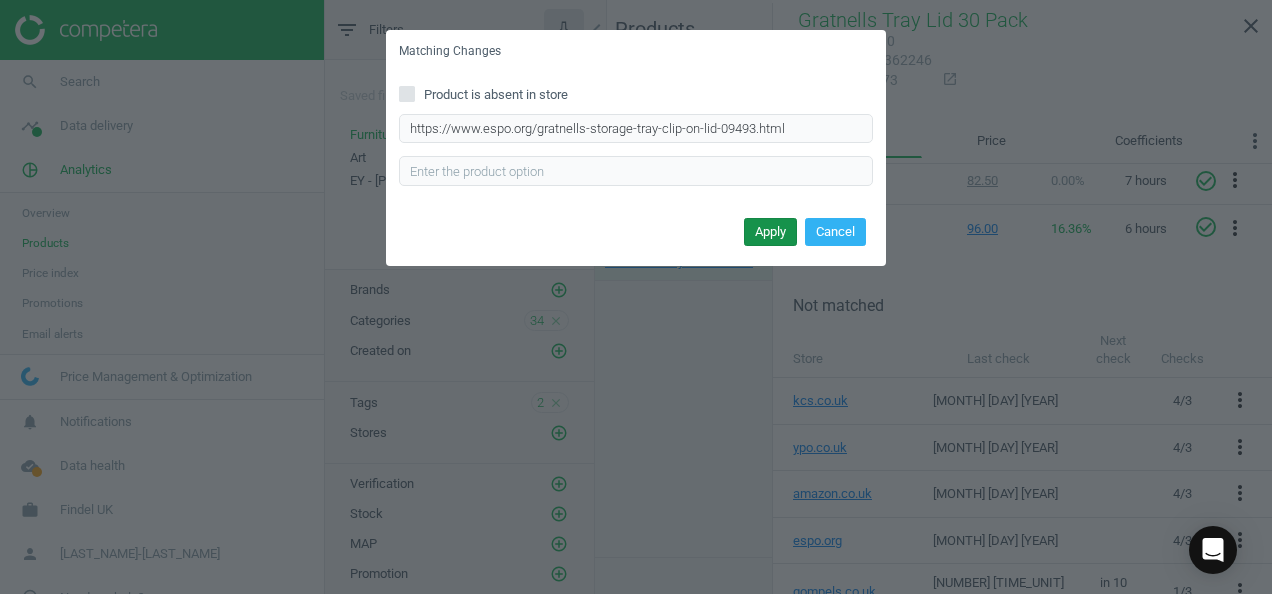 click on "Apply" at bounding box center [770, 232] 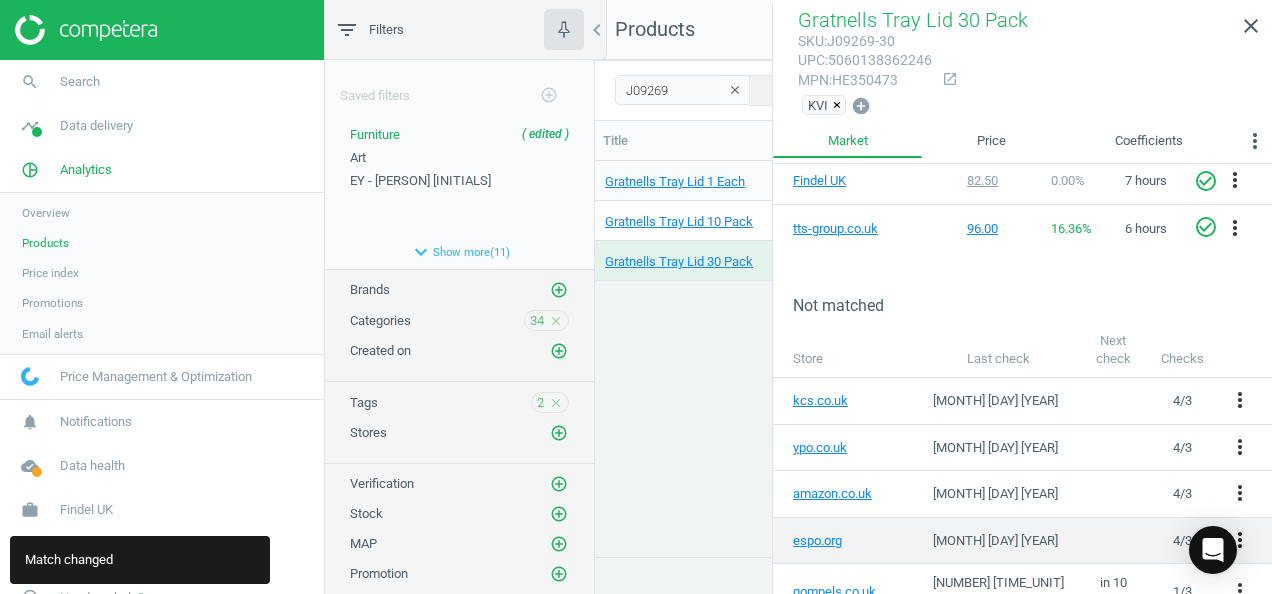 click on "more_vert" at bounding box center (1240, 540) 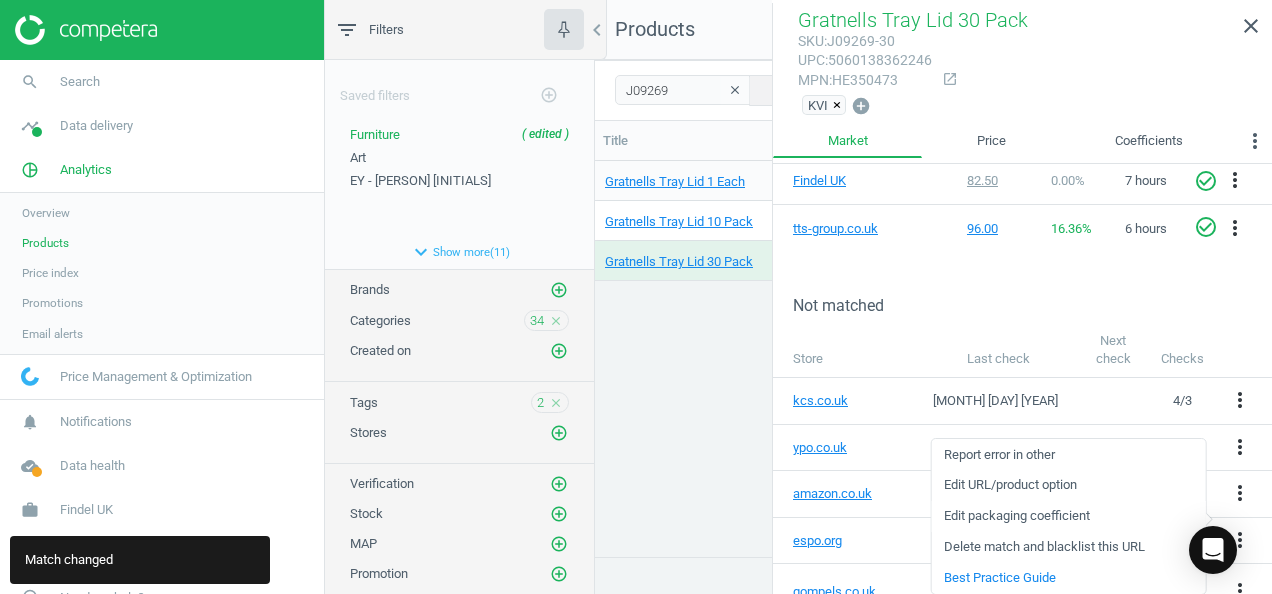click on "Edit packaging coefficient" at bounding box center [1068, 516] 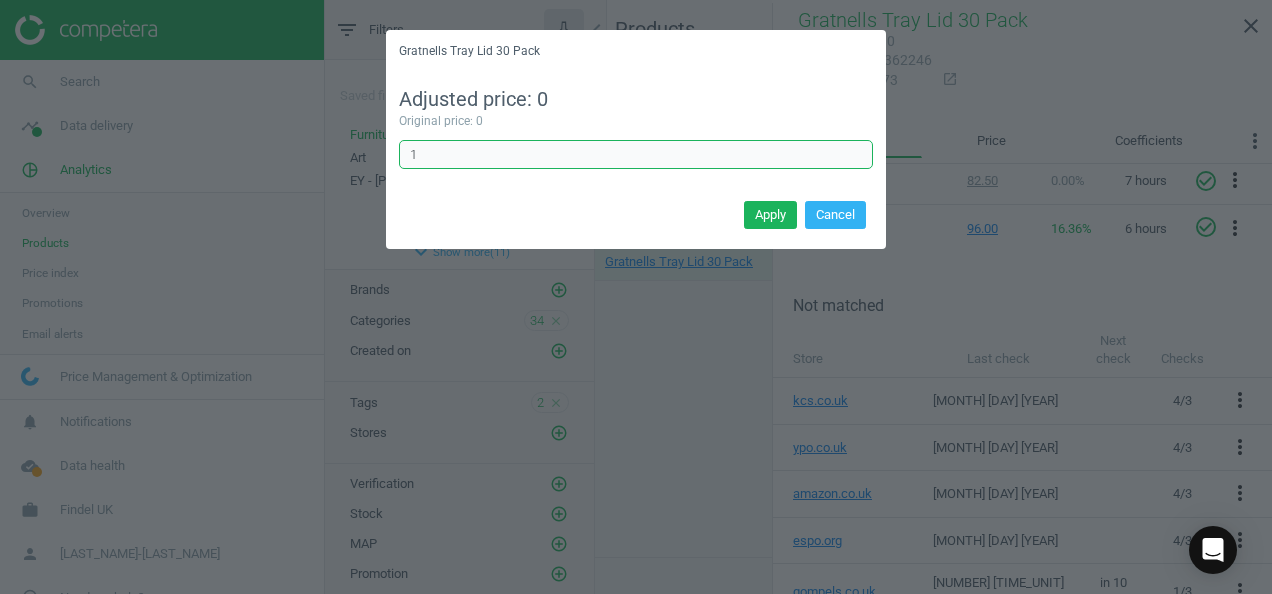click on "1" at bounding box center (636, 155) 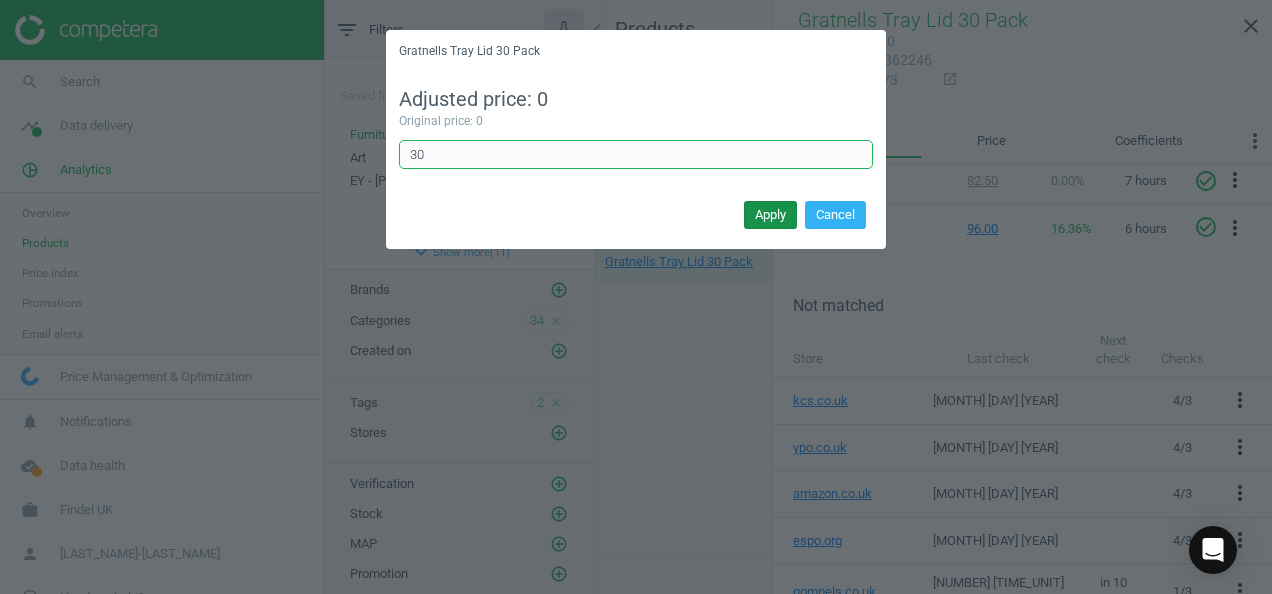 type on "30" 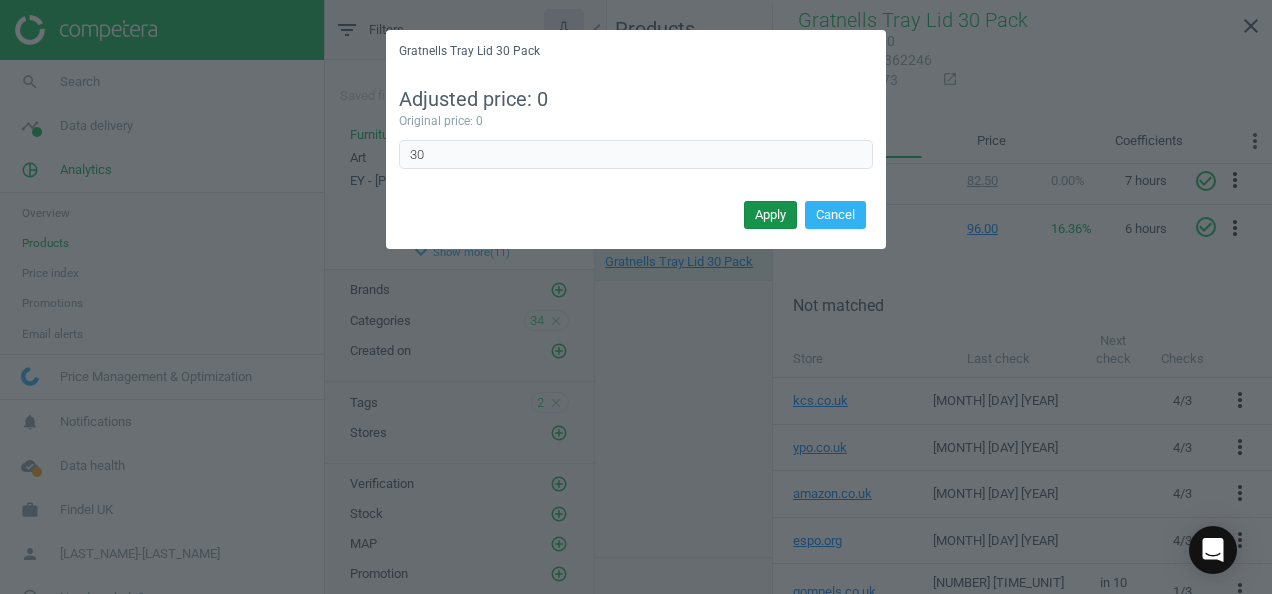 click on "Apply" at bounding box center (770, 215) 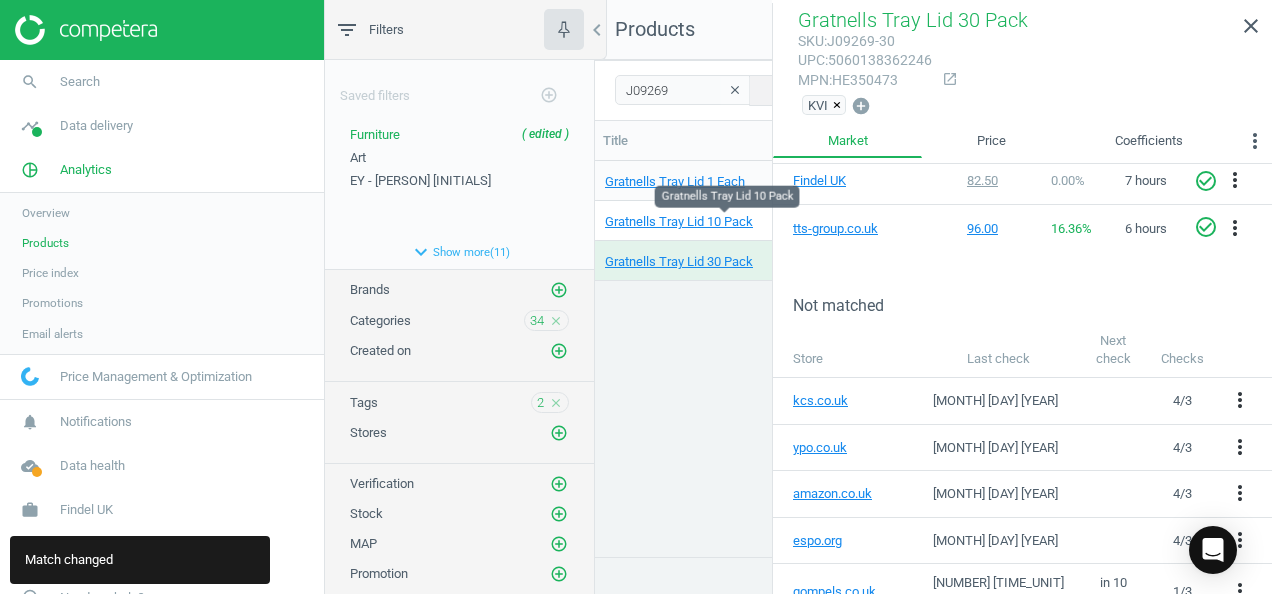 click on "Gratnells Tray Lid 10 Pack" at bounding box center (724, 222) 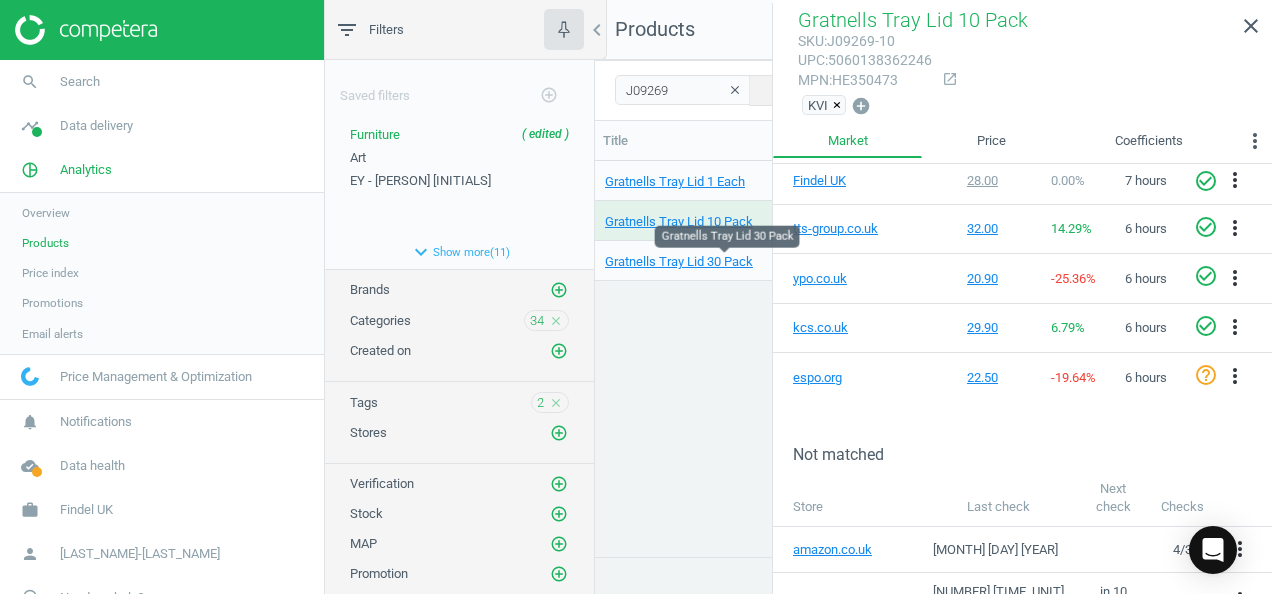 click on "Gratnells Tray Lid 30 Pack" at bounding box center [724, 262] 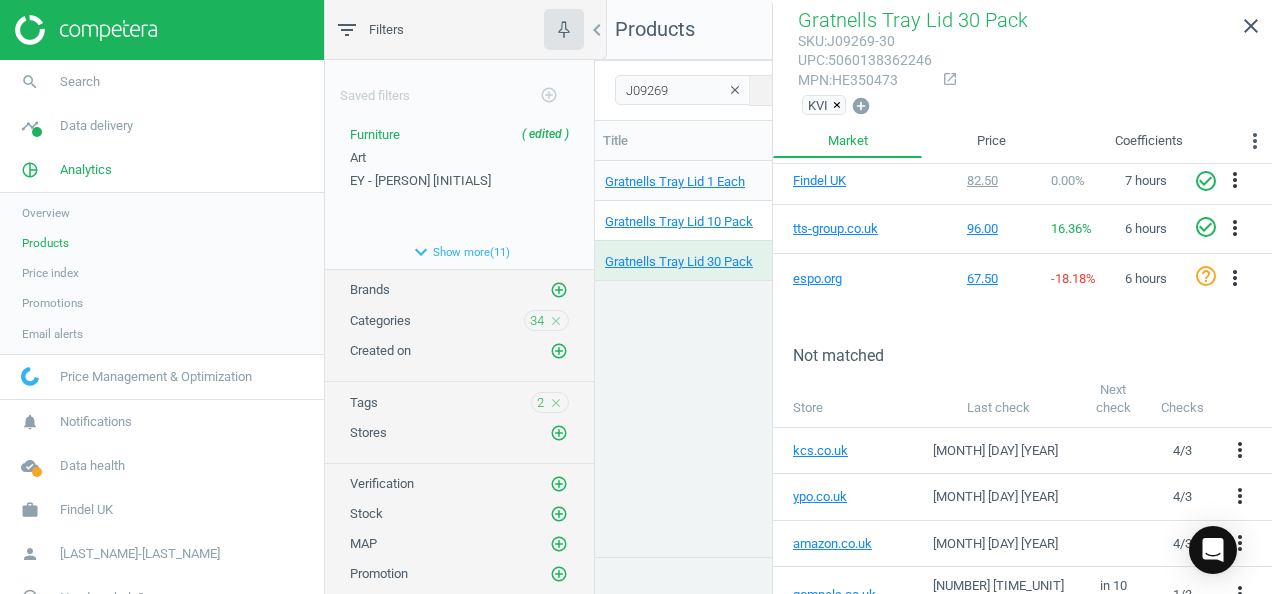 click on "Gratnells Tray Lid 1 Each J09269 3.05 — 3 arrow_downward 1 arrow_upward 0 arrow_downward 0 arrow_upward 4 out of 6 0 on the market Branded 3.05 1 Each .20 — — — 3.95 — — 4.95 — — — 1 2.99 3.5 — — — — — — — — — — — — — — — — — — — — 3.20 2.09 2.99 2.25 — — — — — — — — — 139 2 — 210 — — 210 — — 262 — — — — — — — — — — — — — — — — — — — — — — — — — — Gratnells Tray Lid 10 Pack J09269-10 28.00 — 0 arrow_downward 2 arrow_upward 0 arrow_downward 0 arrow_upward 2 out of 6 0 on the market Branded 2.8 10 Pack .20 — — — 3.95 — — — — — — 1 2.99 3.5 — — — — — — — — — — — — — — — — — — — — 32.00 — 29.90 — — — — — — — — — — 139 — — — — — 210 — — — — — — — — — — — — — — — — — — — — — — — — — — — — — Gratnells Tray Lid 30 Pack J09269-30 82.50" at bounding box center [933, 351] 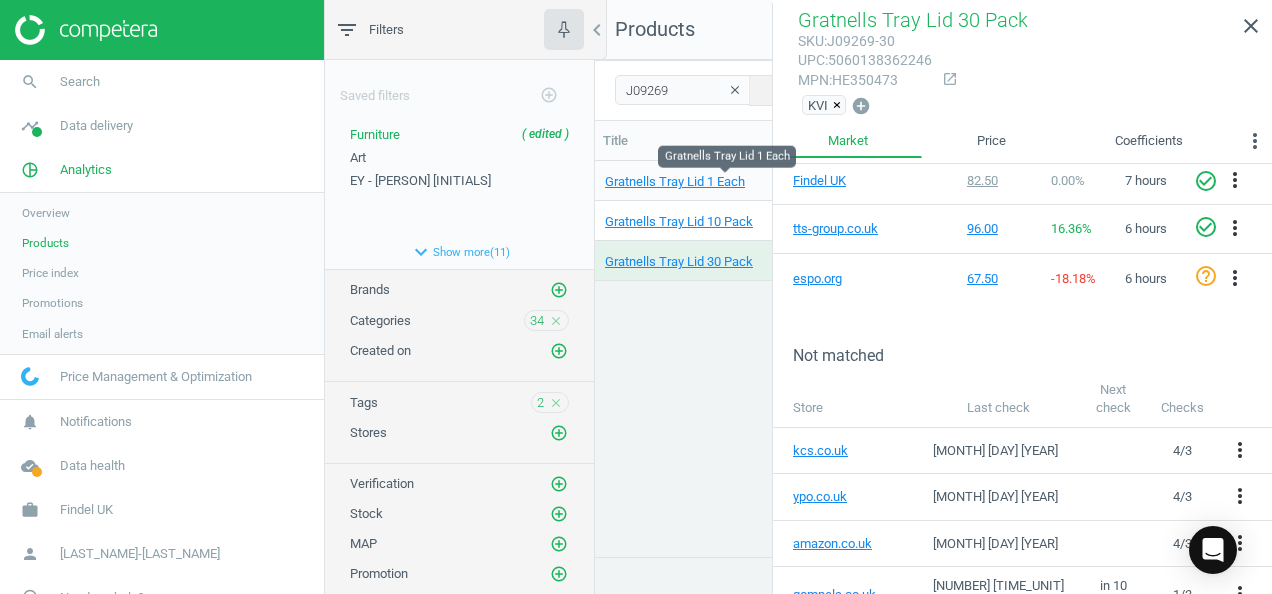 click on "Gratnells Tray Lid 1 Each" at bounding box center (724, 182) 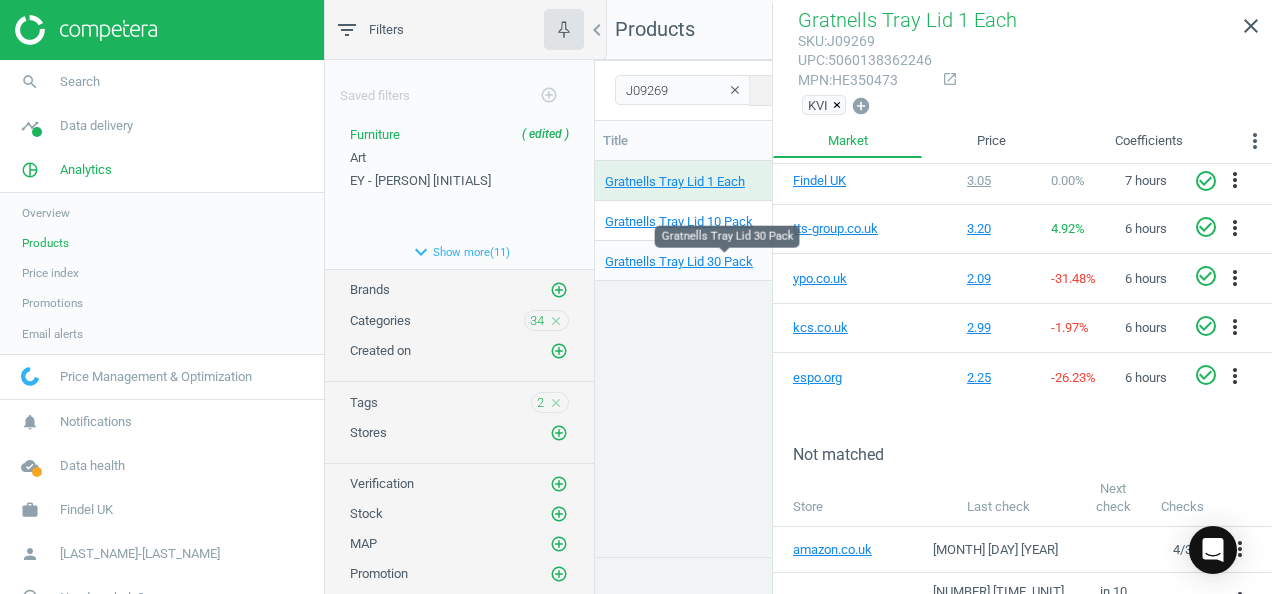 click on "Gratnells Tray Lid 30 Pack" at bounding box center [724, 262] 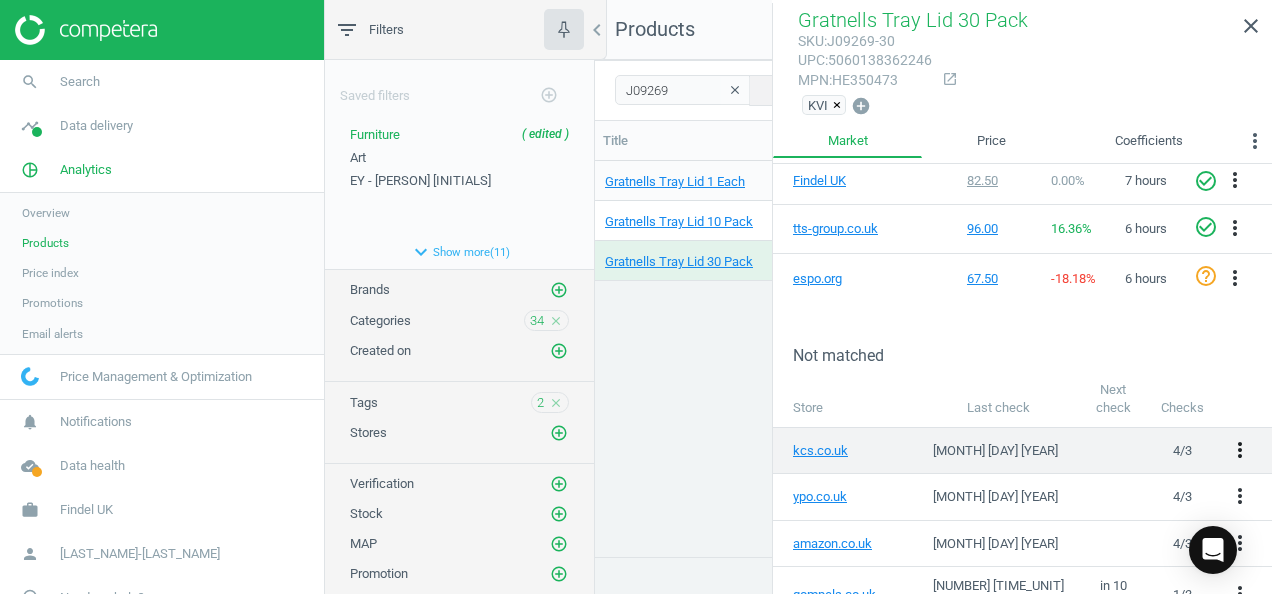 click on "more_vert" at bounding box center [1240, 450] 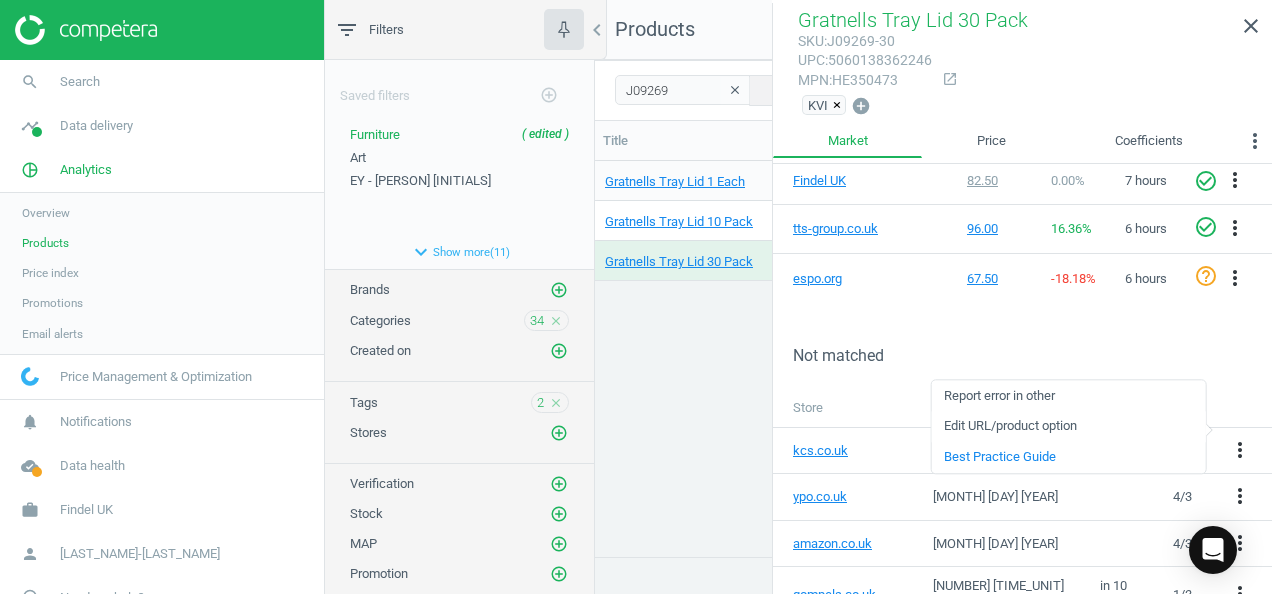 click on "Edit URL/product option" at bounding box center (1068, 426) 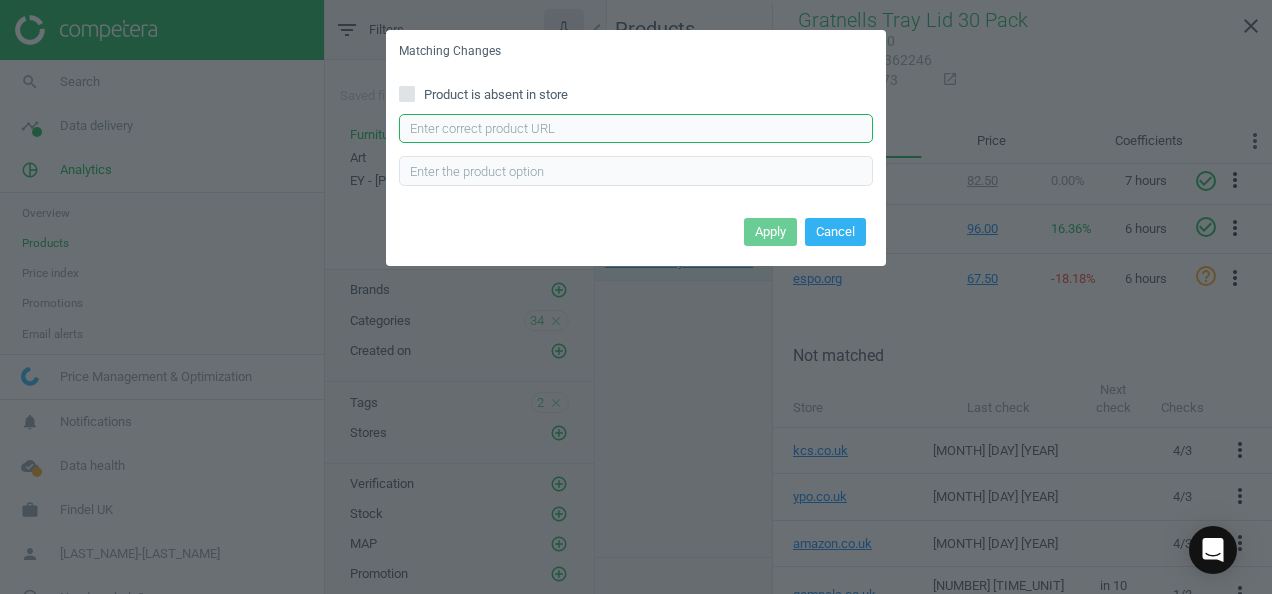 click at bounding box center (636, 129) 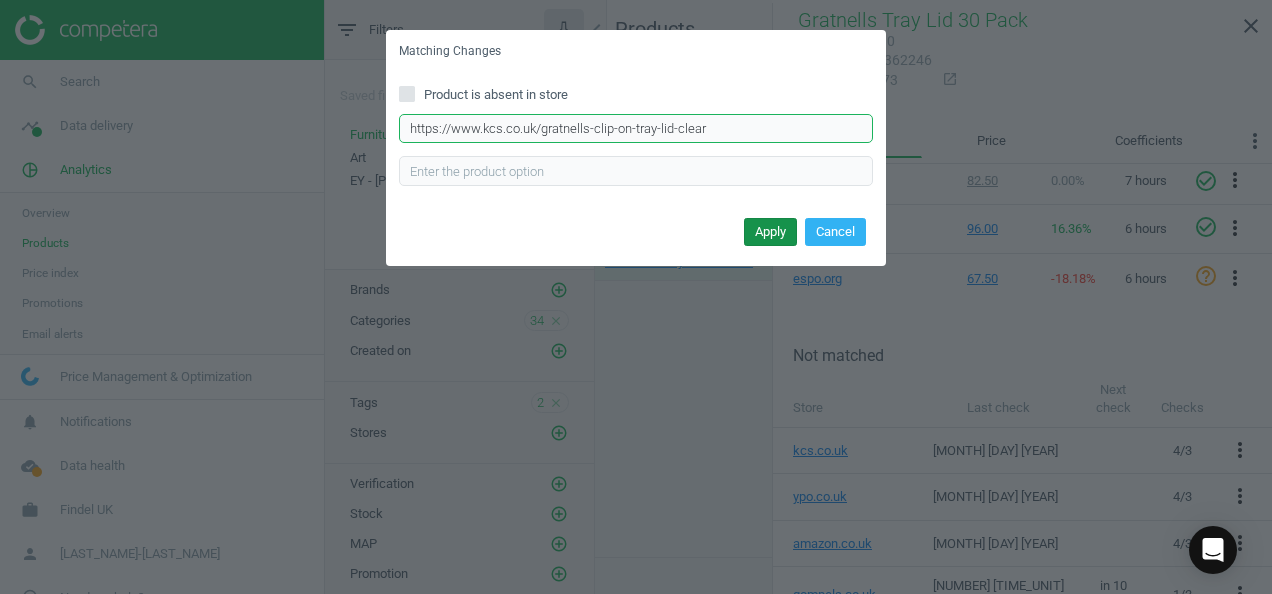 type on "https://www.kcs.co.uk/gratnells-clip-on-tray-lid-clear" 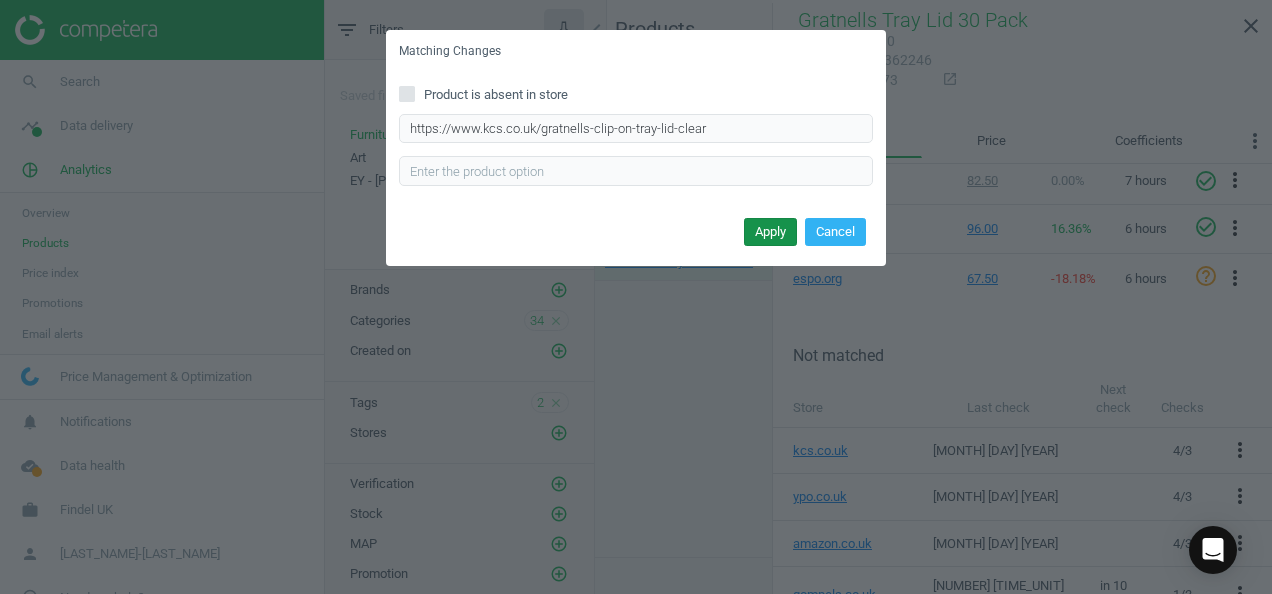 click on "Apply" at bounding box center (770, 232) 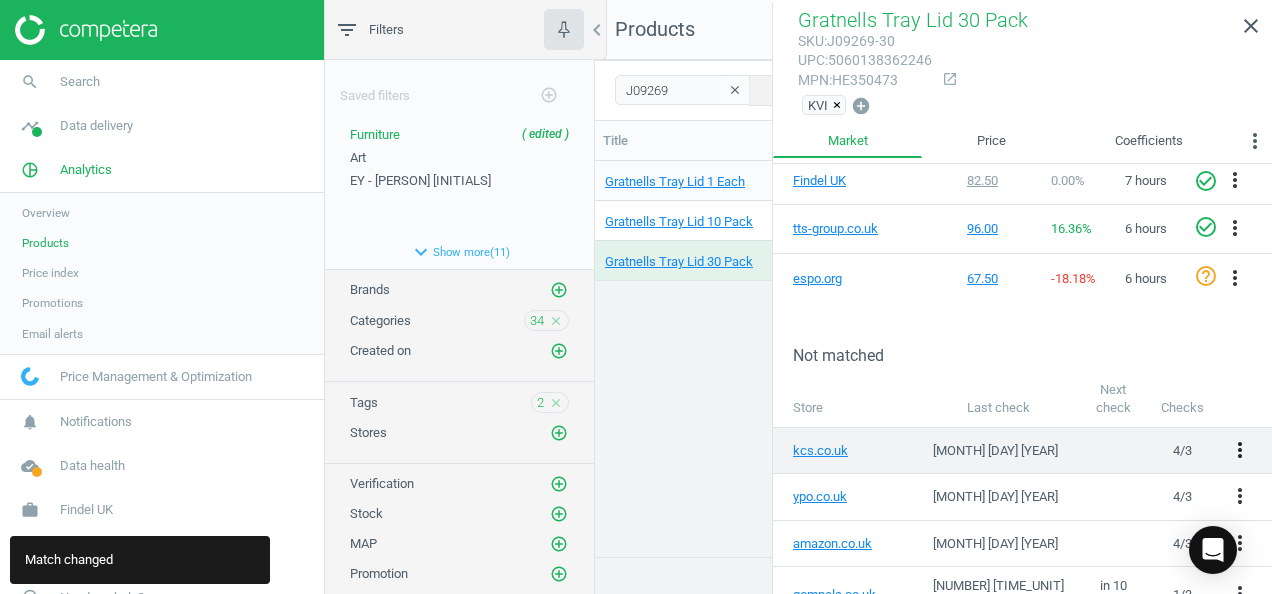 click on "more_vert" at bounding box center (1240, 450) 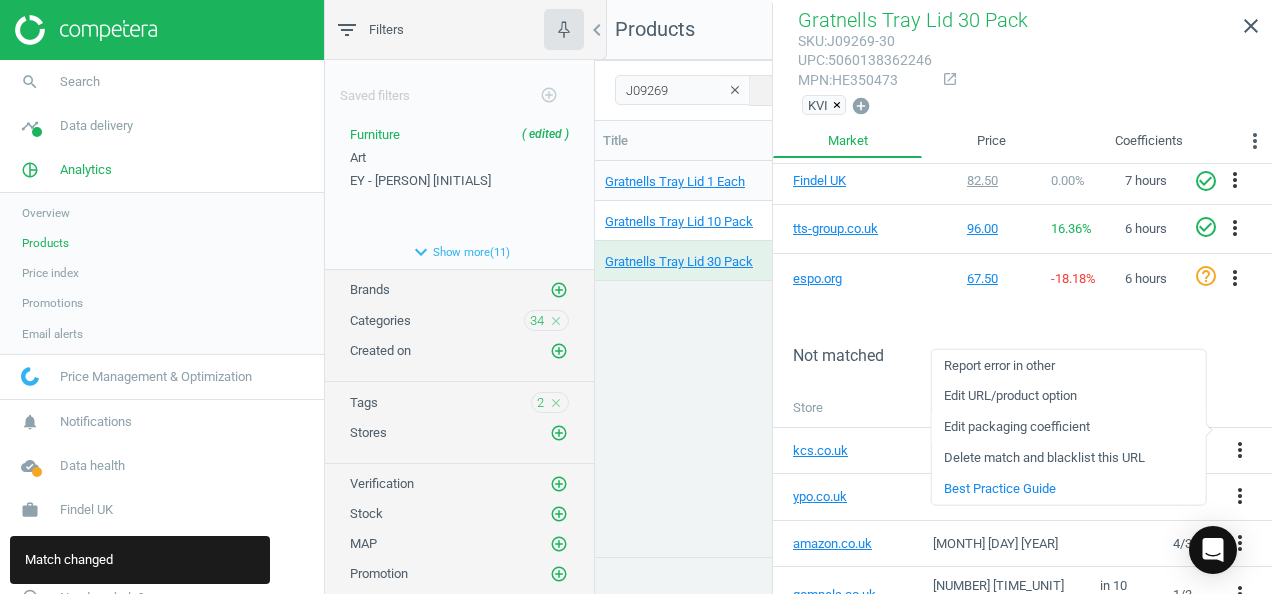 click on "Edit packaging coefficient" at bounding box center [1068, 427] 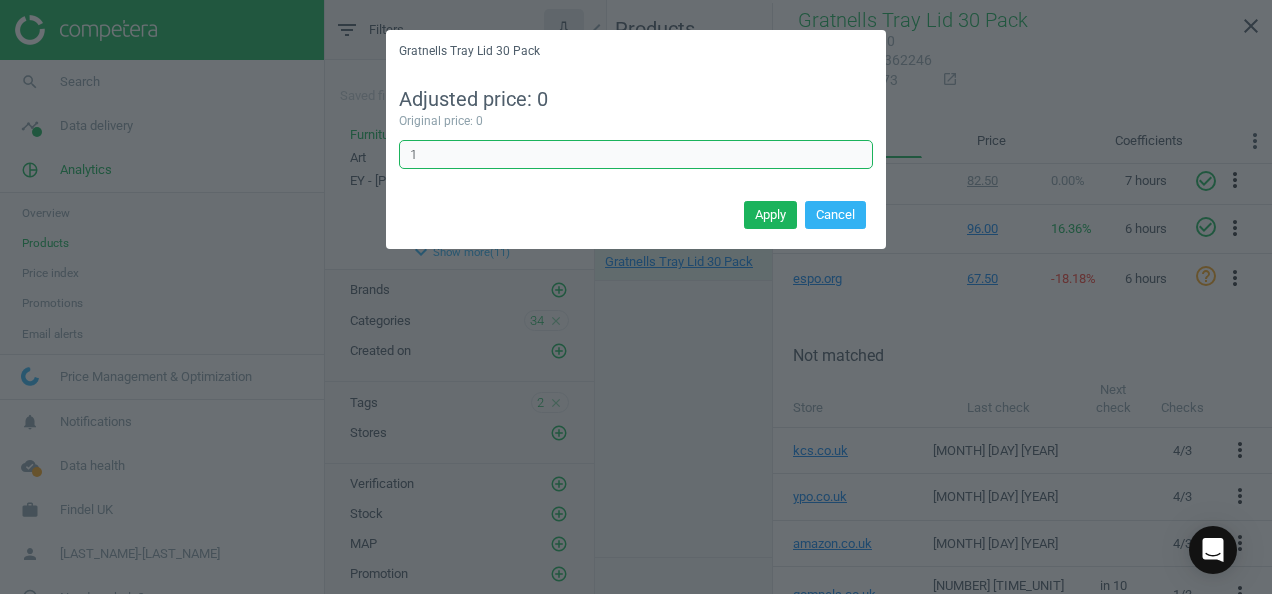 click on "1" at bounding box center (636, 155) 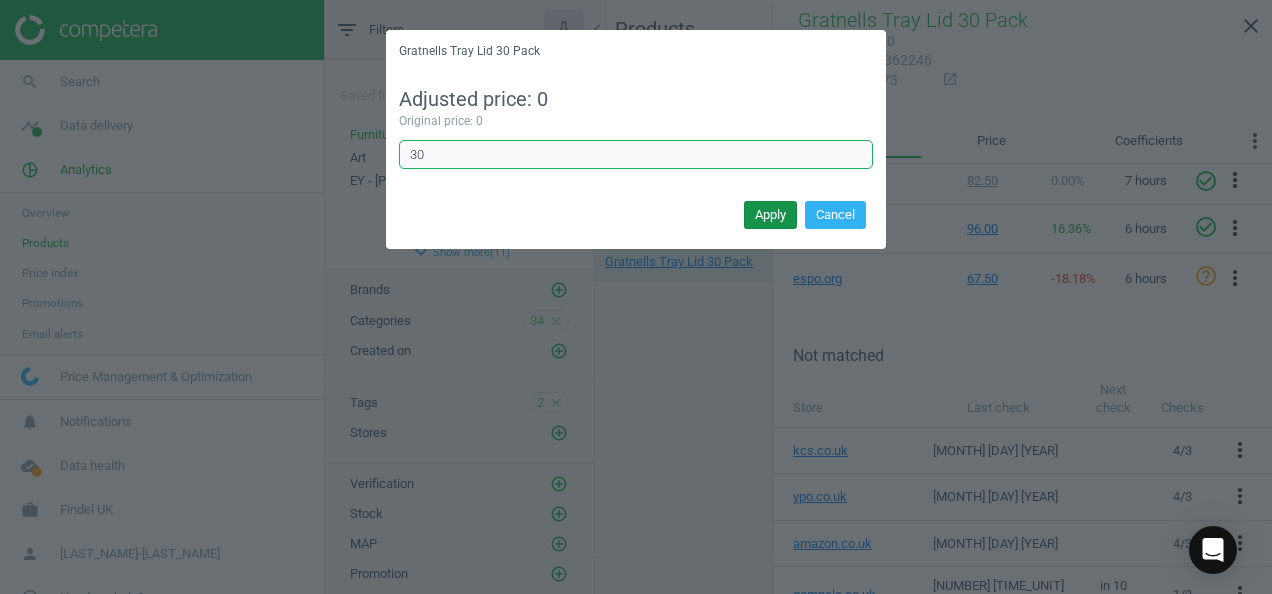 type on "30" 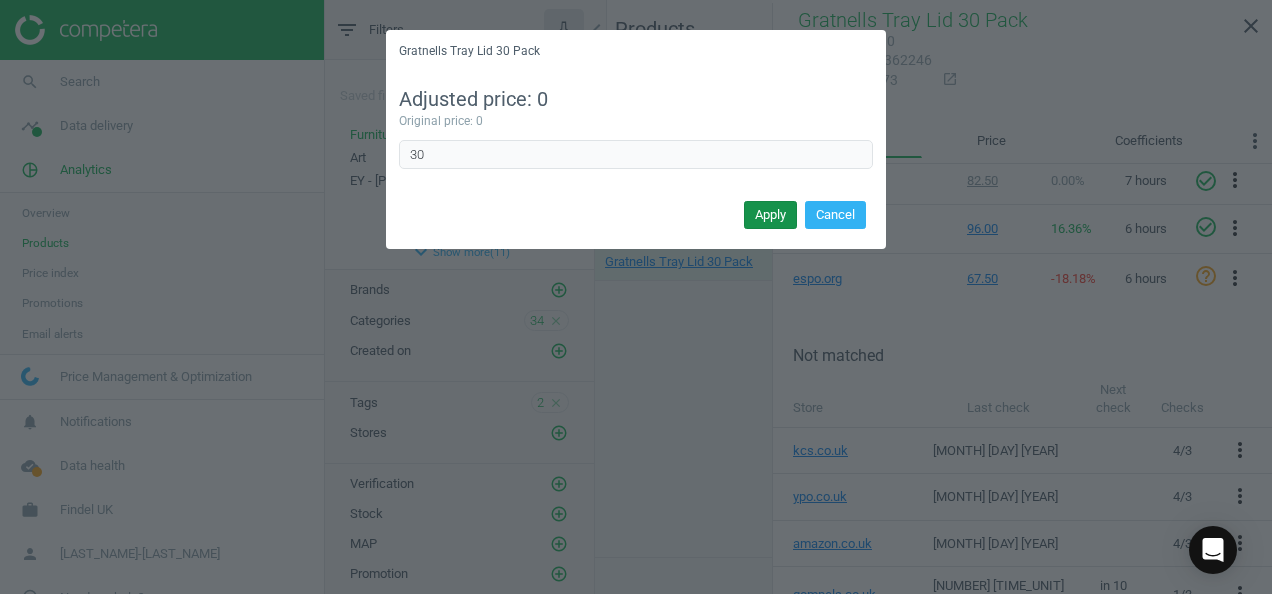 click on "Apply" at bounding box center (770, 215) 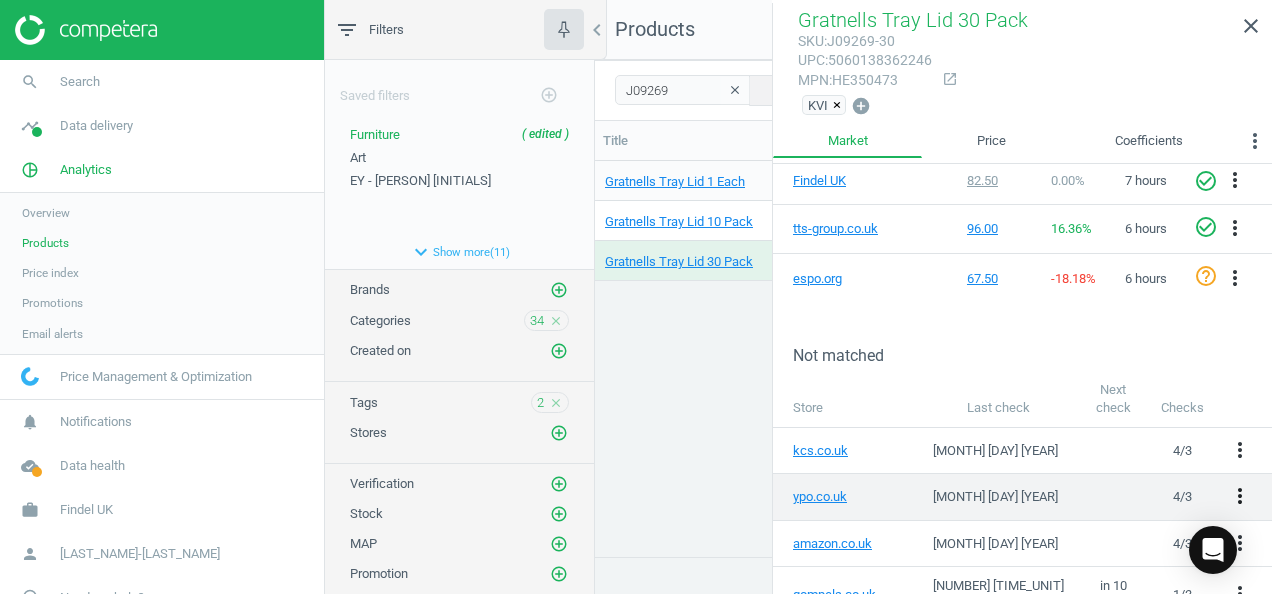 click on "more_vert" at bounding box center [1240, 496] 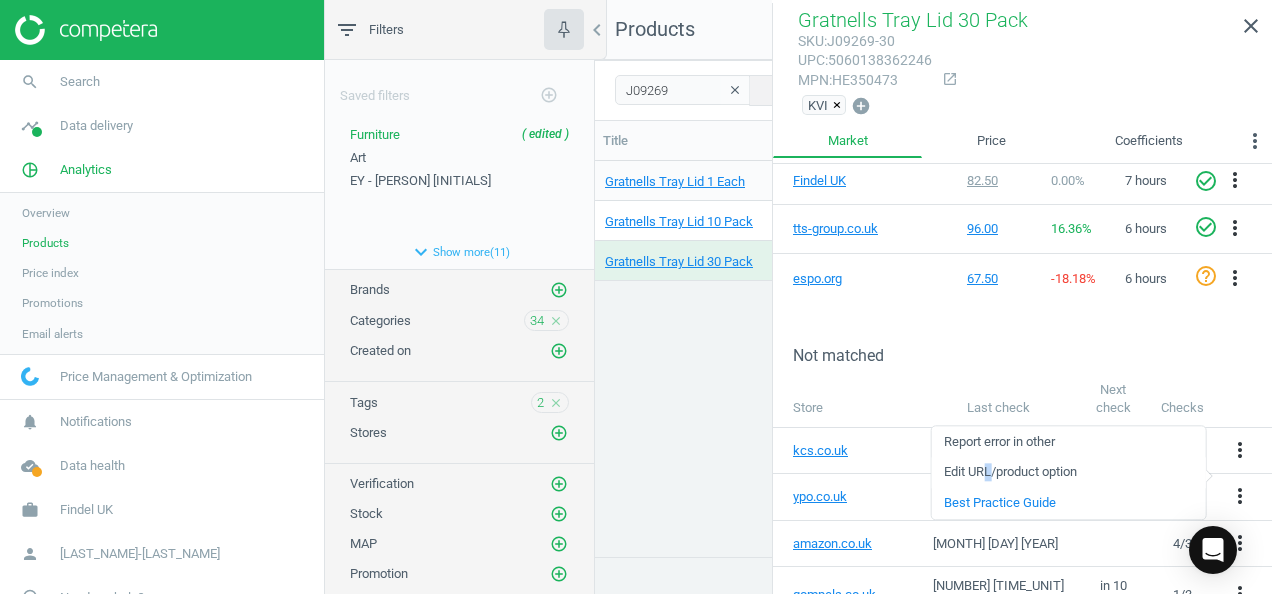click on "Edit URL/product option" at bounding box center (1068, 472) 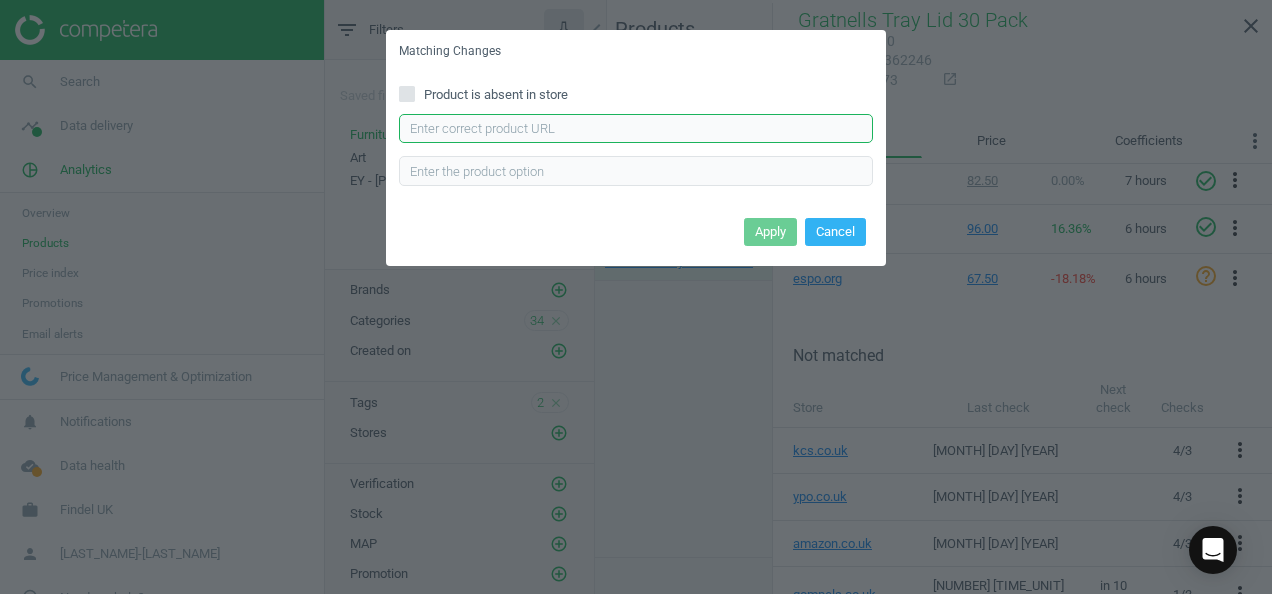 click at bounding box center (636, 129) 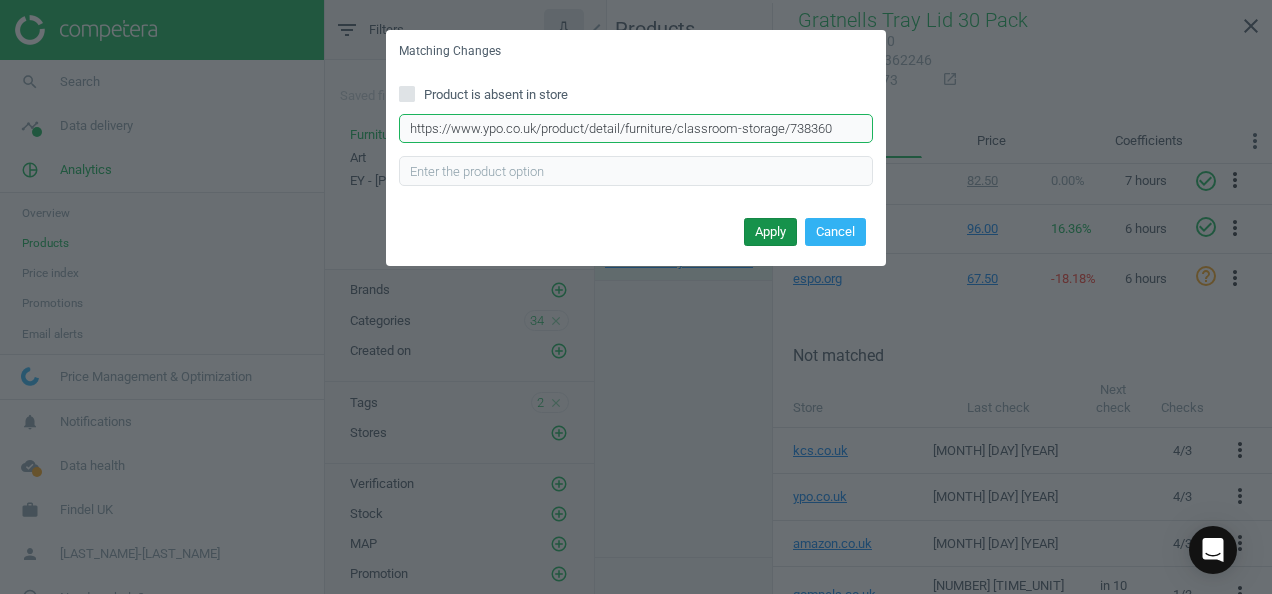type on "https://www.ypo.co.uk/product/detail/furniture/classroom-storage/738360" 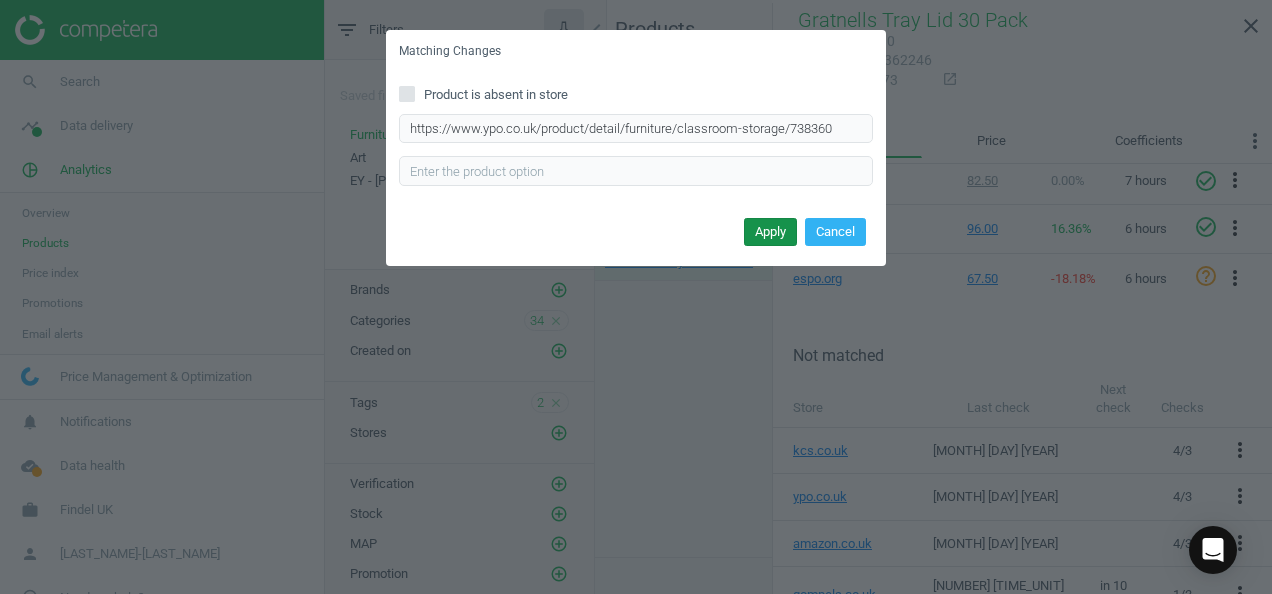 click on "Apply" at bounding box center (770, 232) 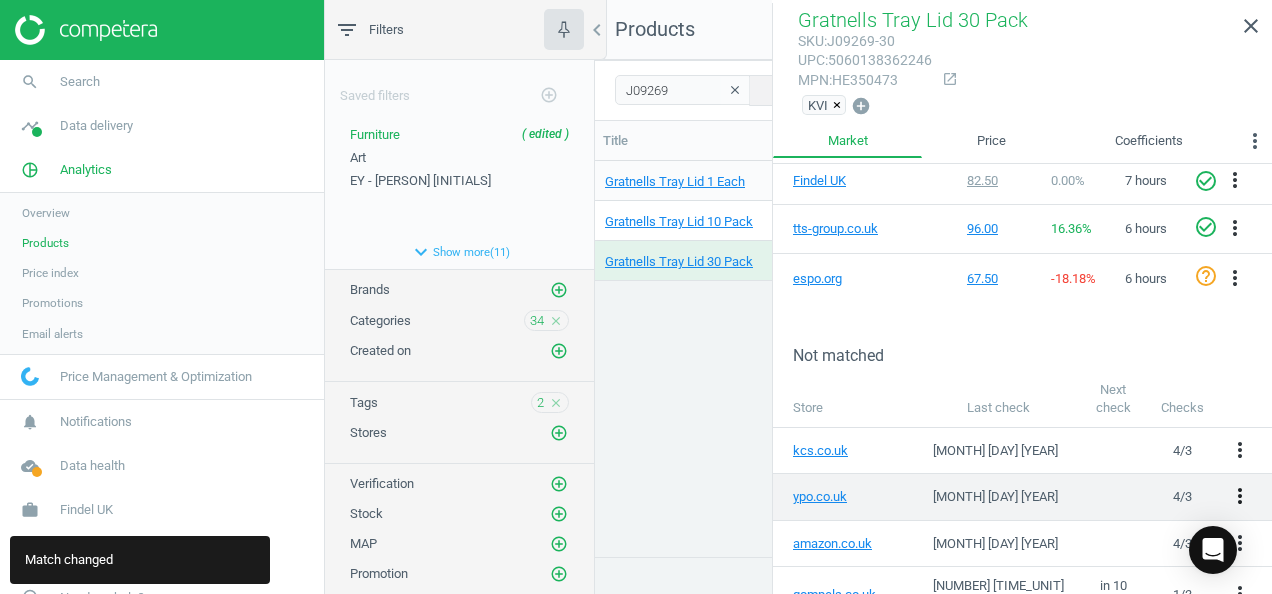 click on "more_vert" at bounding box center [1240, 496] 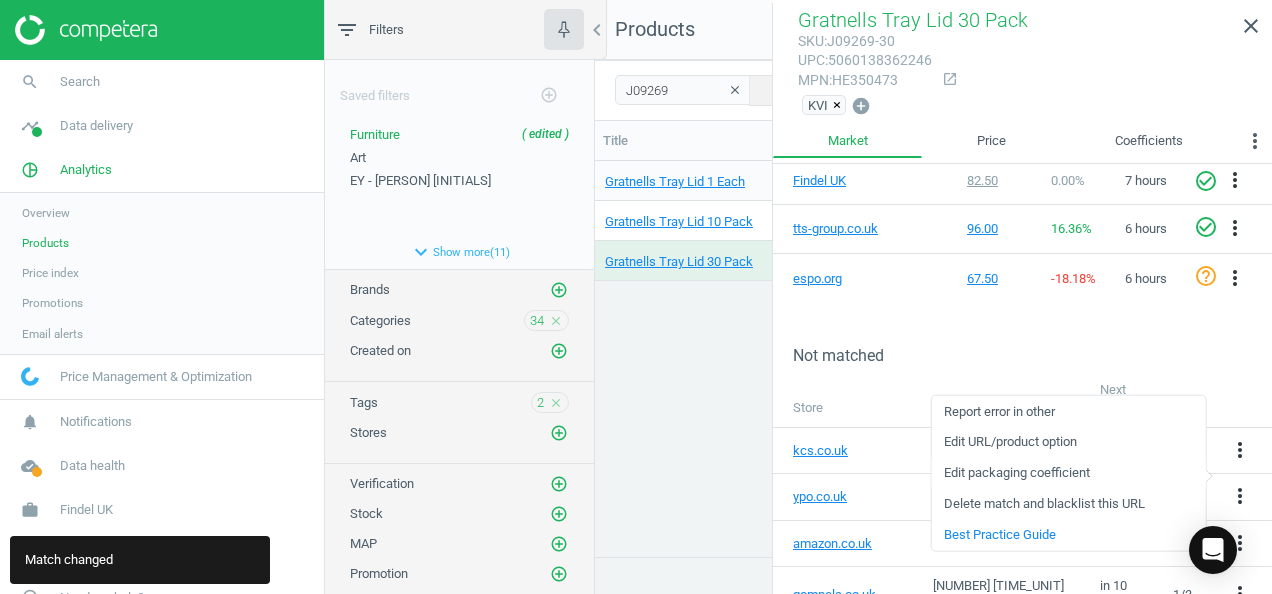 click on "Edit packaging coefficient" at bounding box center (1068, 473) 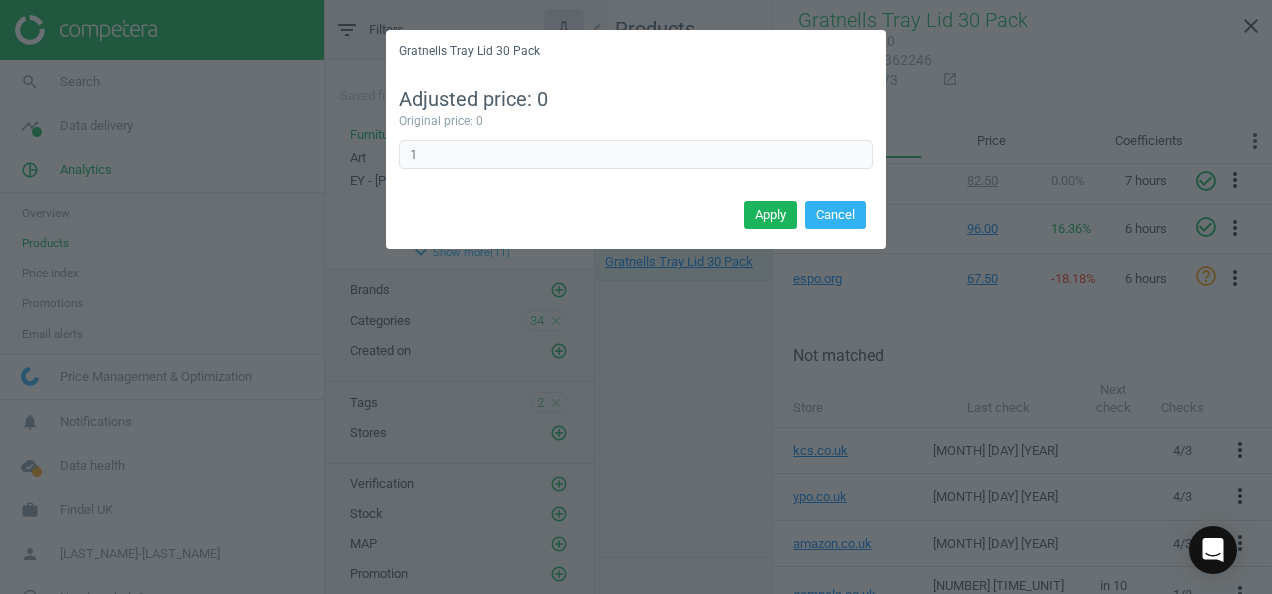 click on "Adjusted price: 0 Original price: 0 1 Error in formula" at bounding box center [636, 134] 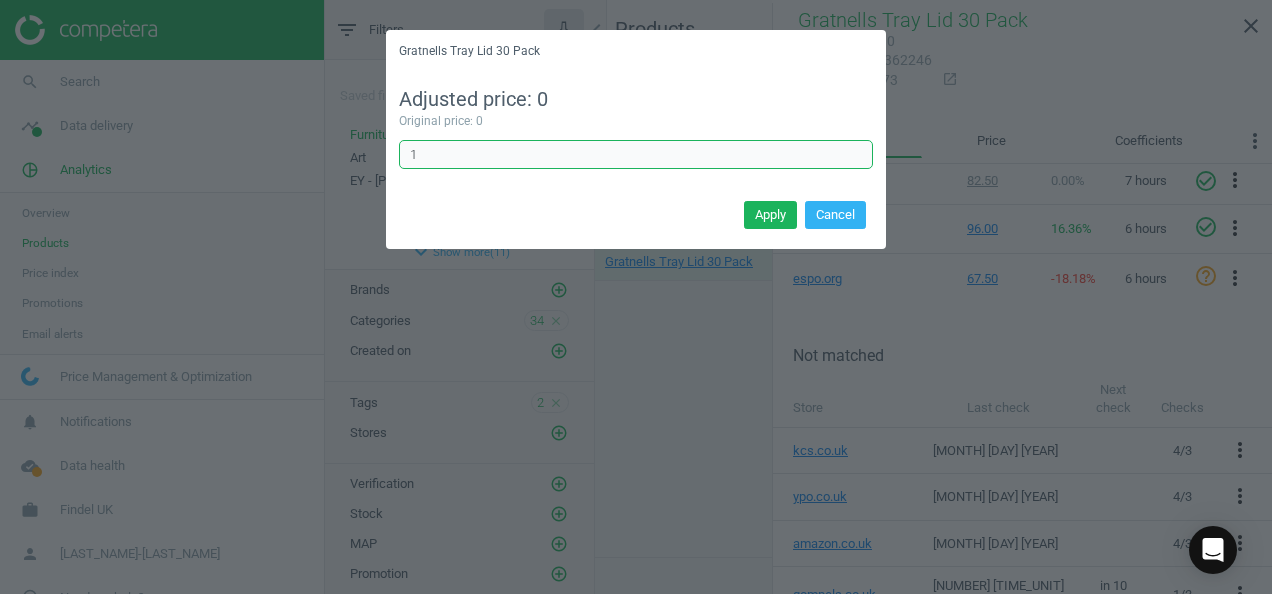 click on "1" at bounding box center [636, 155] 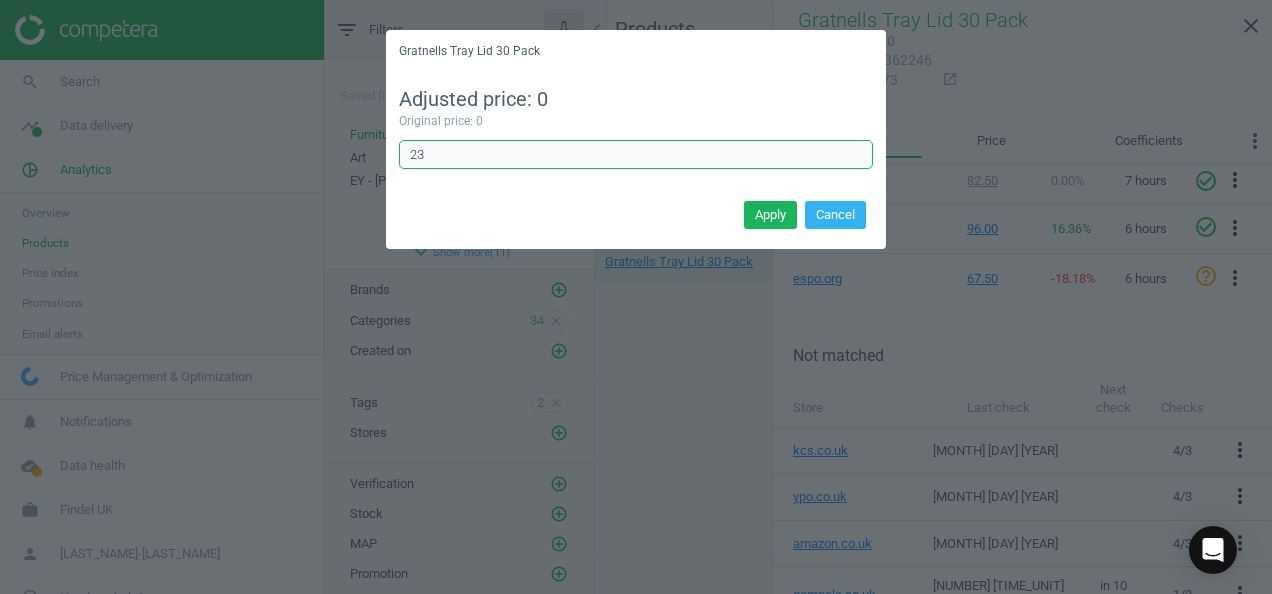 type on "2" 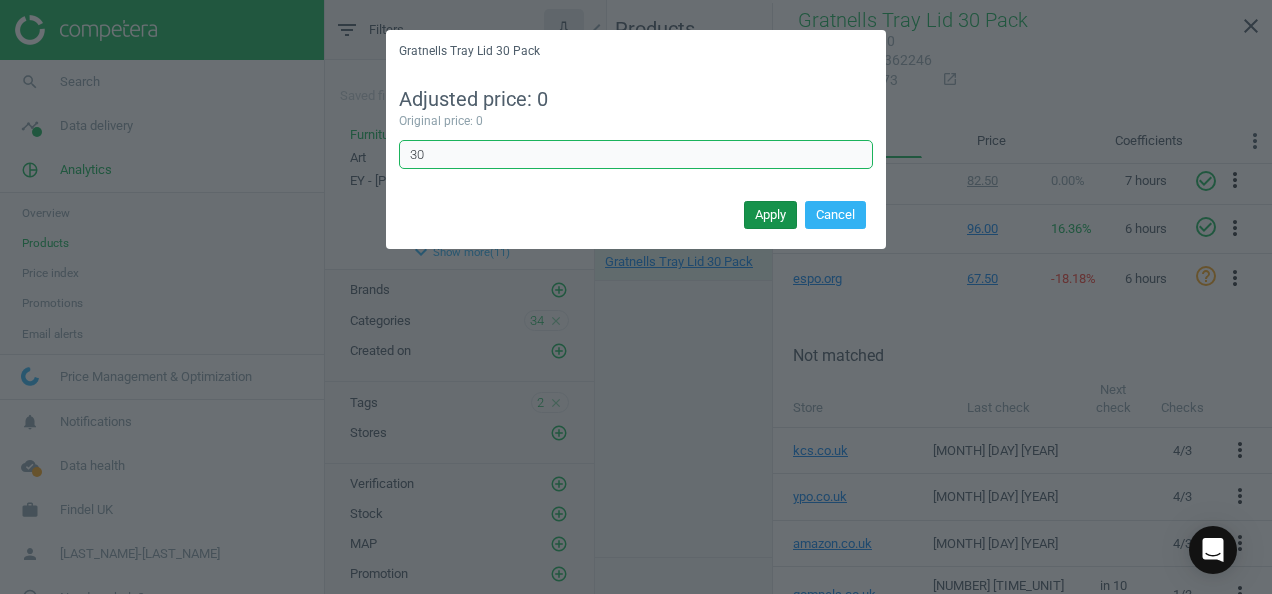 type on "30" 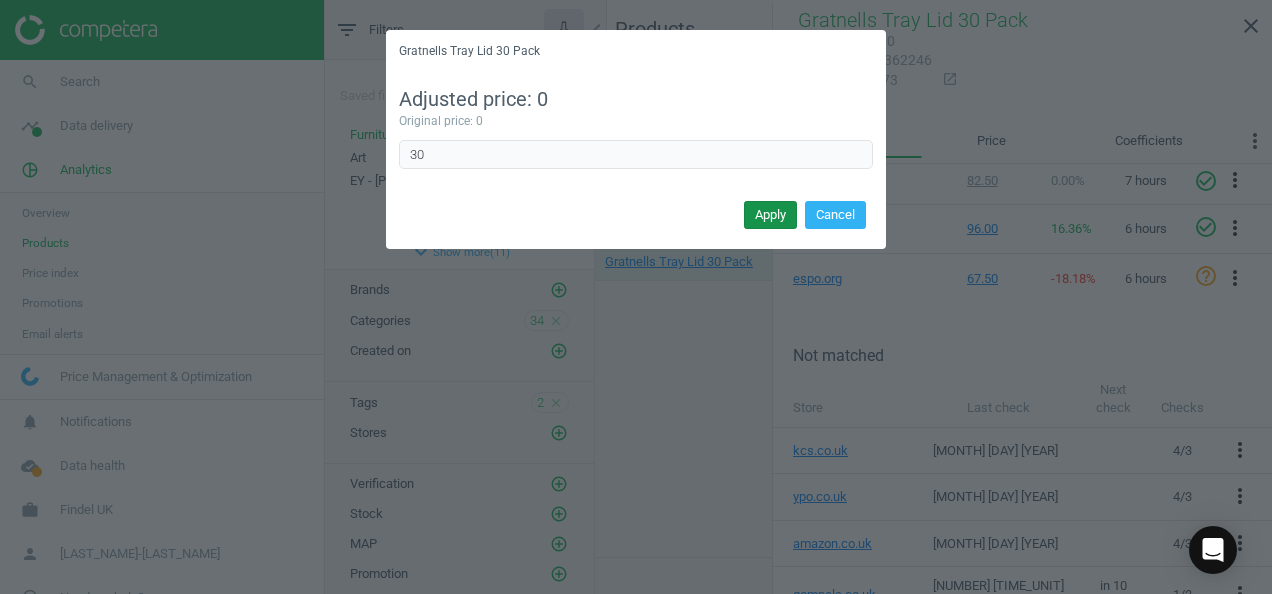 click on "Apply" at bounding box center (770, 215) 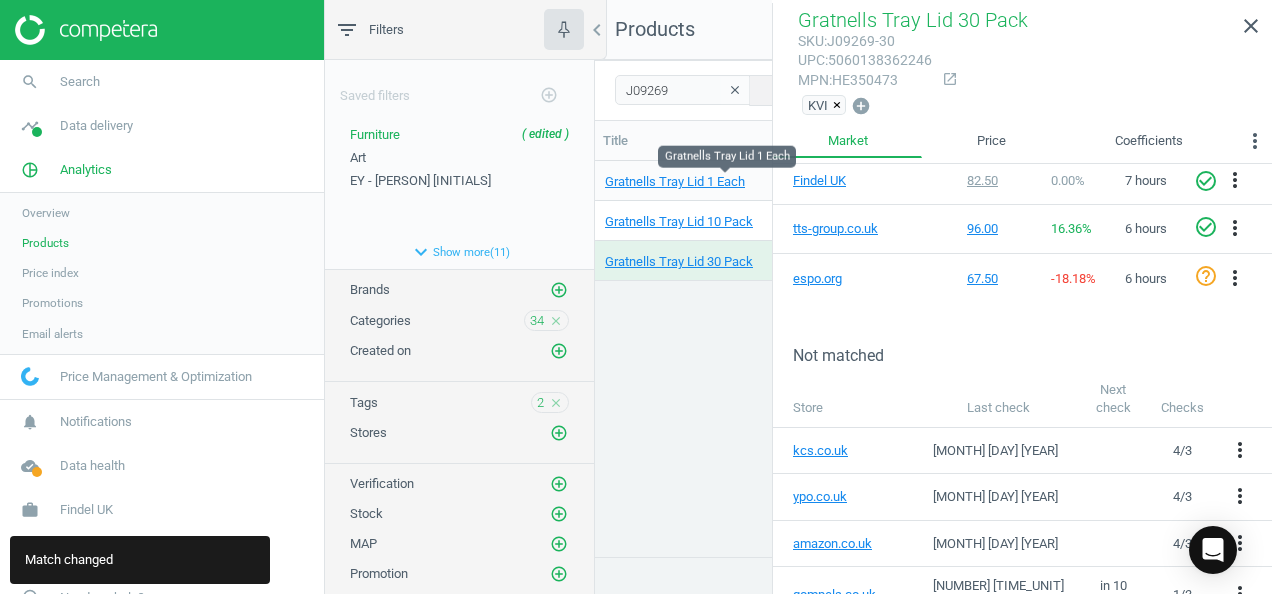 click on "Gratnells Tray Lid 1 Each" at bounding box center (724, 182) 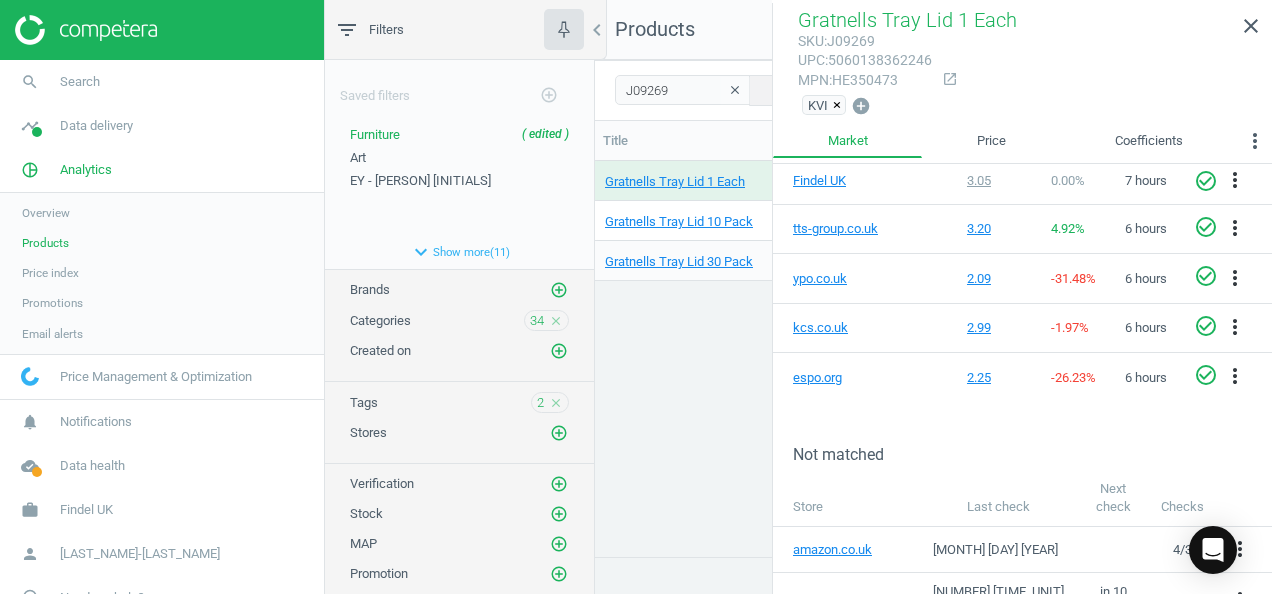 click on "Gratnells Tray Lid 1 Each J09269 3.05 — 3 arrow_downward 1 arrow_upward 0 arrow_downward 0 arrow_upward 4 out of 6 0 on the market Branded 3.05 1 Each .20 — — — 3.95 — — 4.95 — — — 1 2.99 3.5 — — — — — — — — — — — — — — — — — — — — 3.20 2.09 2.99 2.25 — — — — — — — — — 139 2 — 210 — — 210 — — 262 — — — — — — — — — — — — — — — — — — — — — — — — — — Gratnells Tray Lid 10 Pack J09269-10 28.00 — 0 arrow_downward 2 arrow_upward 0 arrow_downward 0 arrow_upward 2 out of 6 0 on the market Branded 2.8 10 Pack .20 — — — 3.95 — — — — — — 1 2.99 3.5 — — — — — — — — — — — — — — — — — — — — 32.00 — 29.90 — — — — — — — — — — 139 — — — — — 210 — — — — — — — — — — — — — — — — — — — — — — — — — — — — — Gratnells Tray Lid 30 Pack J09269-30 82.50" at bounding box center [933, 351] 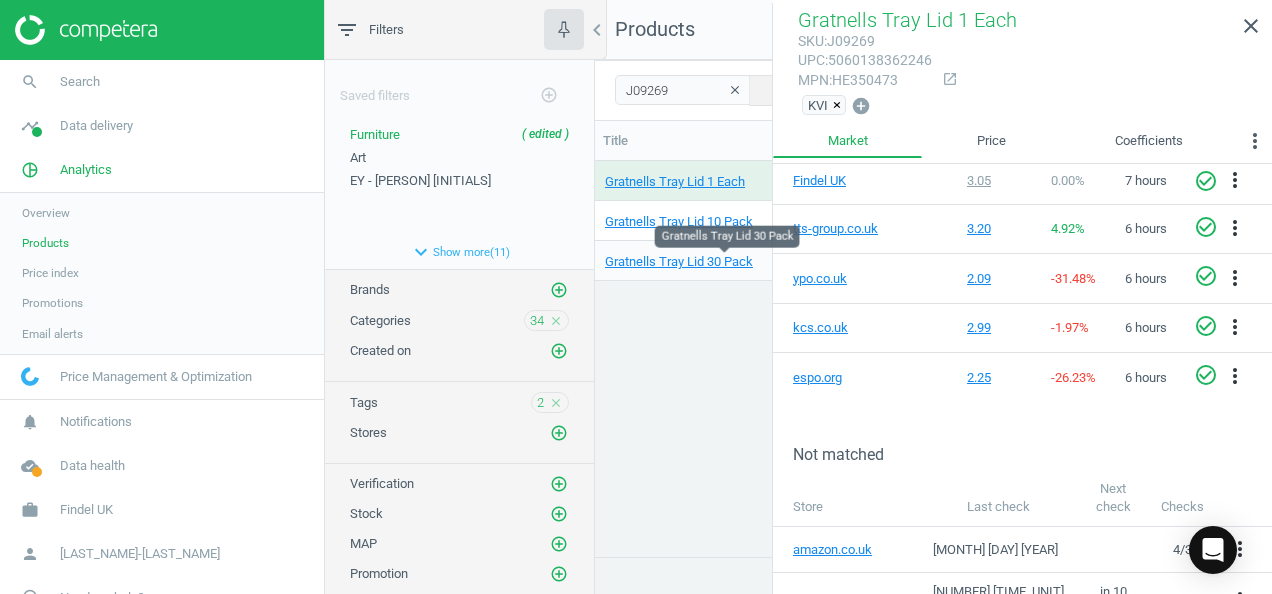 click on "Gratnells Tray Lid 30 Pack" at bounding box center [724, 262] 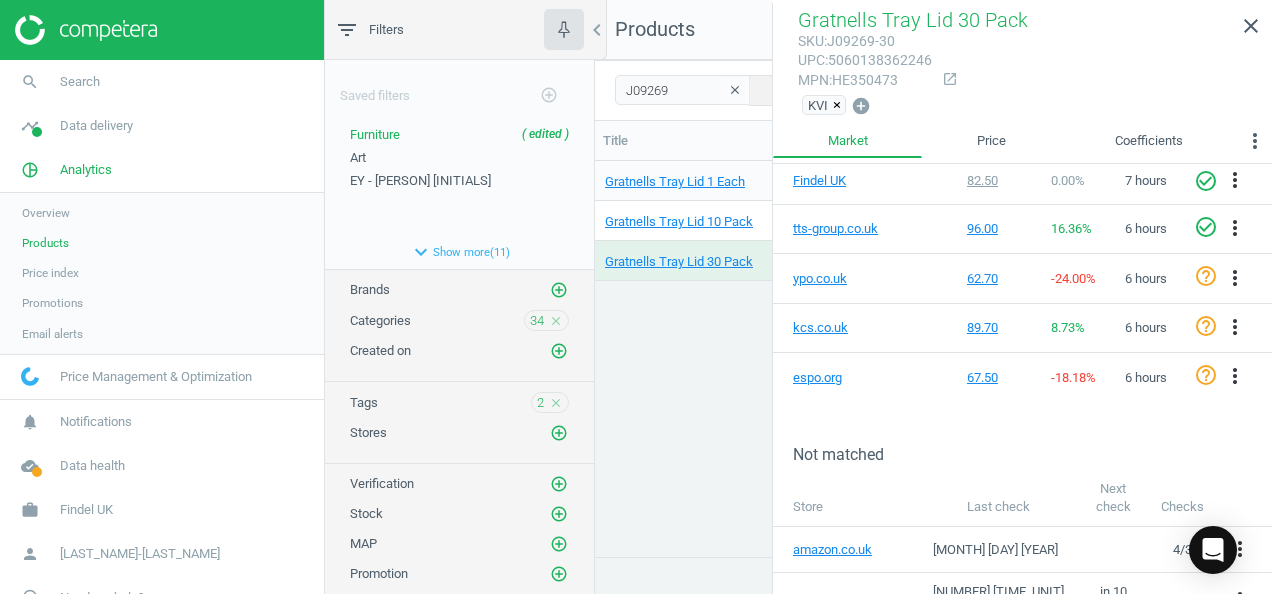 click on "clear" at bounding box center (735, 90) 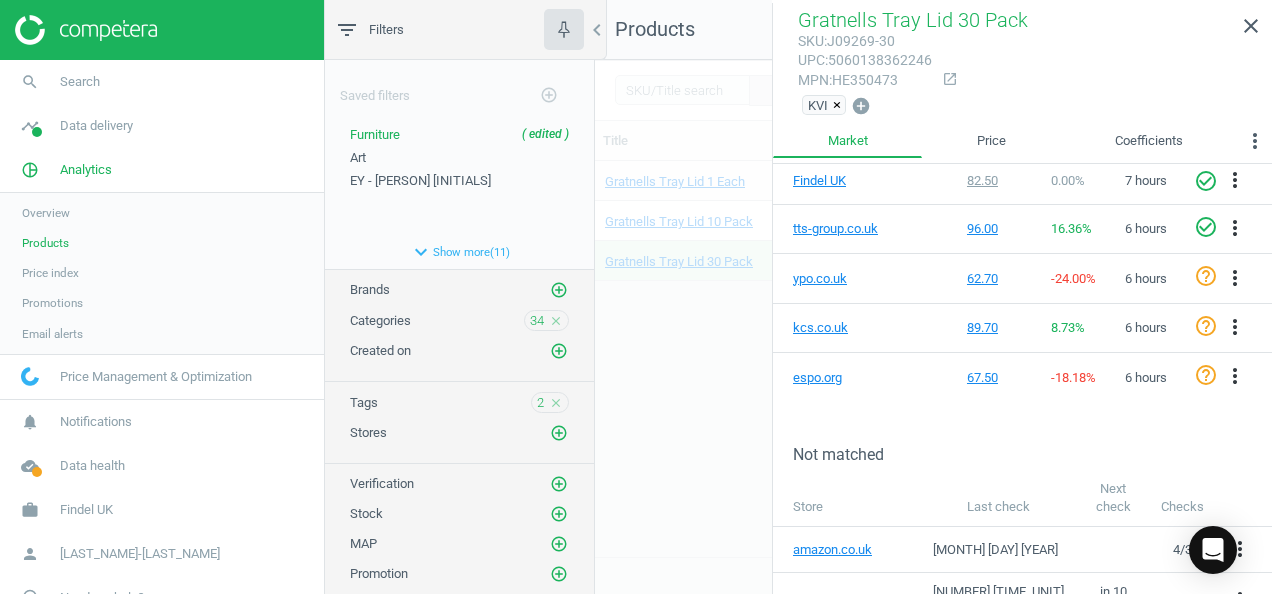 click at bounding box center (933, 327) 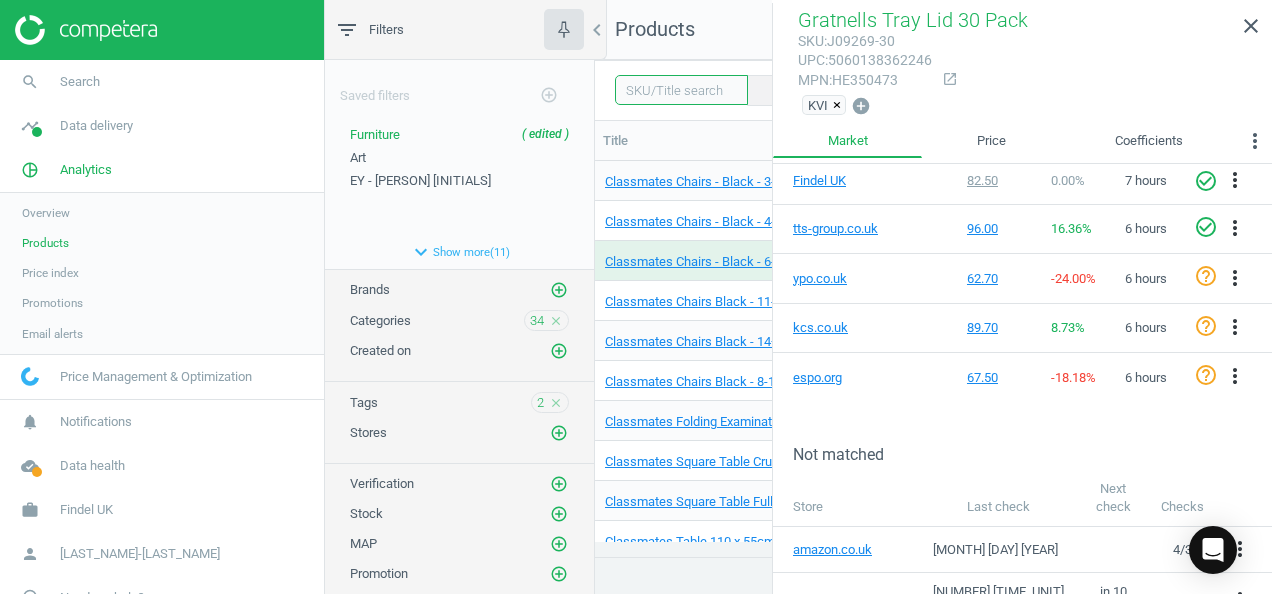 click at bounding box center (681, 90) 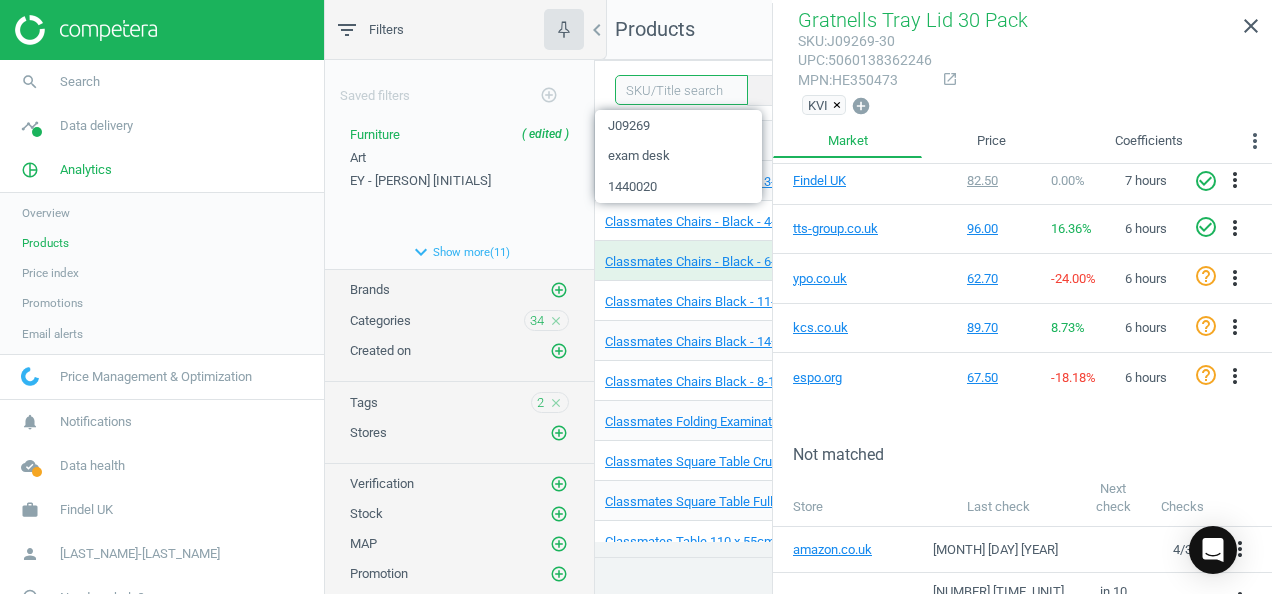 paste on "1442379" 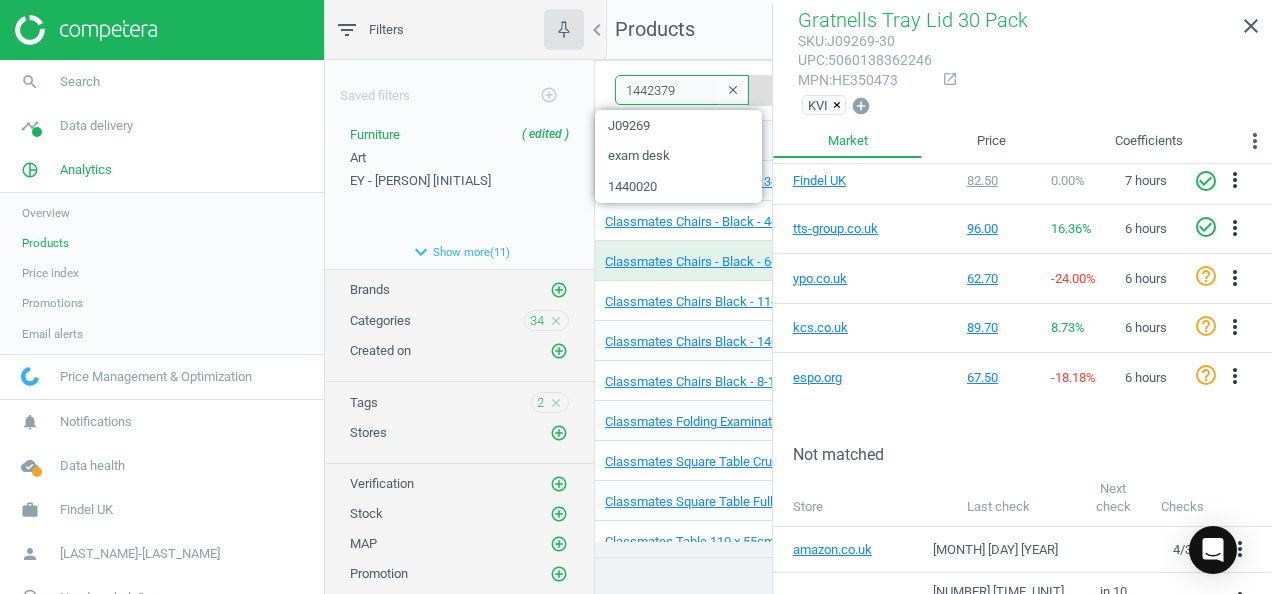 type on "1442379" 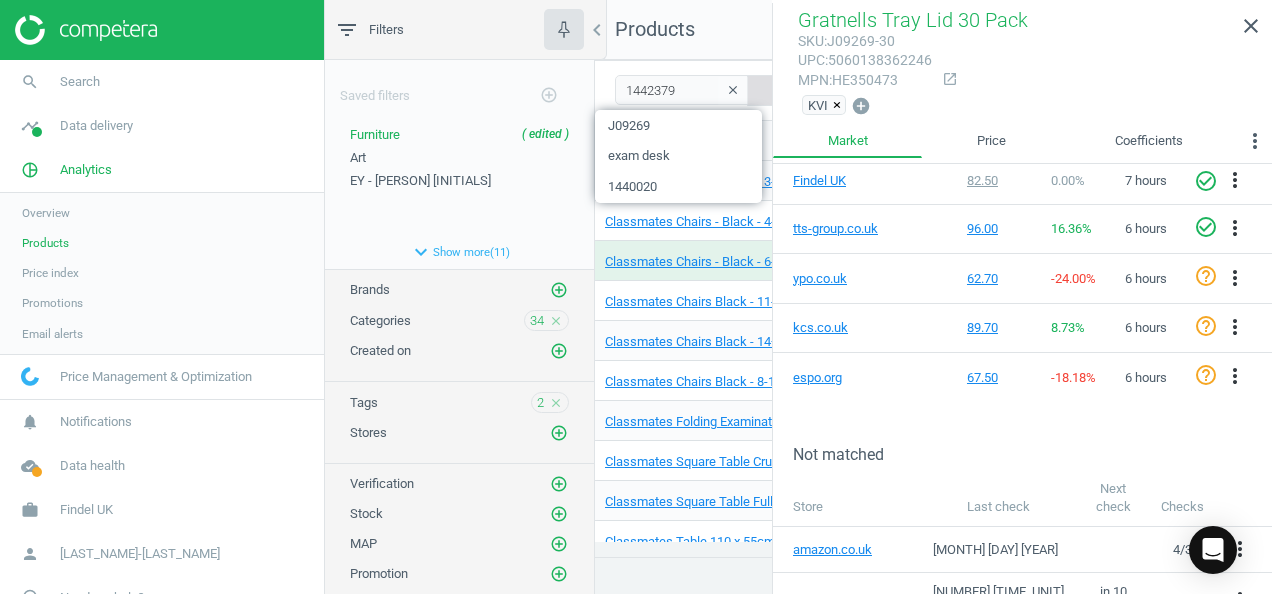 click on "Search" at bounding box center (794, 90) 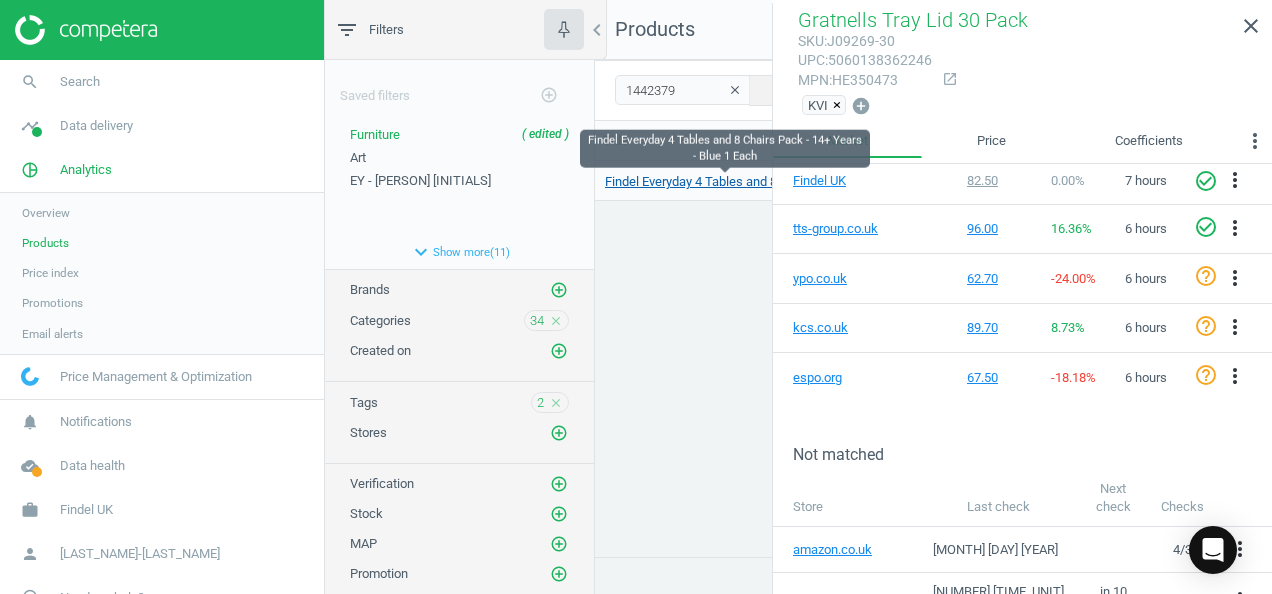 click on "Findel Everyday 4 Tables and 8 Chairs Pack - 14+ Years - Blue 1 Each" at bounding box center (724, 182) 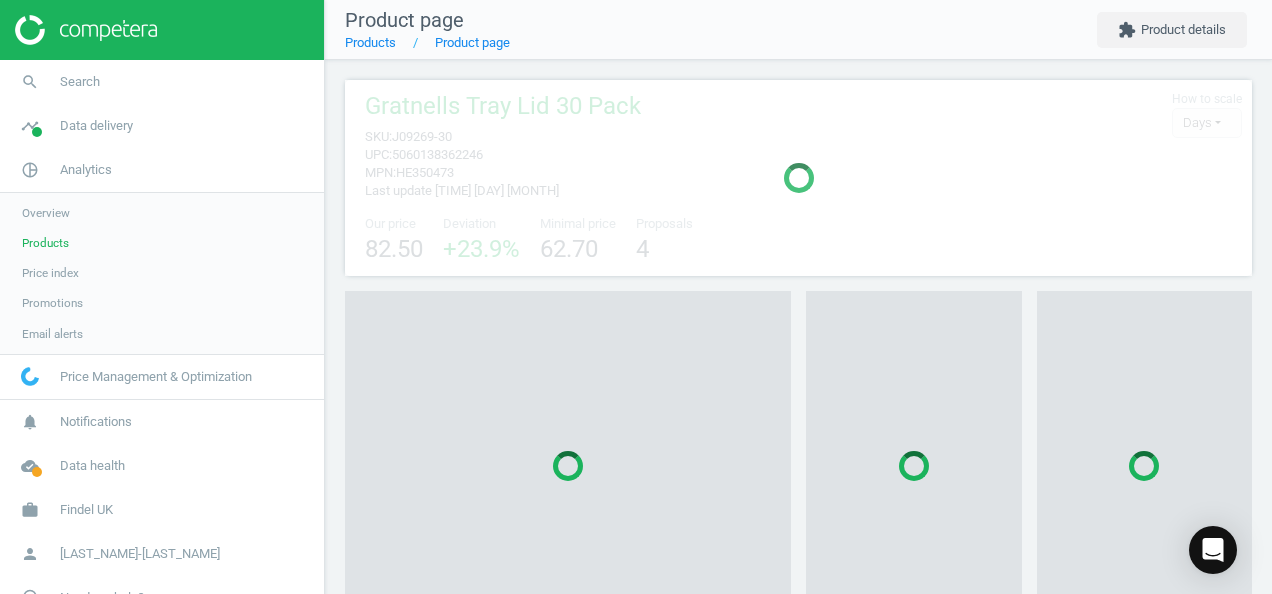 scroll, scrollTop: 10, scrollLeft: 10, axis: both 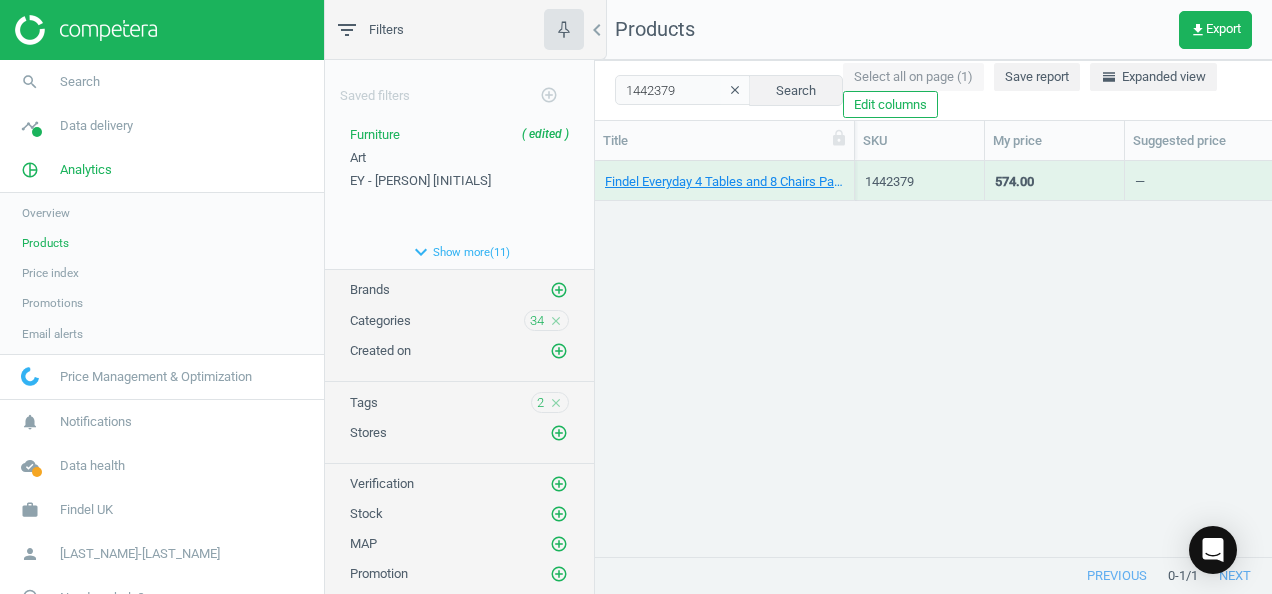 click on "Findel Everyday 4 Tables and 8 Chairs Pack - 14+ Years - Blue 1 Each" at bounding box center (725, 181) 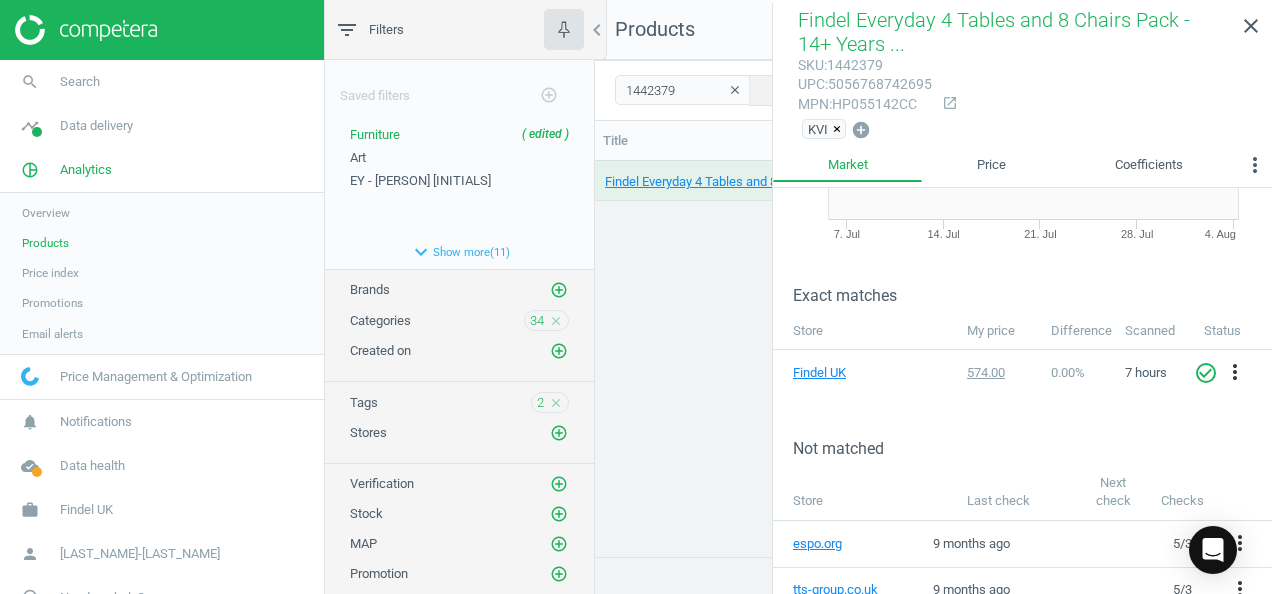 scroll, scrollTop: 300, scrollLeft: 0, axis: vertical 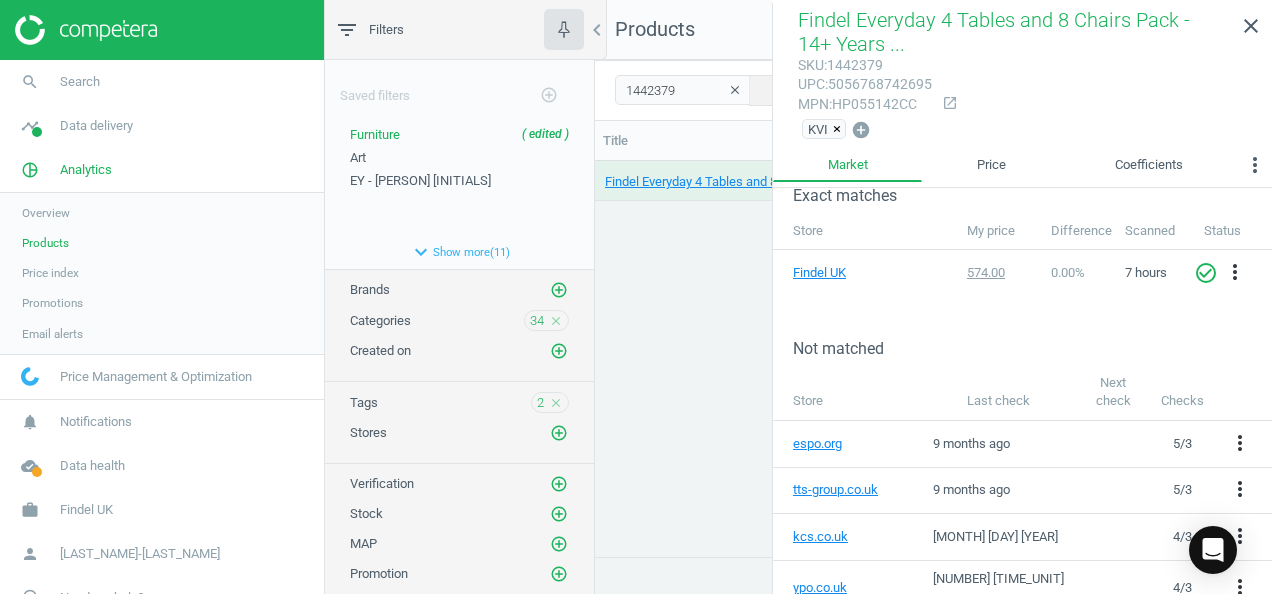 click on "Findel Everyday 4 Tables and 8 Chairs Pack - 14+ Years - Blue 1 Each [PRODUCT_ID] 574.00 — 0 arrow_downward 0 arrow_upward 0 arrow_downward 0 arrow_upward 0 out of 6 0 on the market Own Brand 574 1 Each .20 — — — — — — — — — — — — — — — — — — — — — — — — — — — — — — — — — — — — — — — — — — — — — — — — — — — — — — — — — — — — — — — — — — — — — — — — — — — — — — — — — —" at bounding box center [933, 351] 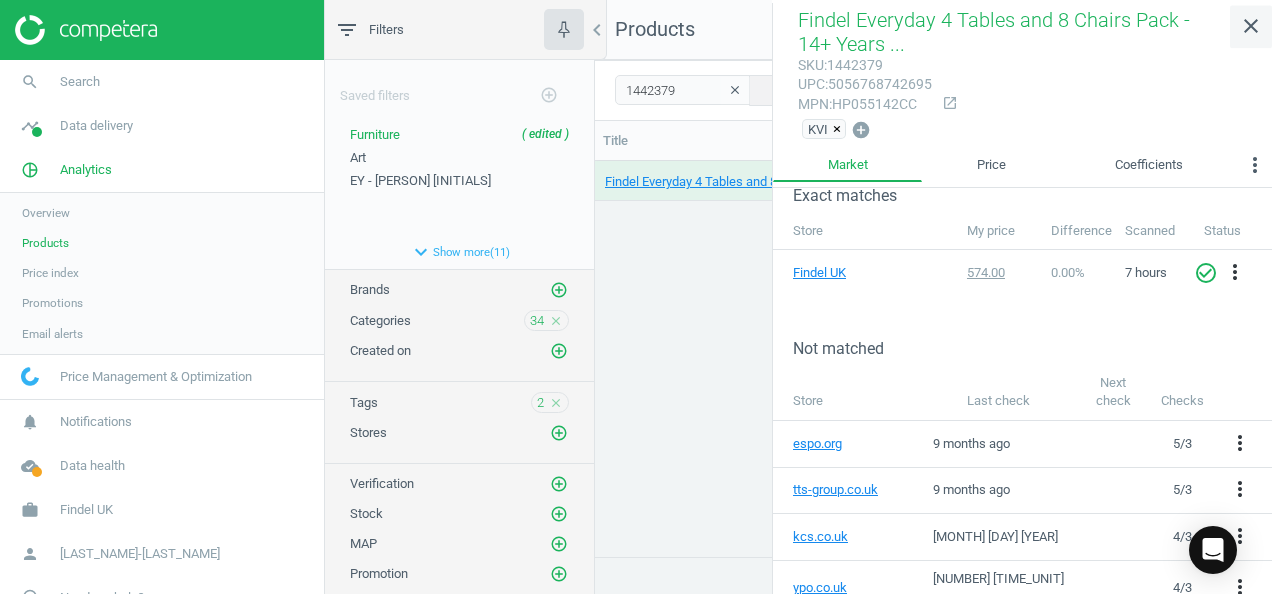 click on "close" at bounding box center [1251, 26] 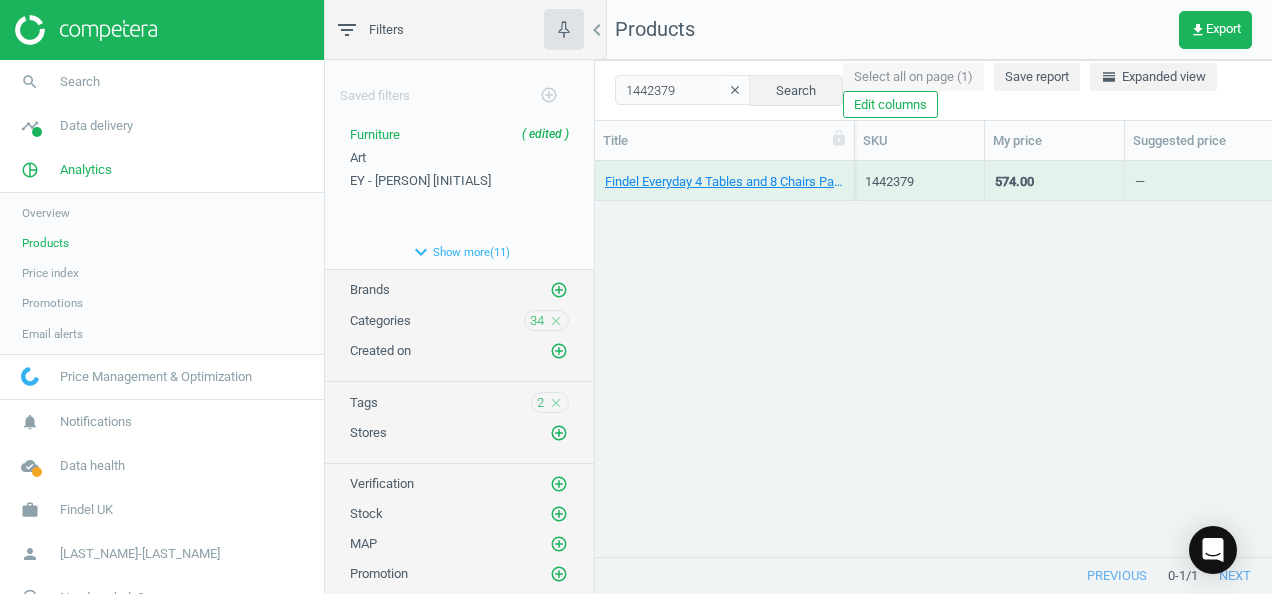 click on "clear" at bounding box center [735, 90] 